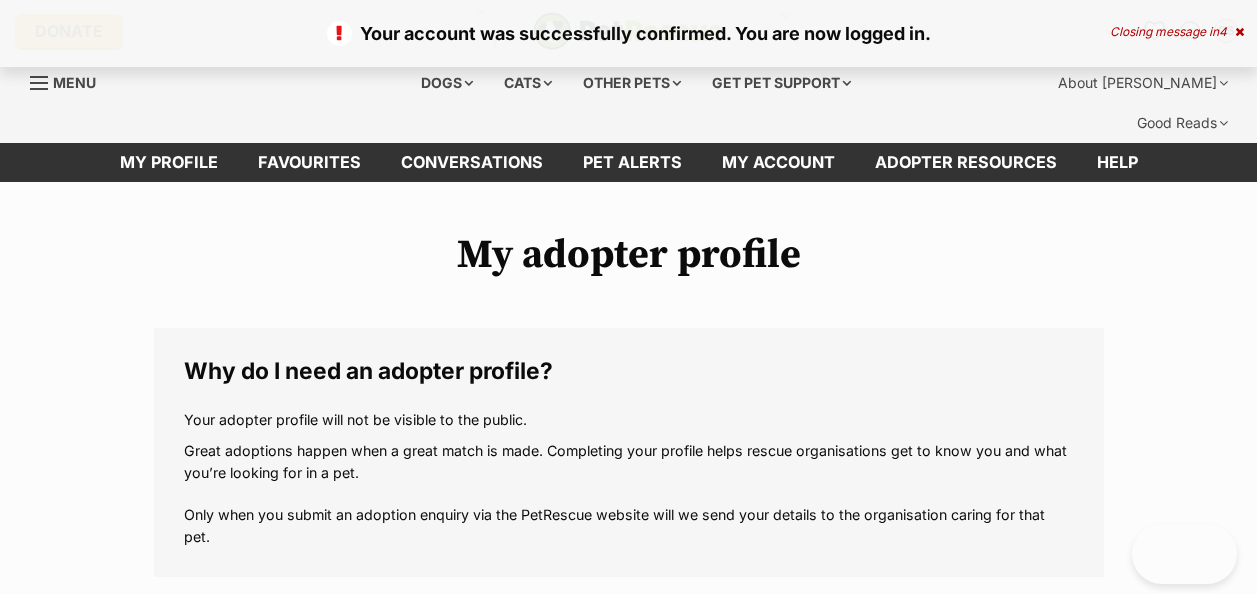 scroll, scrollTop: 0, scrollLeft: 0, axis: both 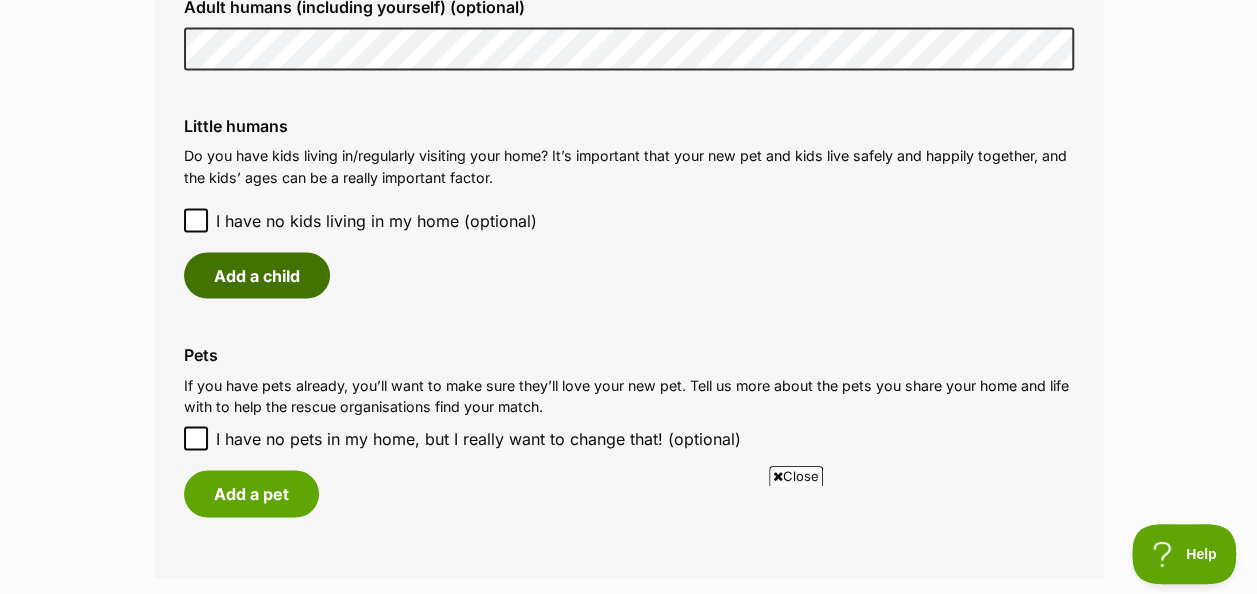 click on "Add a child" at bounding box center (257, 275) 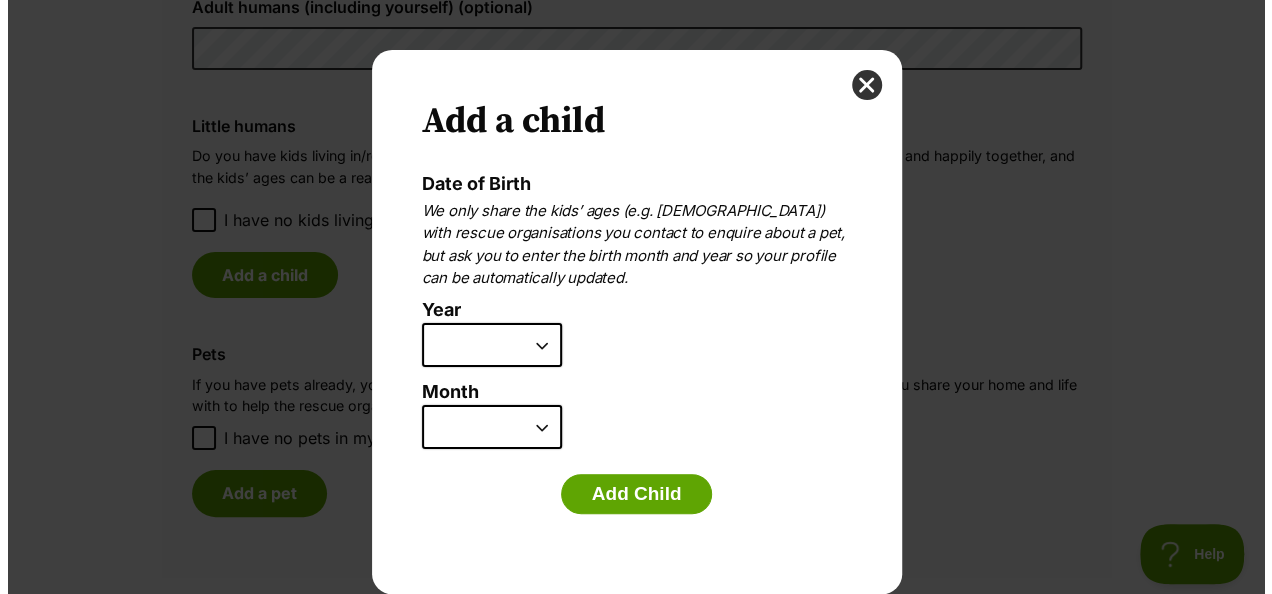 scroll, scrollTop: 0, scrollLeft: 0, axis: both 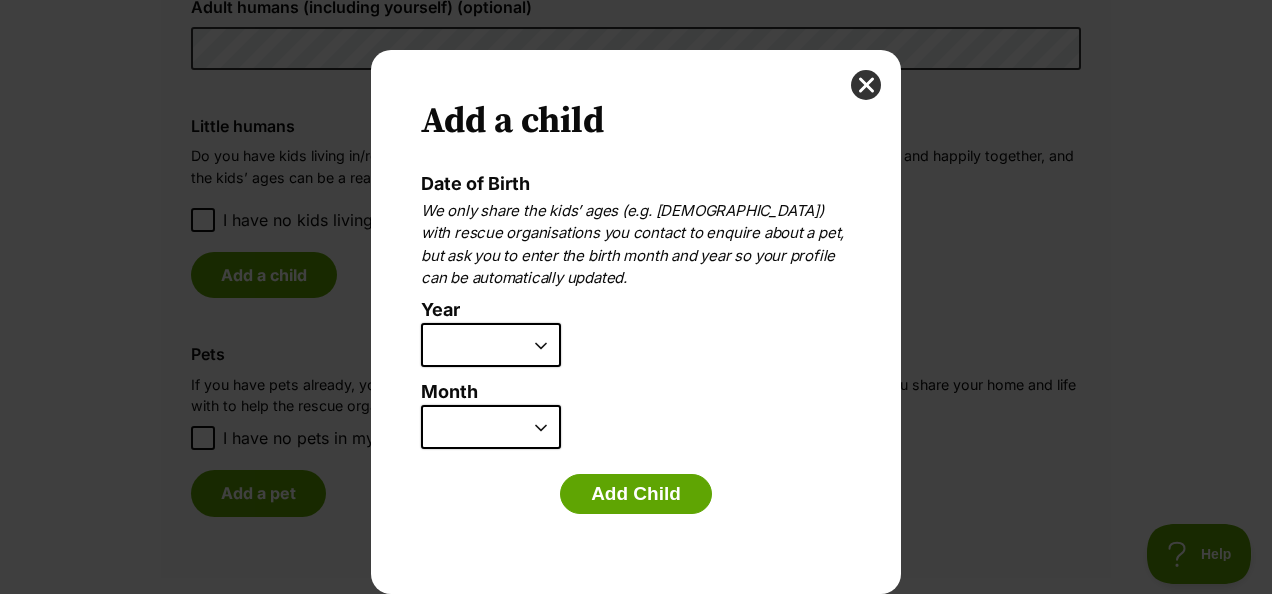 click on "2025
2024
2023
2022
2021
2020
2019
2018
2017
2016
2015
2014
2013
2012
2011
2010
2009
2008
2007" at bounding box center (491, 345) 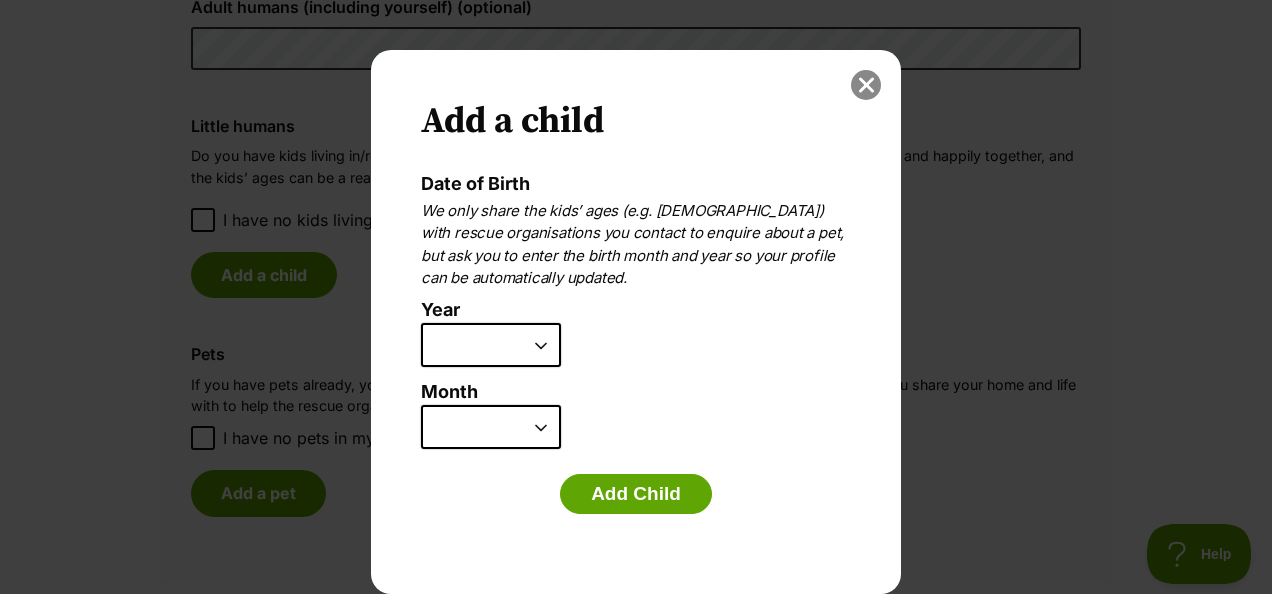 click at bounding box center (866, 85) 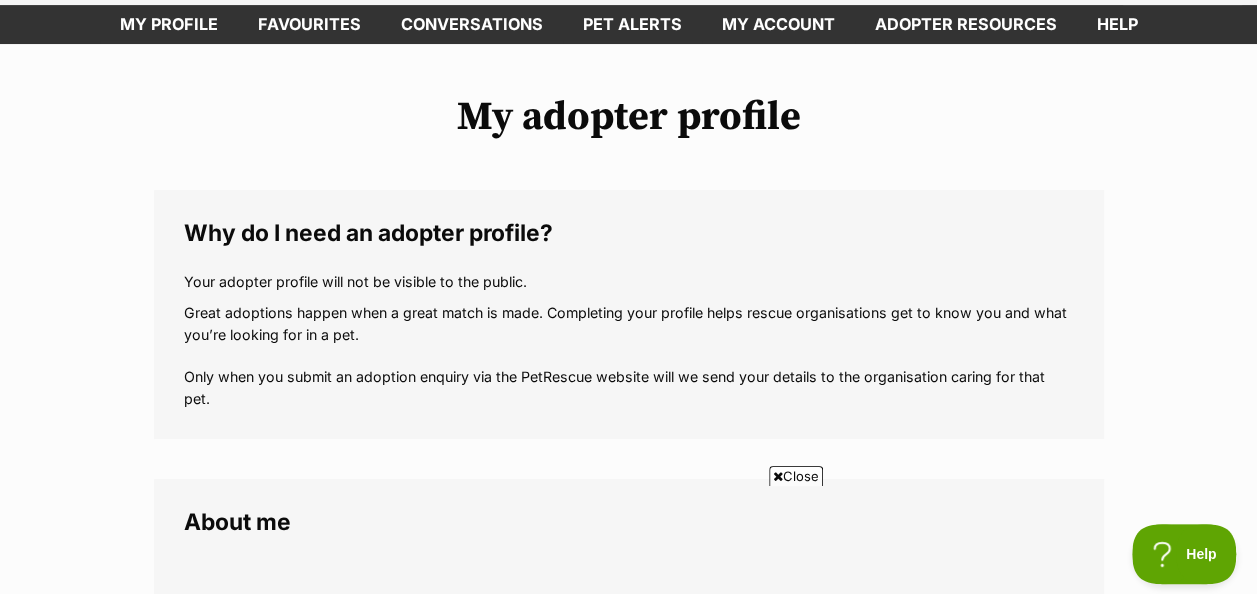 scroll, scrollTop: 140, scrollLeft: 0, axis: vertical 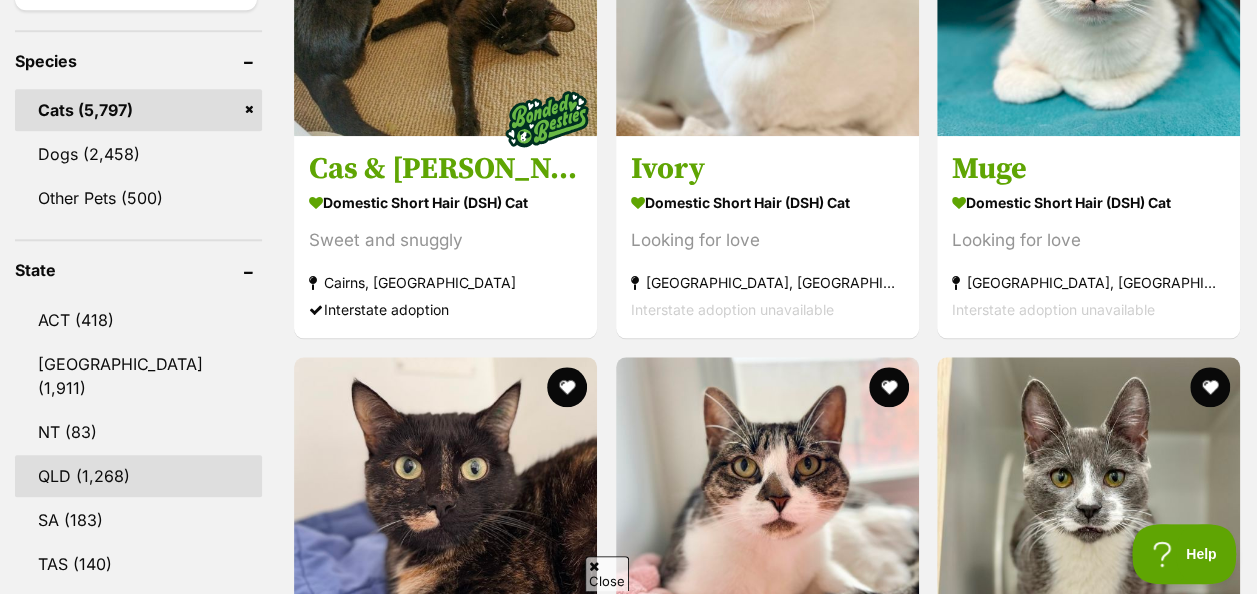 click on "QLD (1,268)" at bounding box center [138, 476] 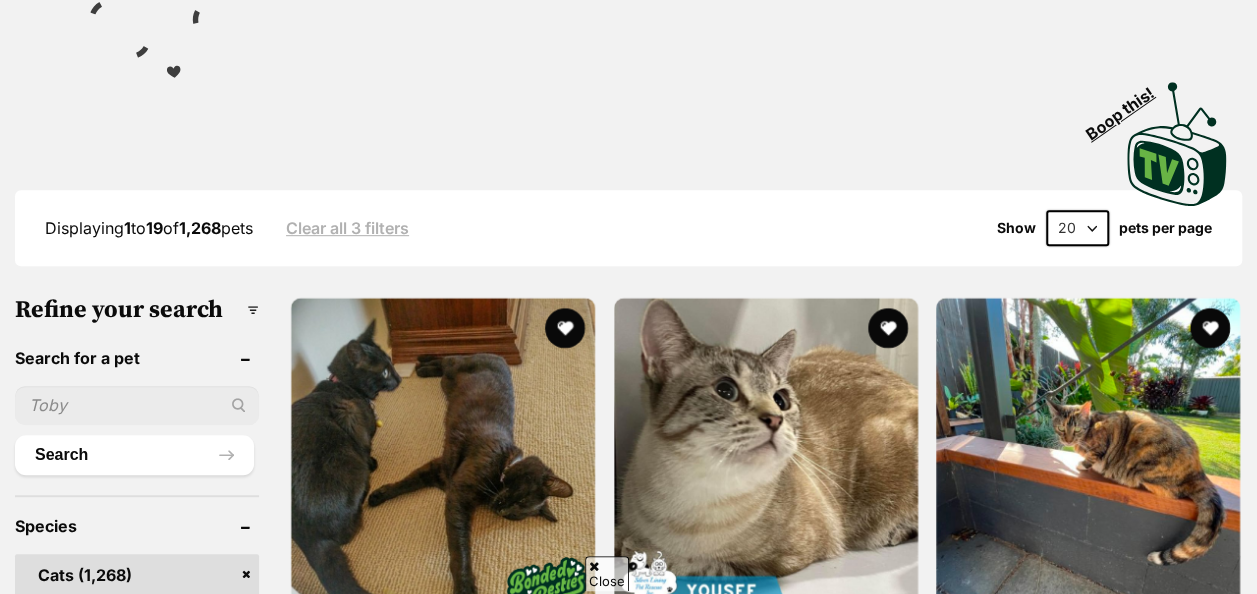 scroll, scrollTop: 806, scrollLeft: 0, axis: vertical 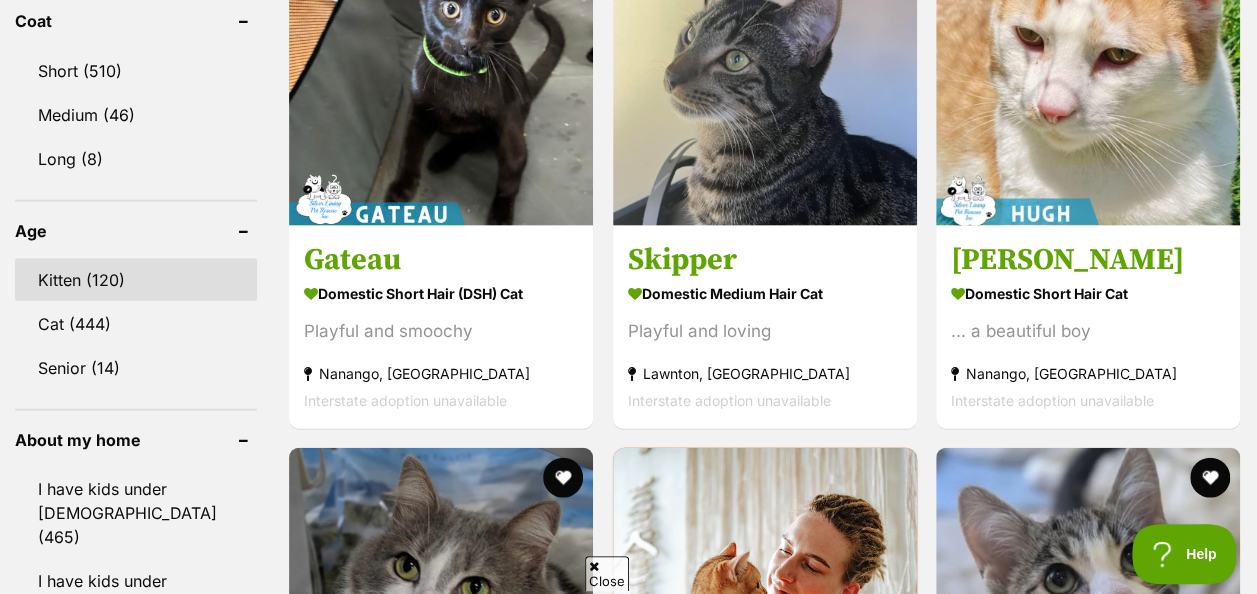 click on "Kitten (120)" at bounding box center (136, 280) 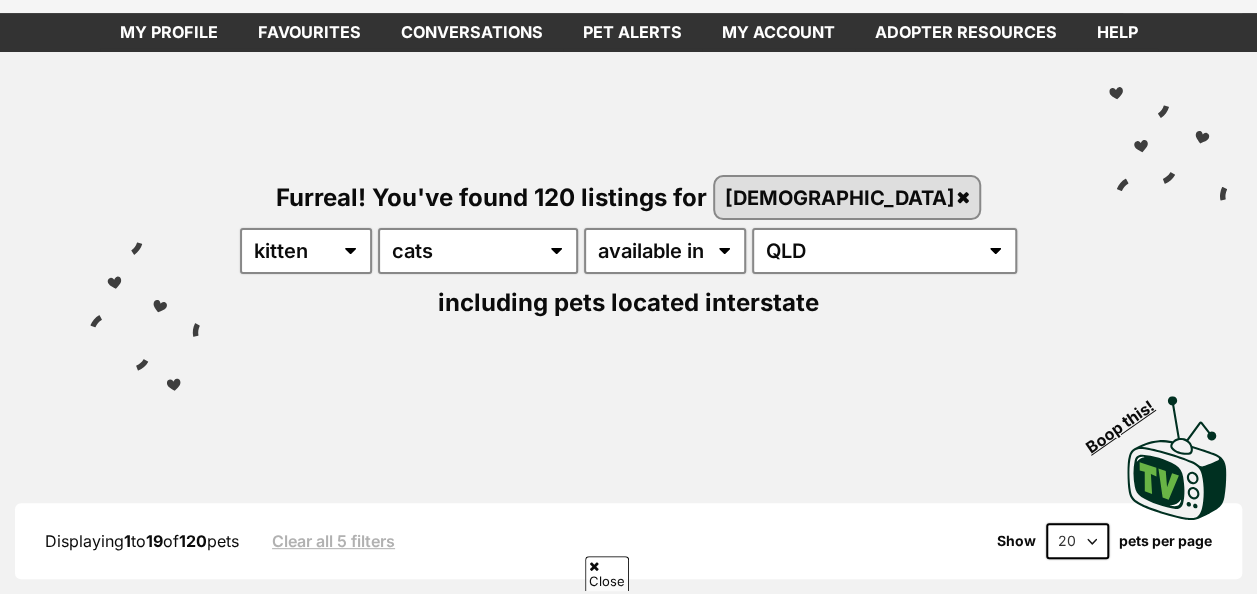scroll, scrollTop: 583, scrollLeft: 0, axis: vertical 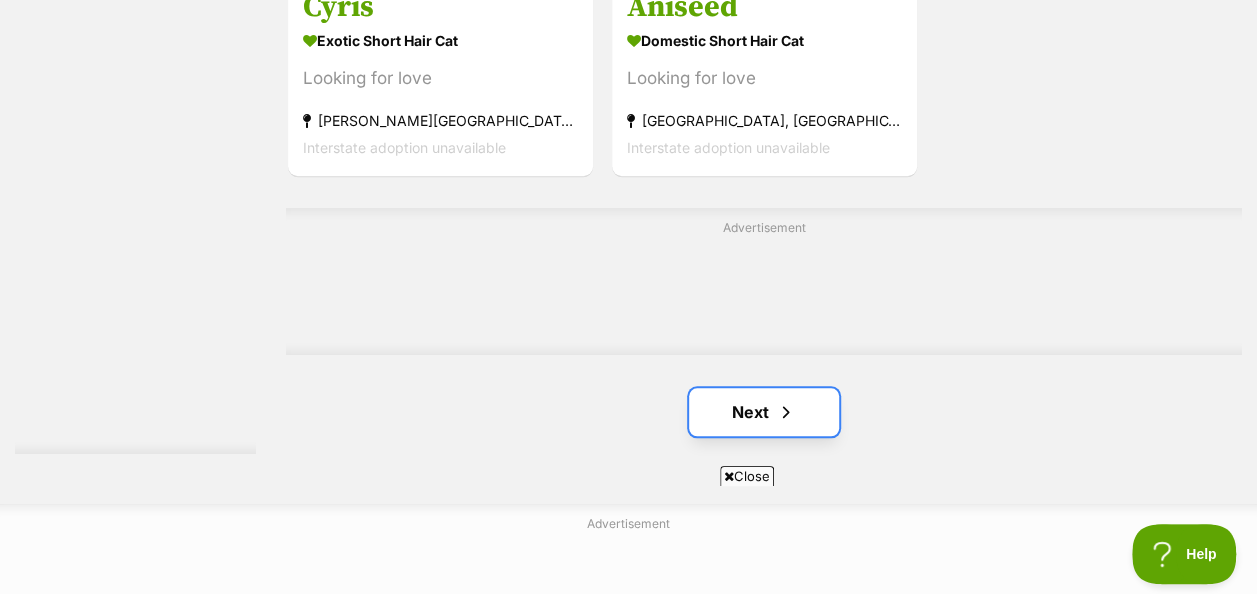 click at bounding box center (786, 412) 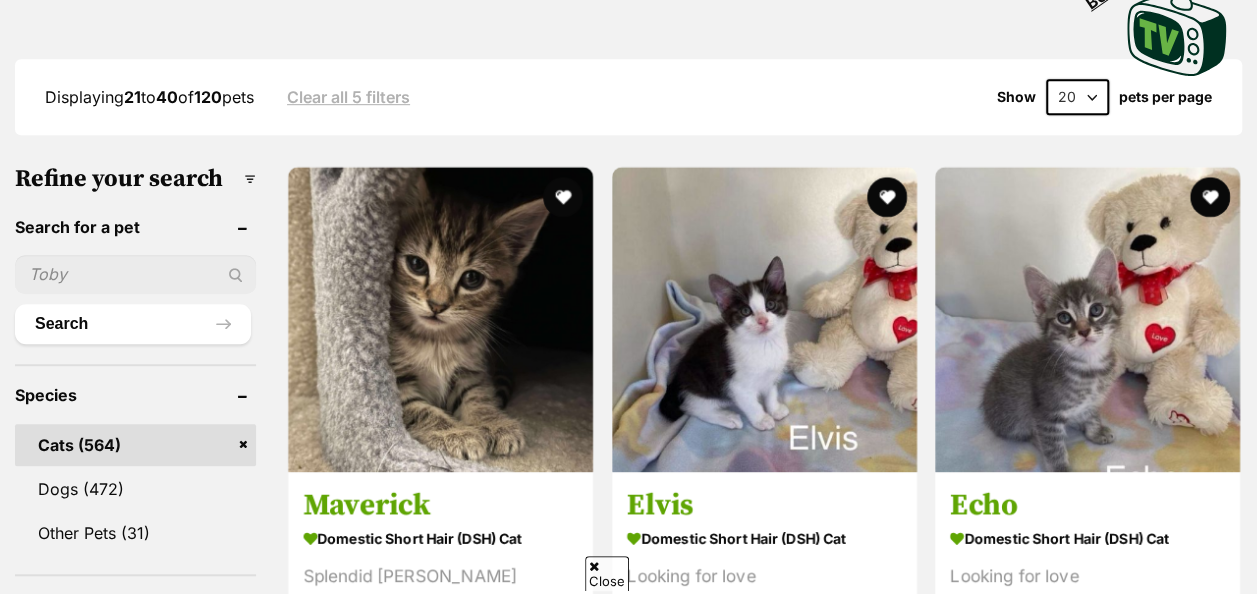 scroll, scrollTop: 611, scrollLeft: 0, axis: vertical 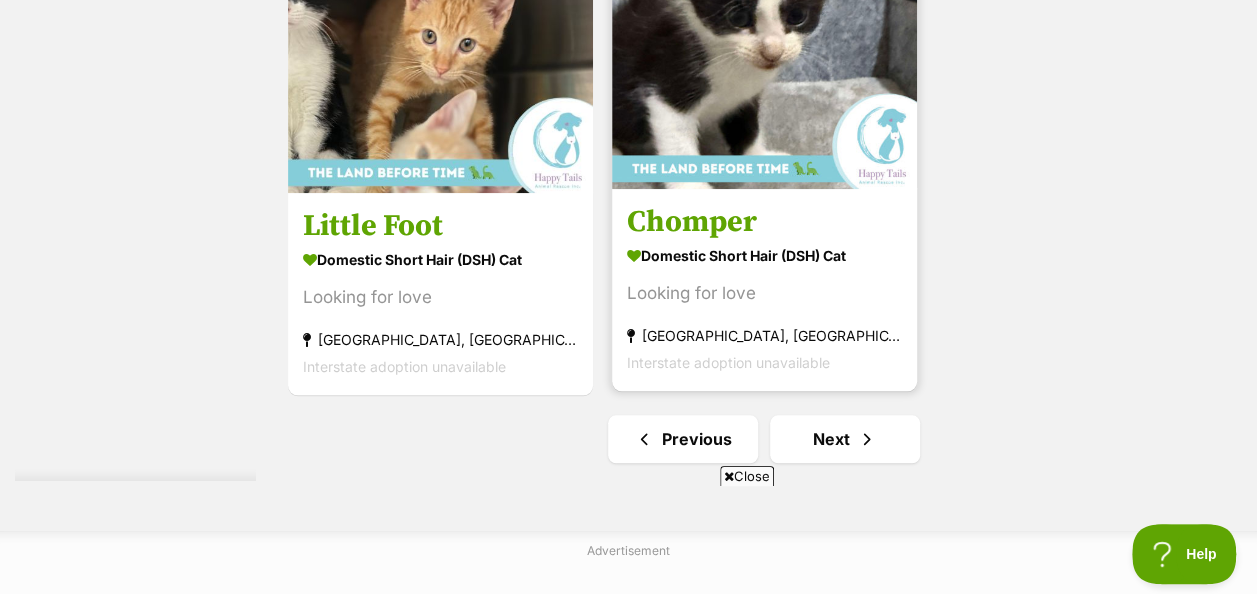 click at bounding box center (764, 36) 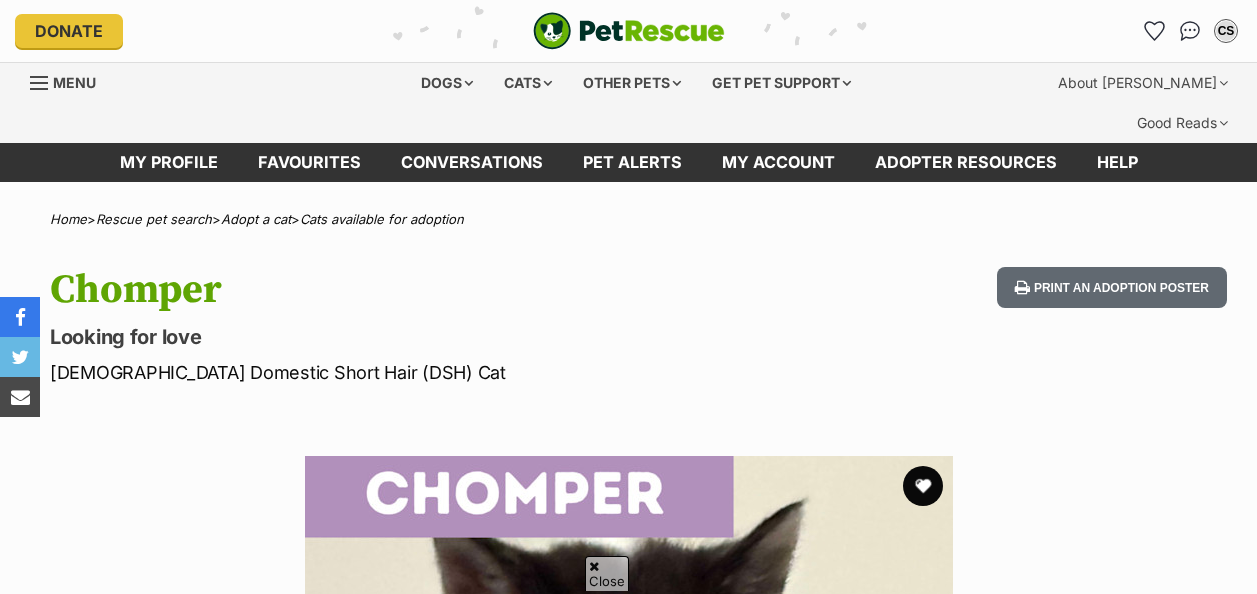 scroll, scrollTop: 301, scrollLeft: 0, axis: vertical 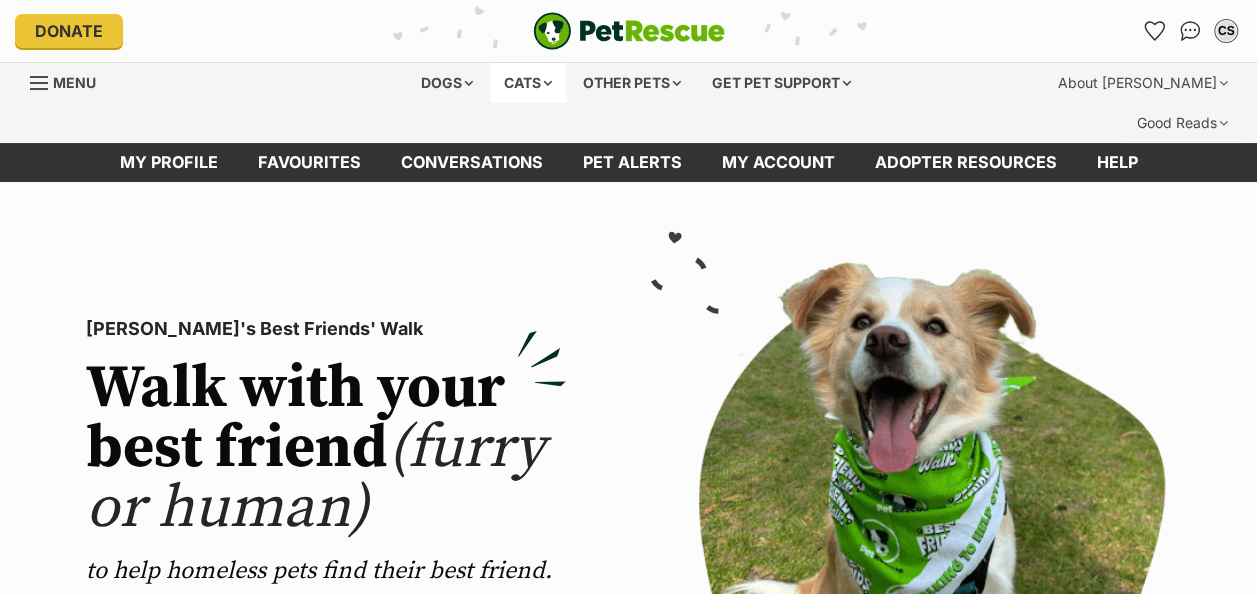 click on "Cats" at bounding box center [528, 83] 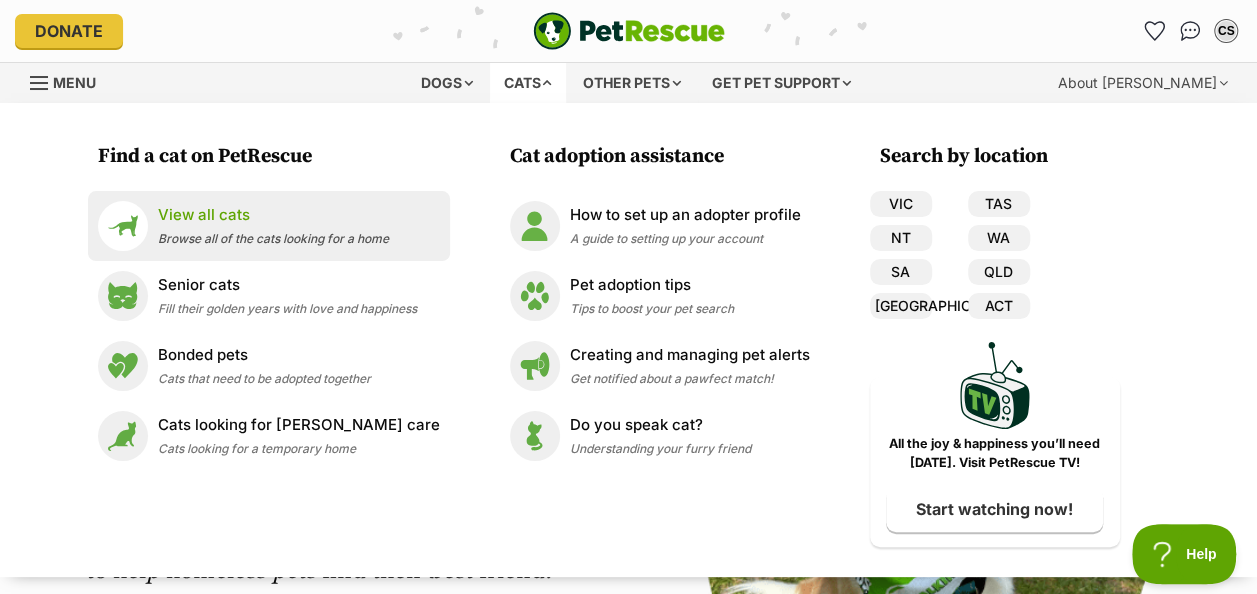 scroll, scrollTop: 0, scrollLeft: 0, axis: both 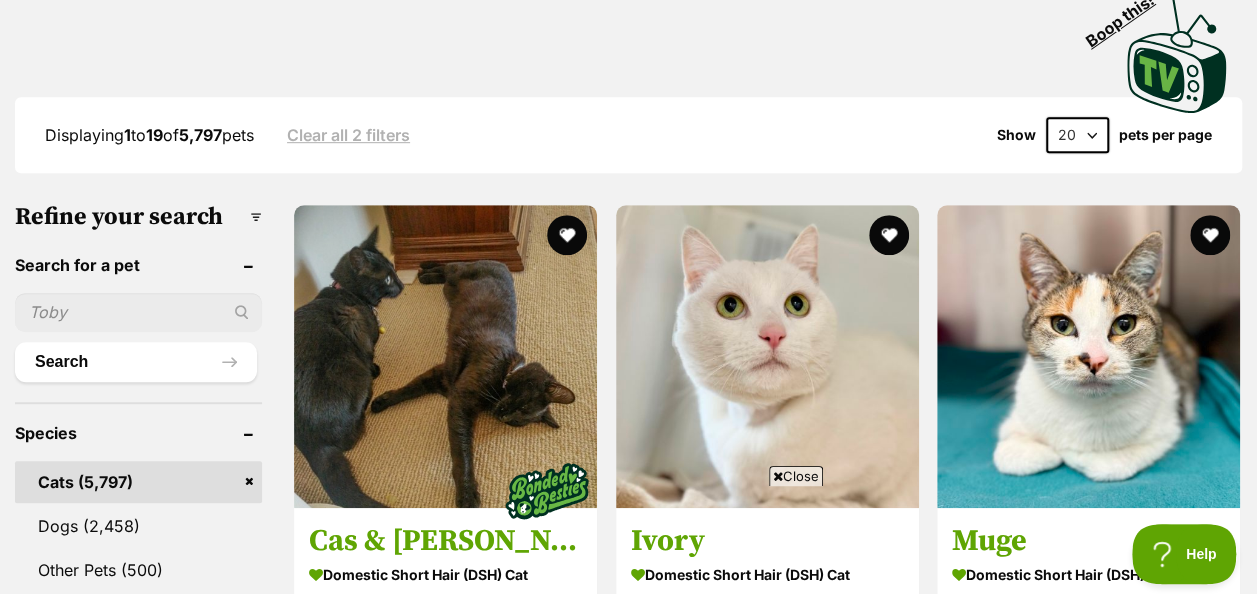 click at bounding box center [138, 312] 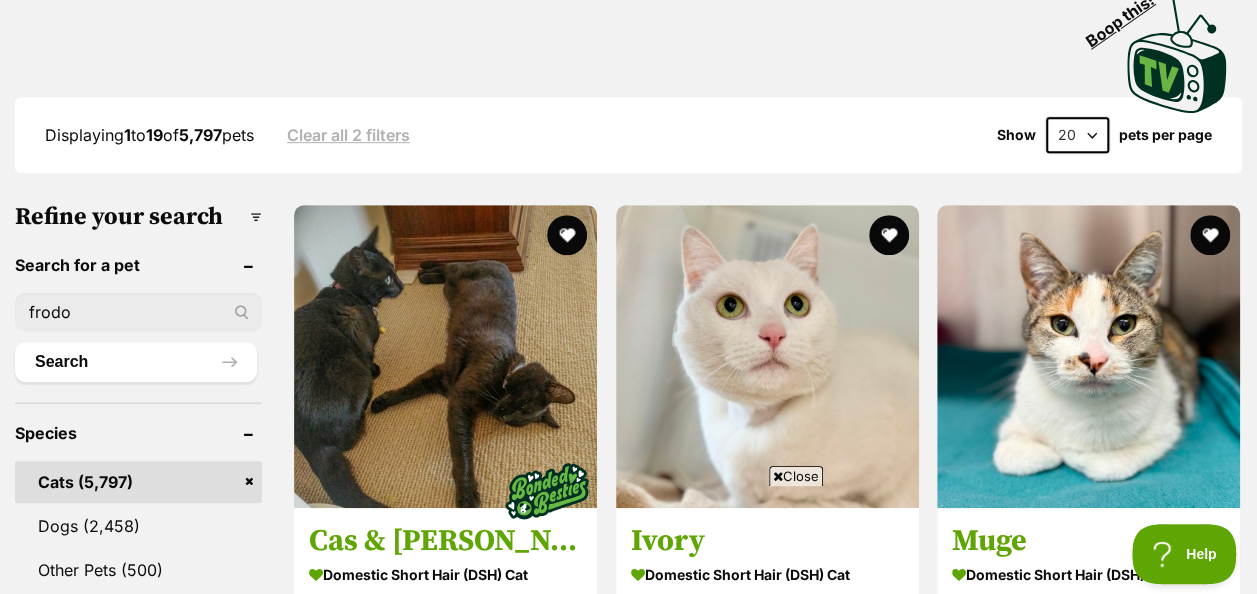 type on "frodo" 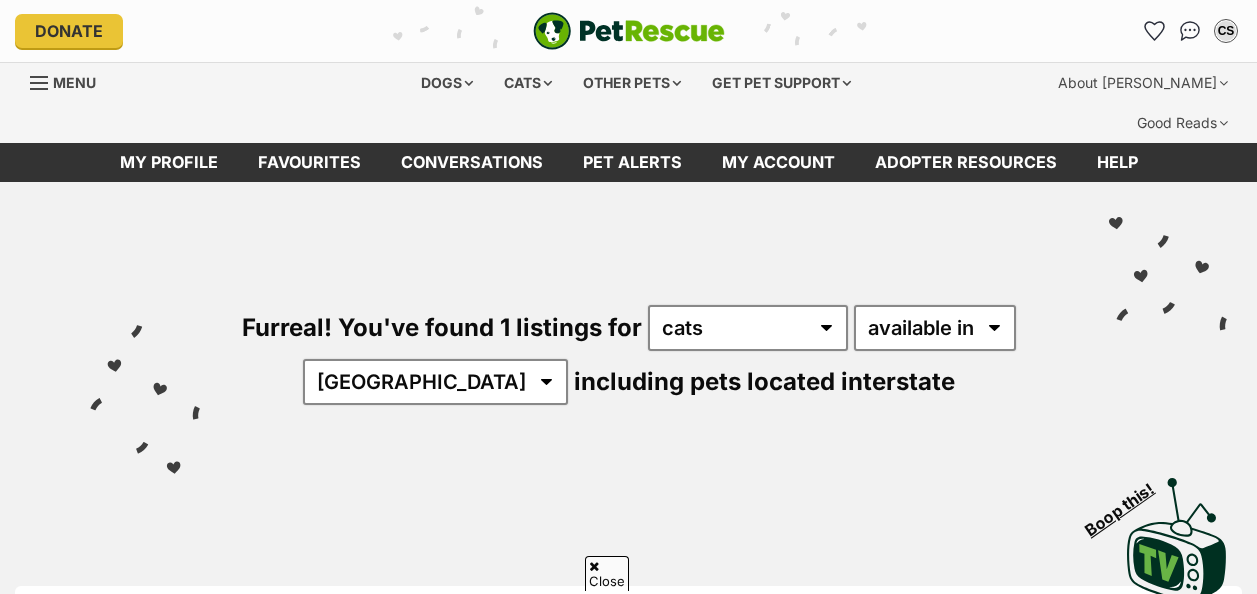 scroll, scrollTop: 416, scrollLeft: 0, axis: vertical 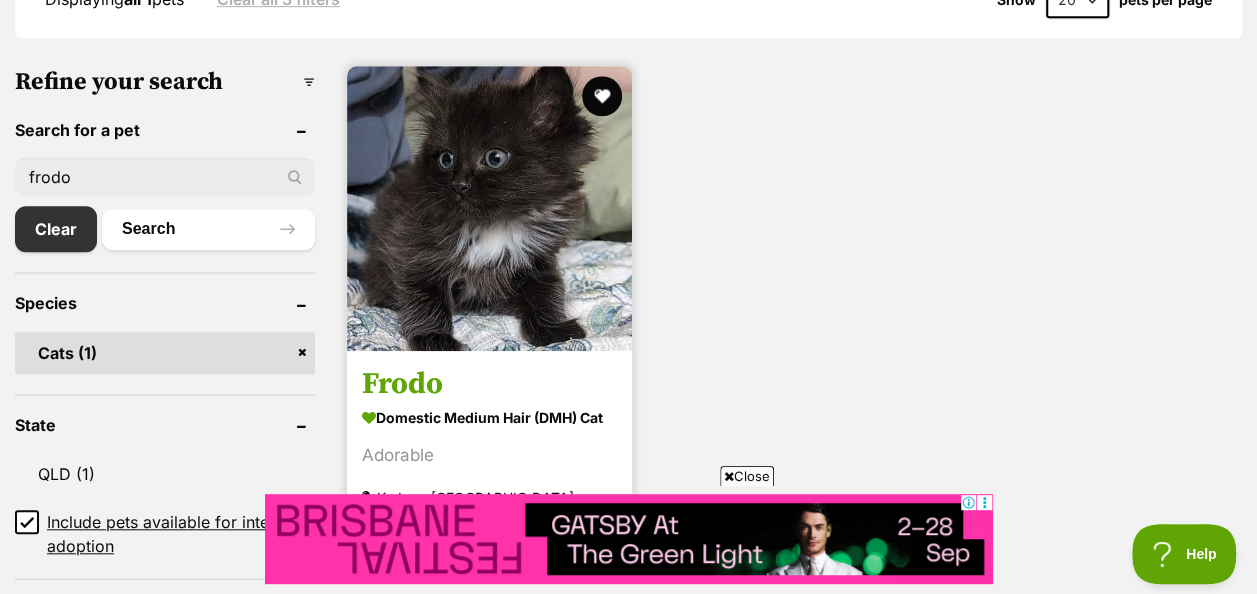 click at bounding box center (489, 208) 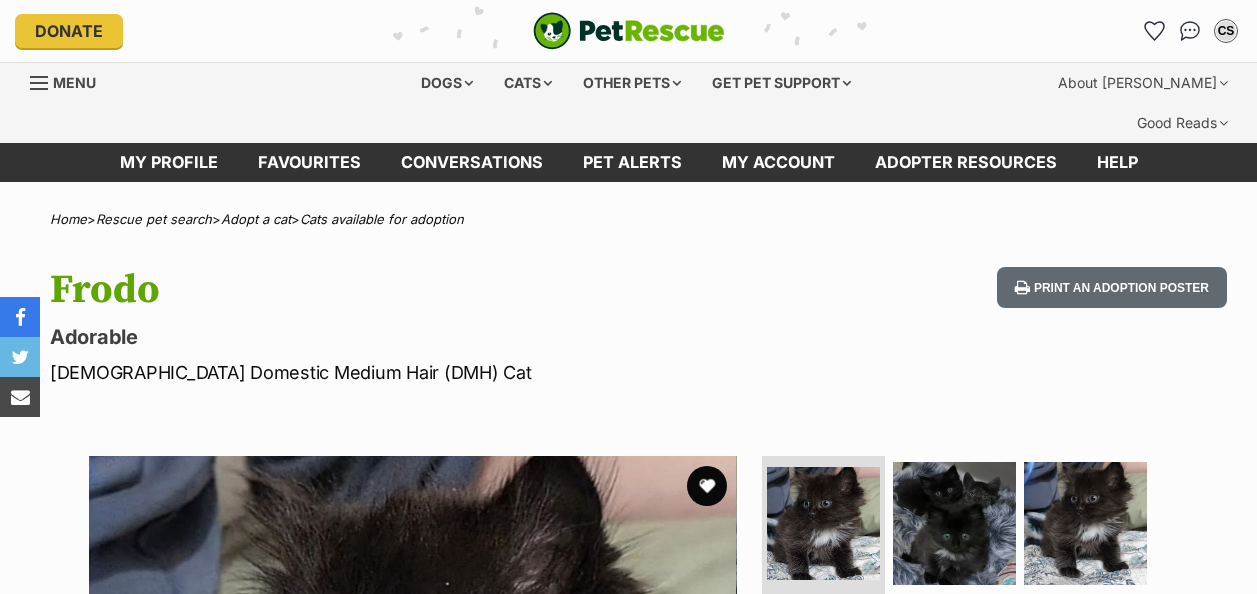 scroll, scrollTop: 0, scrollLeft: 0, axis: both 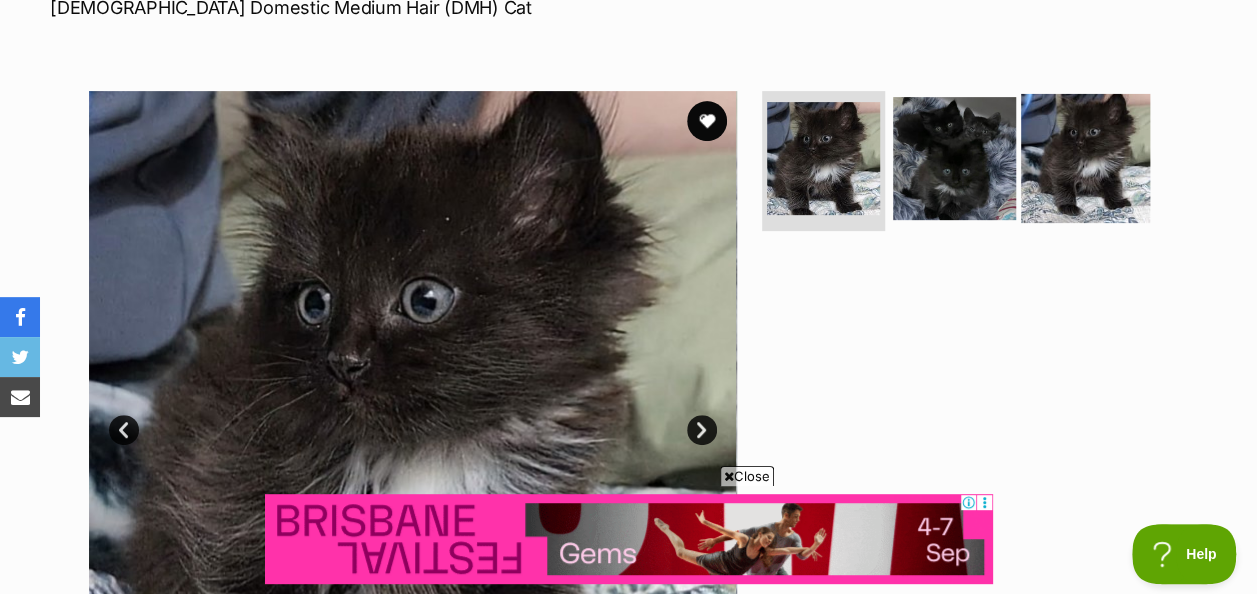 click at bounding box center (1085, 158) 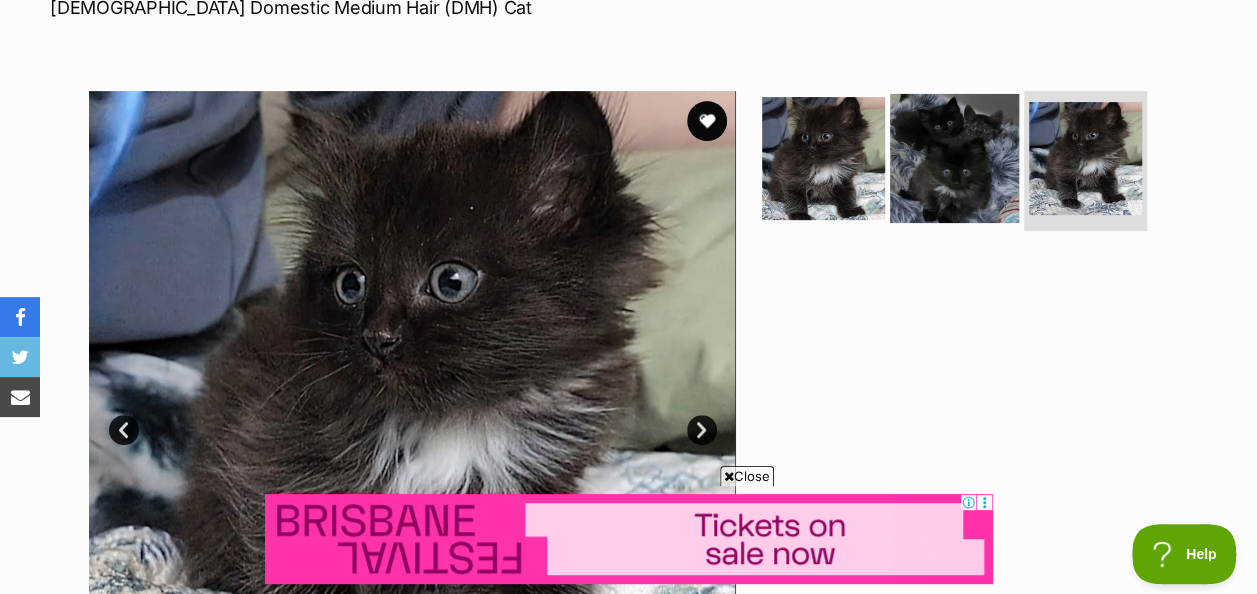 click at bounding box center (954, 158) 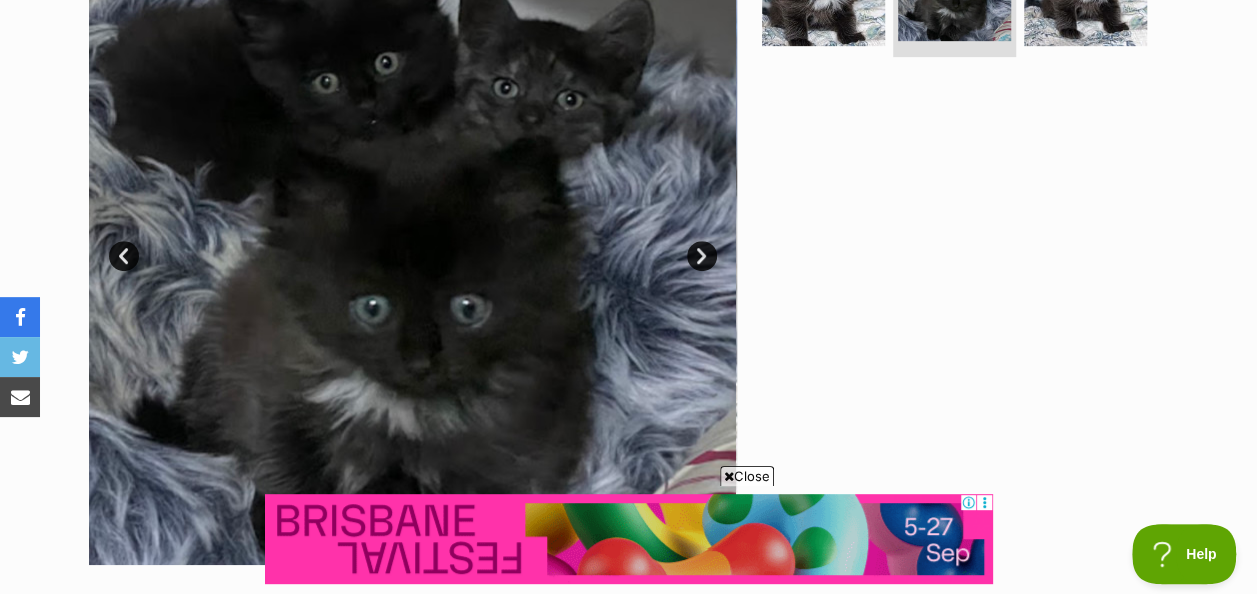 scroll, scrollTop: 0, scrollLeft: 0, axis: both 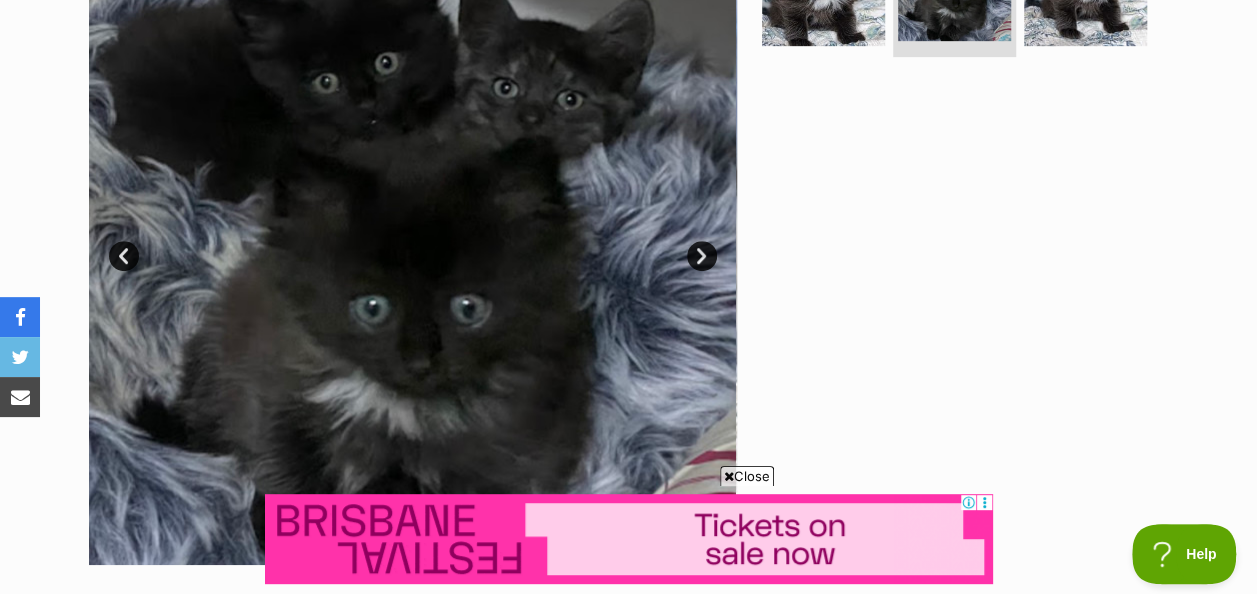 click on "Next" at bounding box center (702, 256) 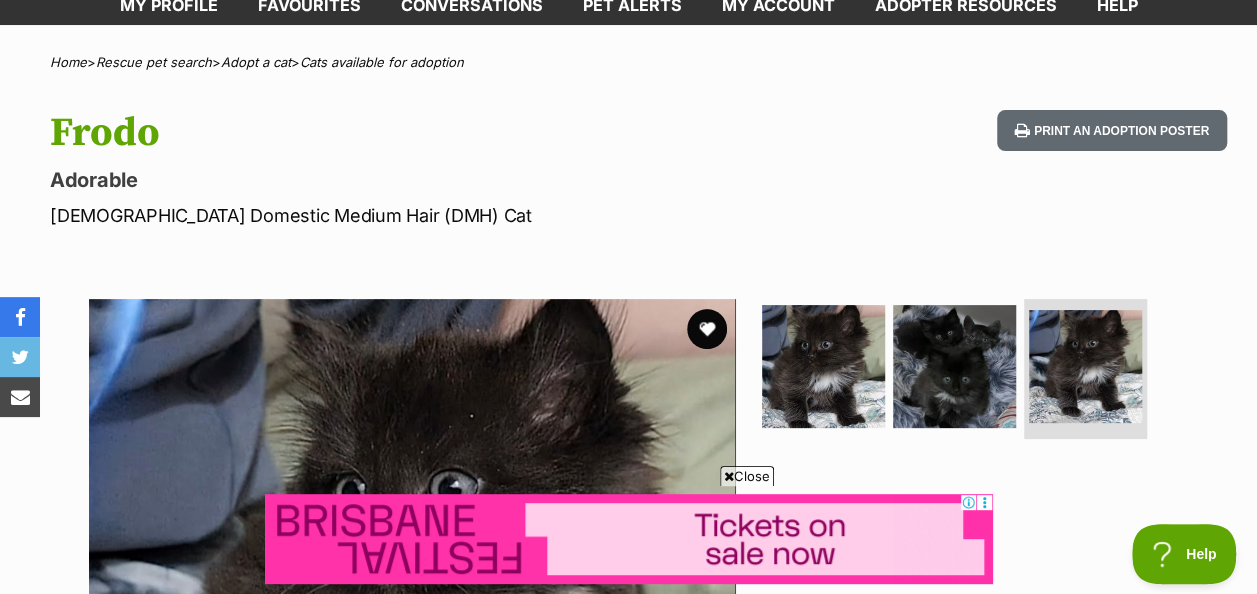 scroll, scrollTop: 0, scrollLeft: 0, axis: both 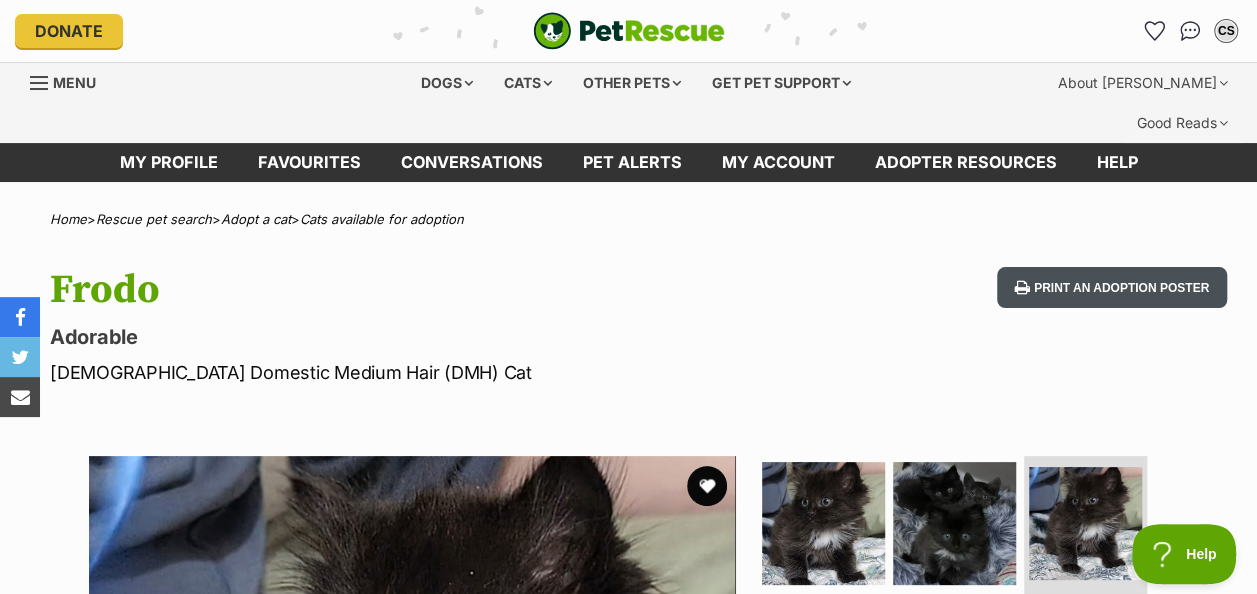 click on "Print an adoption poster" at bounding box center [1112, 287] 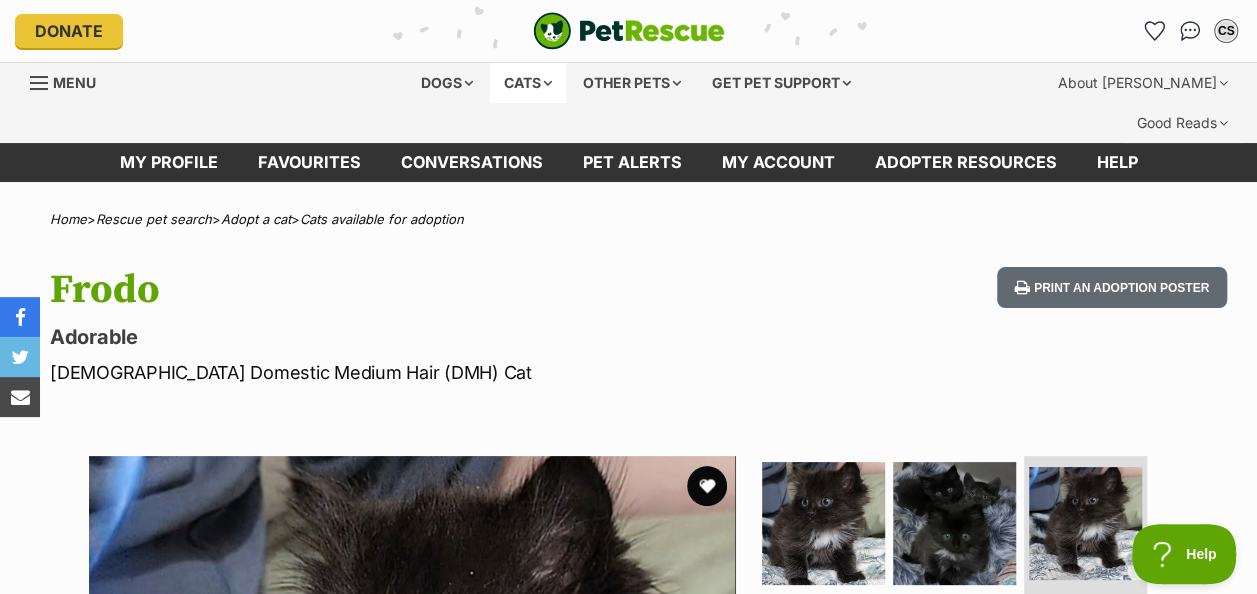 click on "Cats" at bounding box center [528, 83] 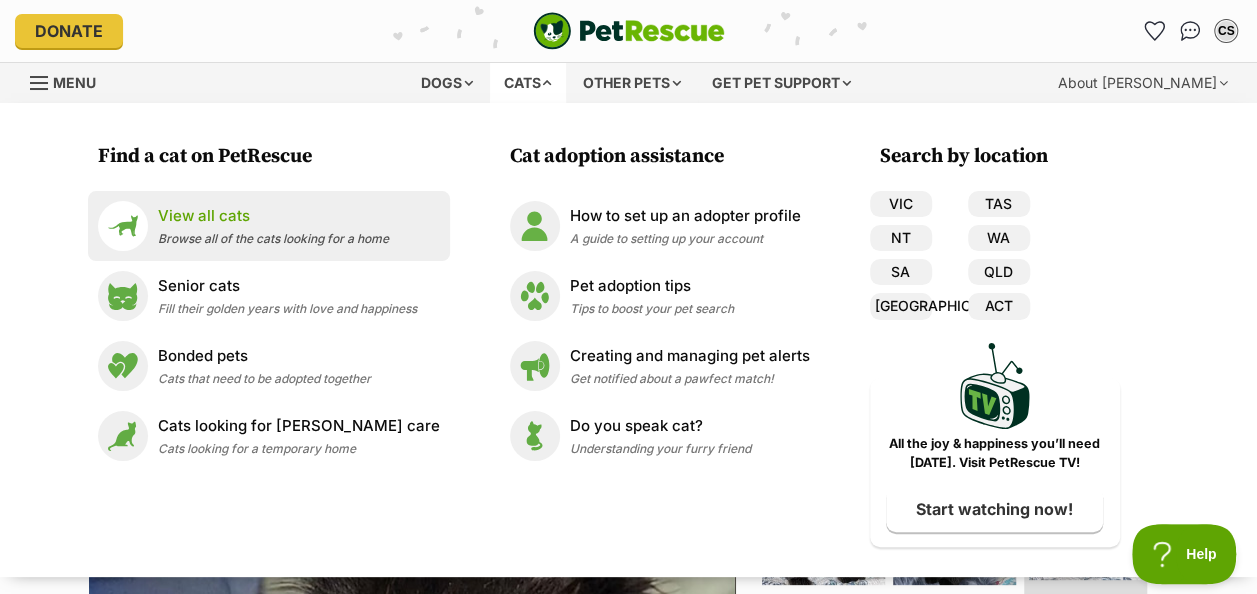 click on "View all cats" at bounding box center (273, 216) 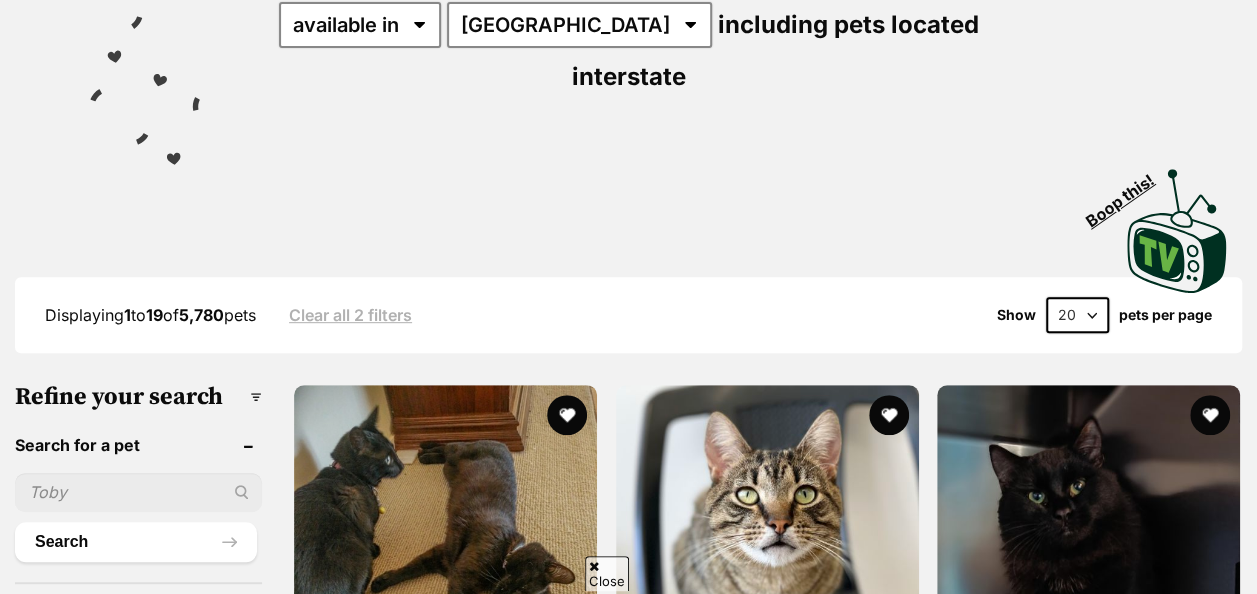 scroll, scrollTop: 648, scrollLeft: 0, axis: vertical 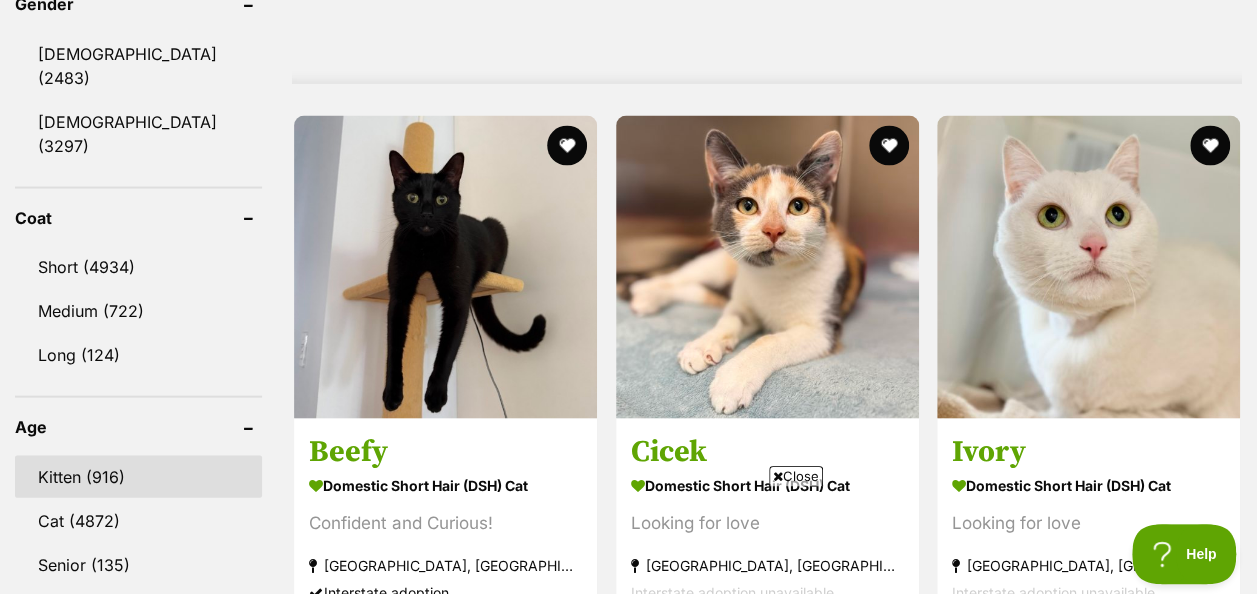 click on "Kitten (916)" at bounding box center (138, 476) 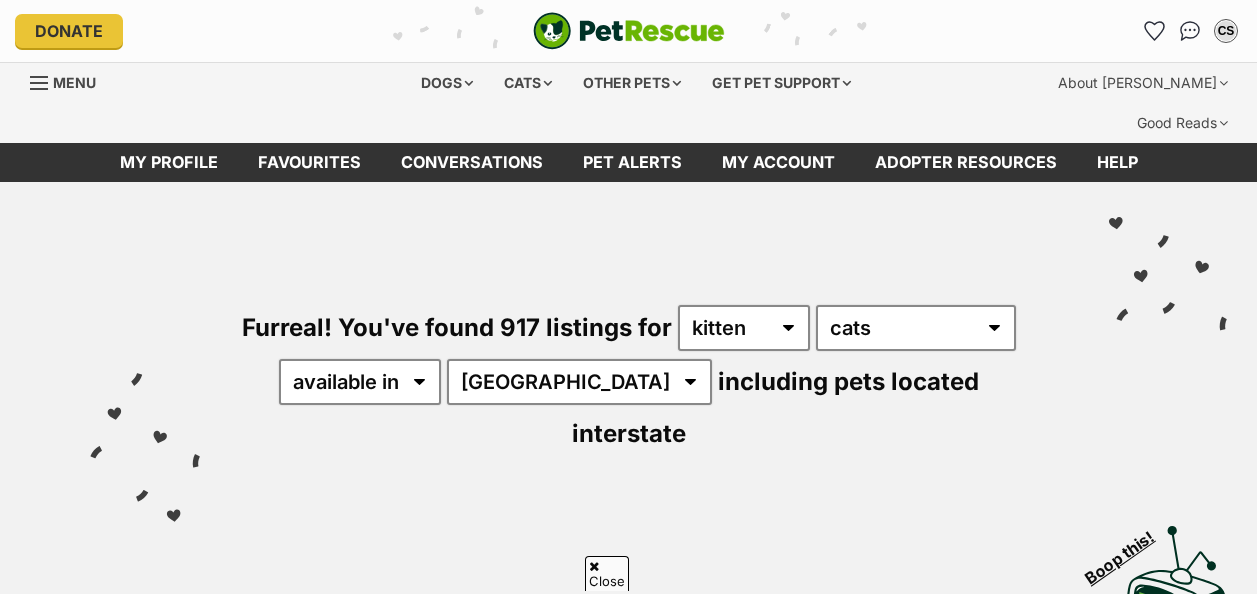 scroll, scrollTop: 3121, scrollLeft: 0, axis: vertical 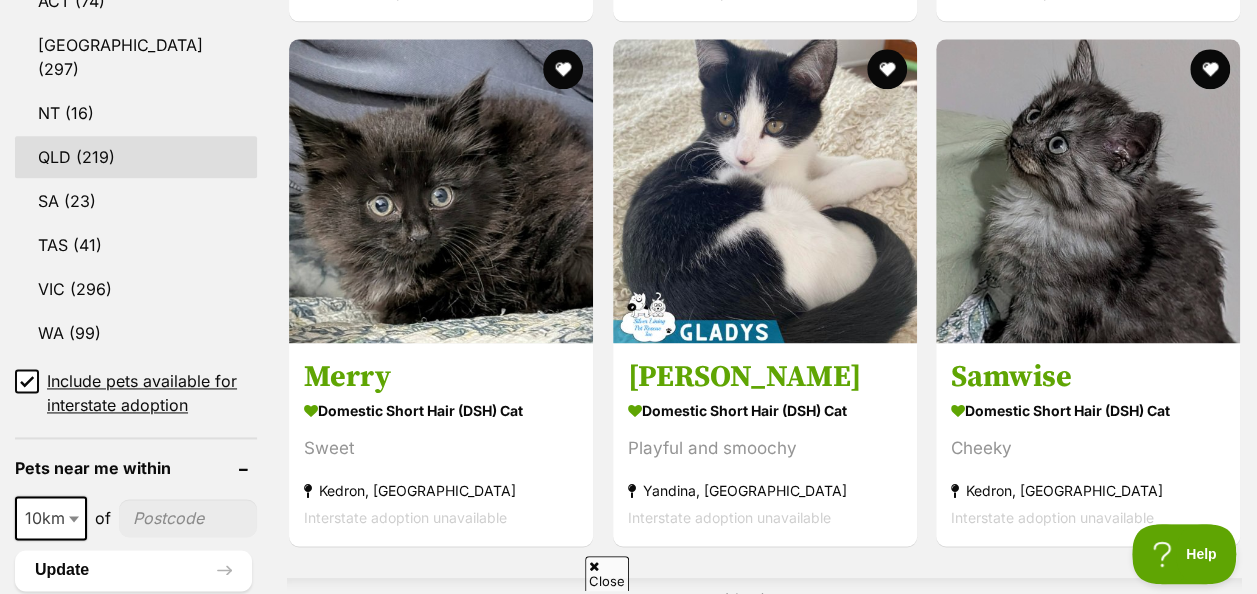 click on "QLD (219)" at bounding box center (136, 157) 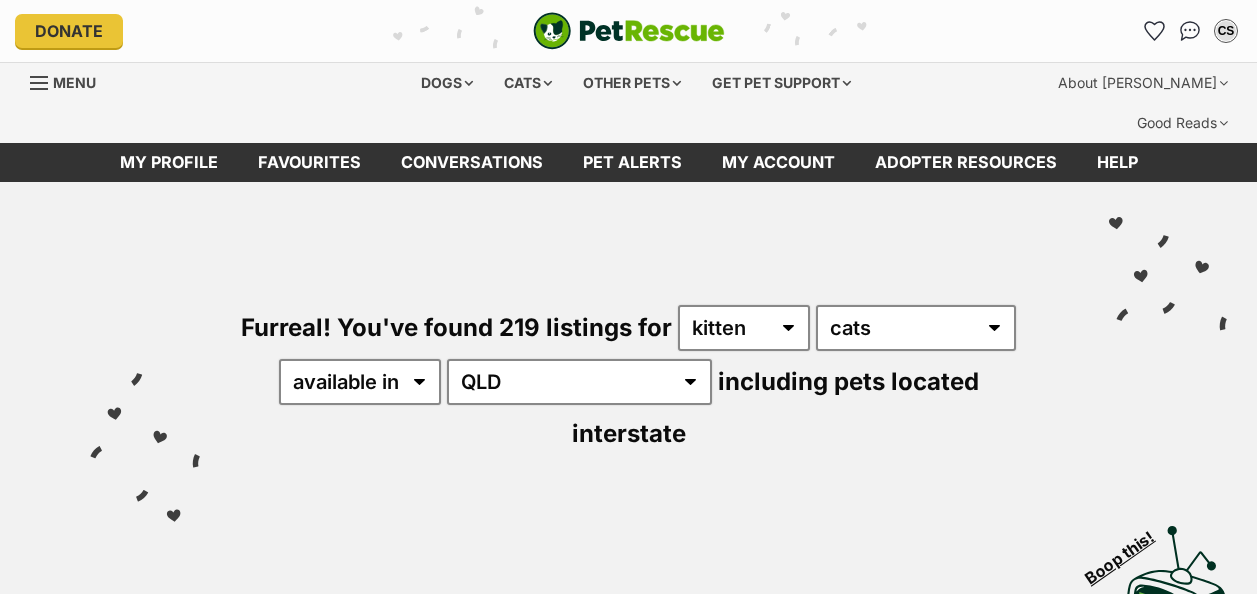 scroll, scrollTop: 0, scrollLeft: 0, axis: both 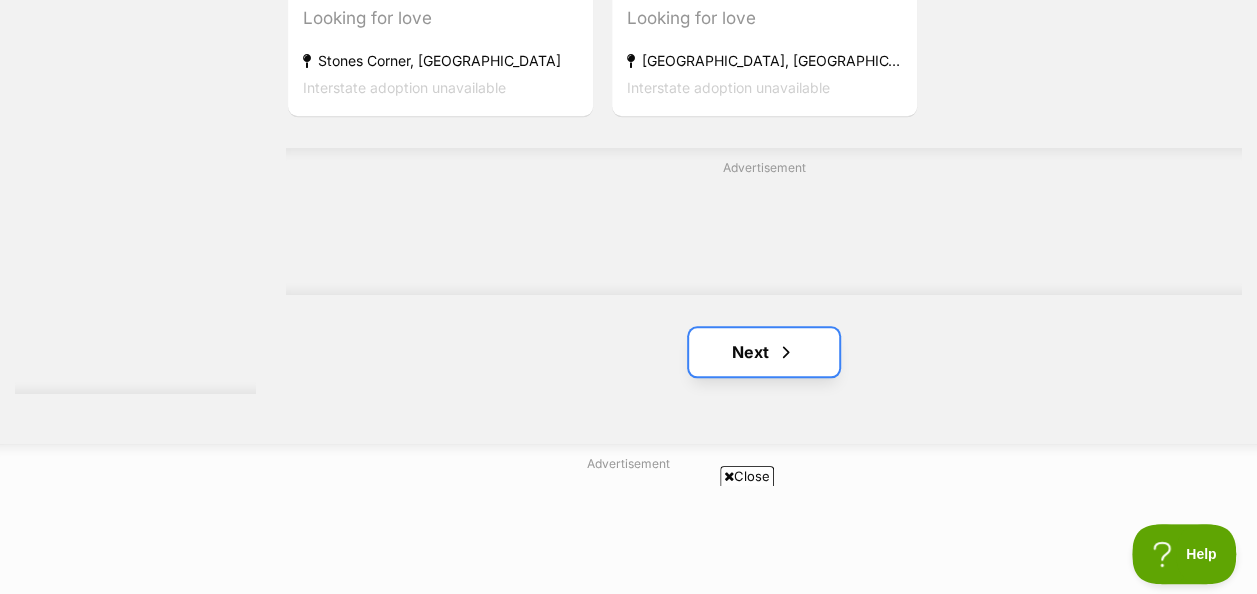 click at bounding box center [786, 352] 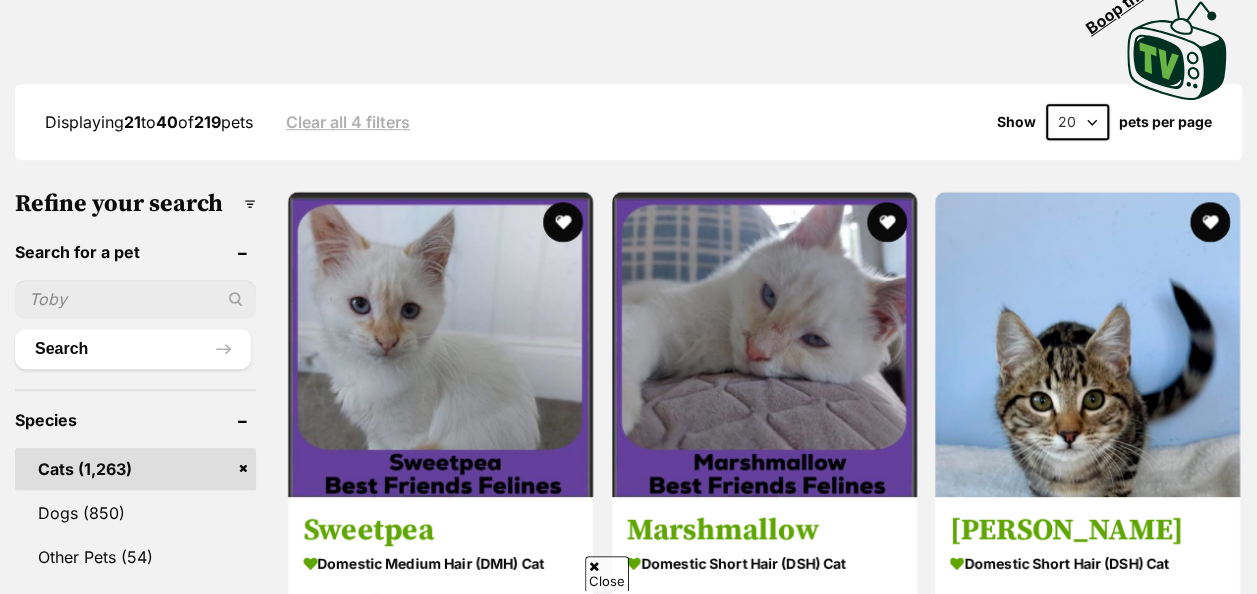 scroll, scrollTop: 574, scrollLeft: 0, axis: vertical 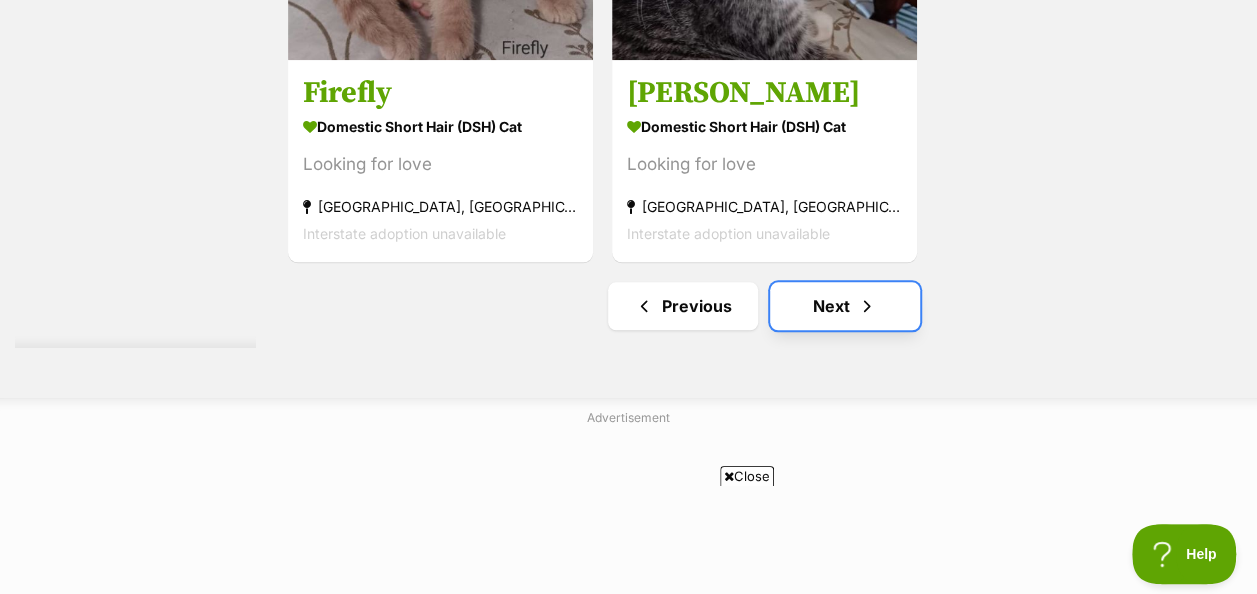 click on "Next" at bounding box center (845, 306) 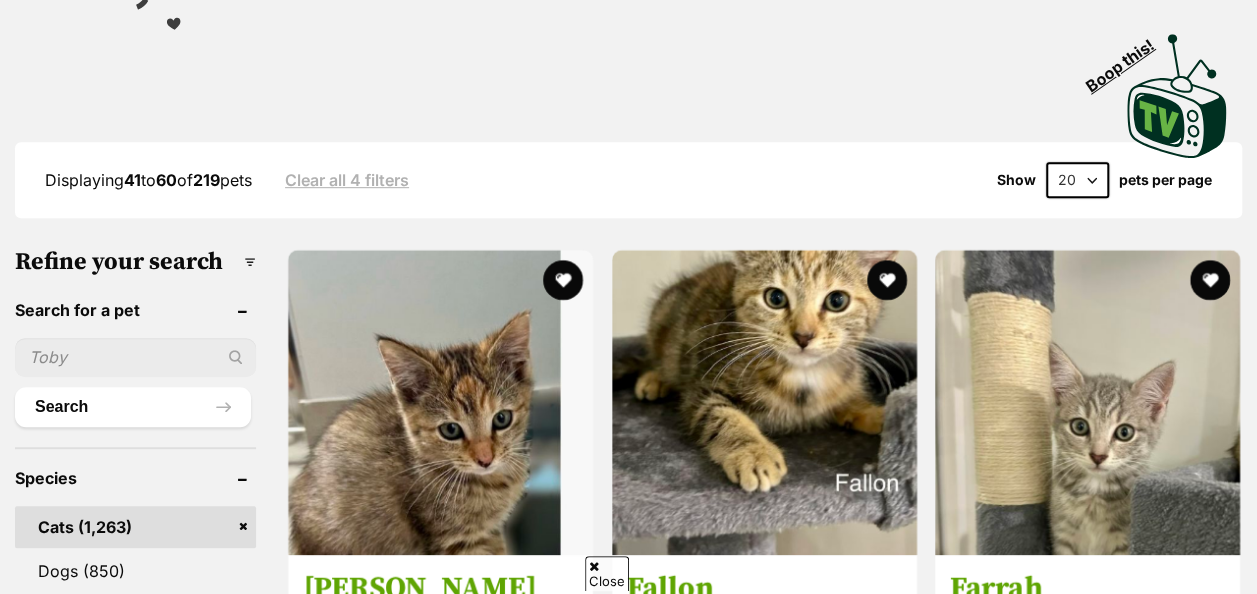 scroll, scrollTop: 0, scrollLeft: 0, axis: both 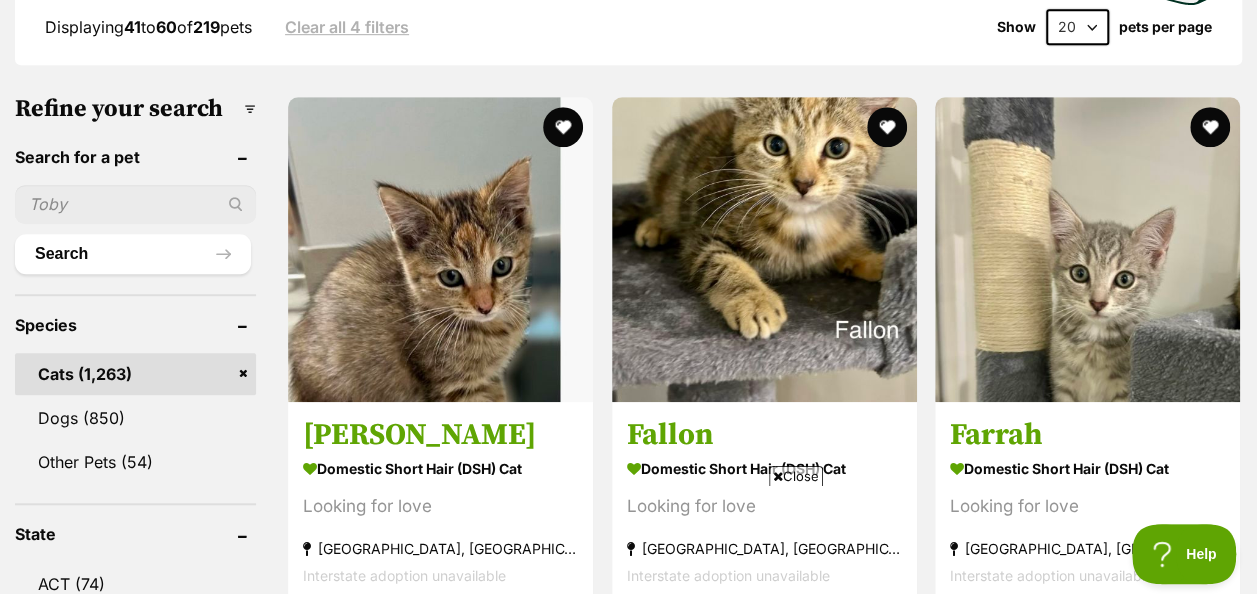 click at bounding box center (135, 204) 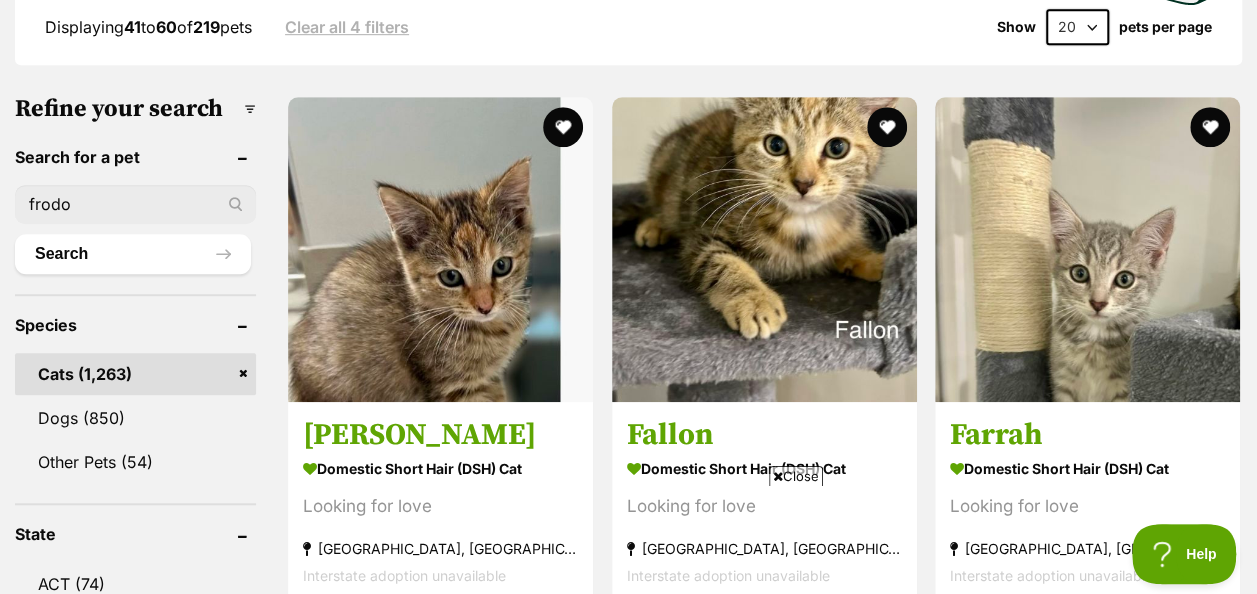 type on "frodo" 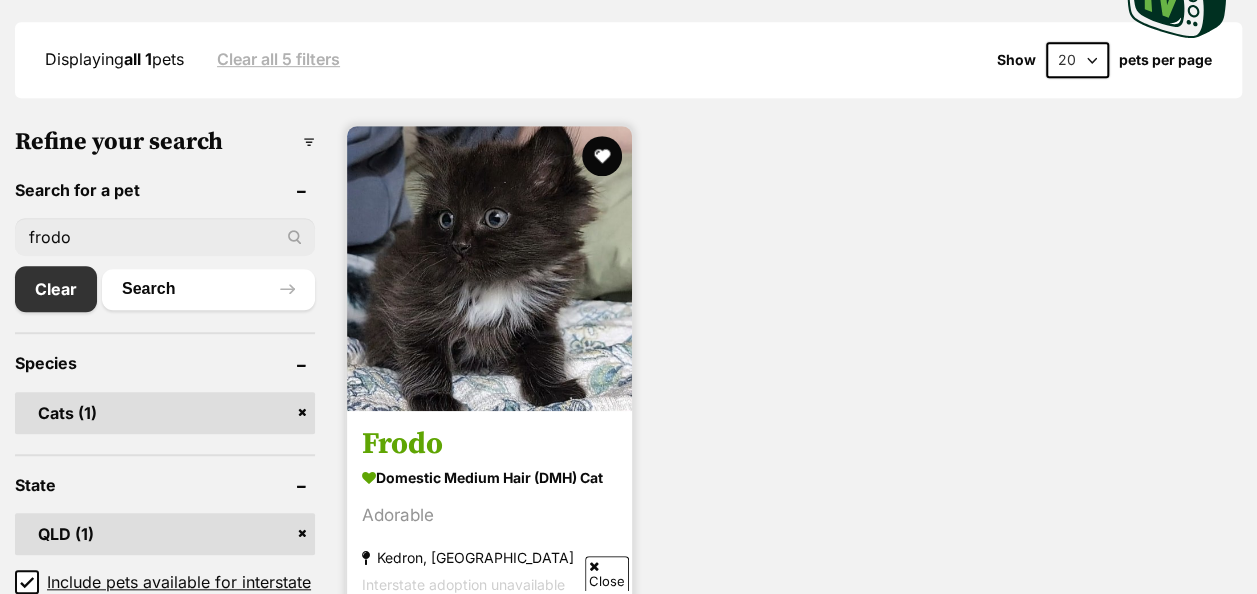 scroll, scrollTop: 612, scrollLeft: 0, axis: vertical 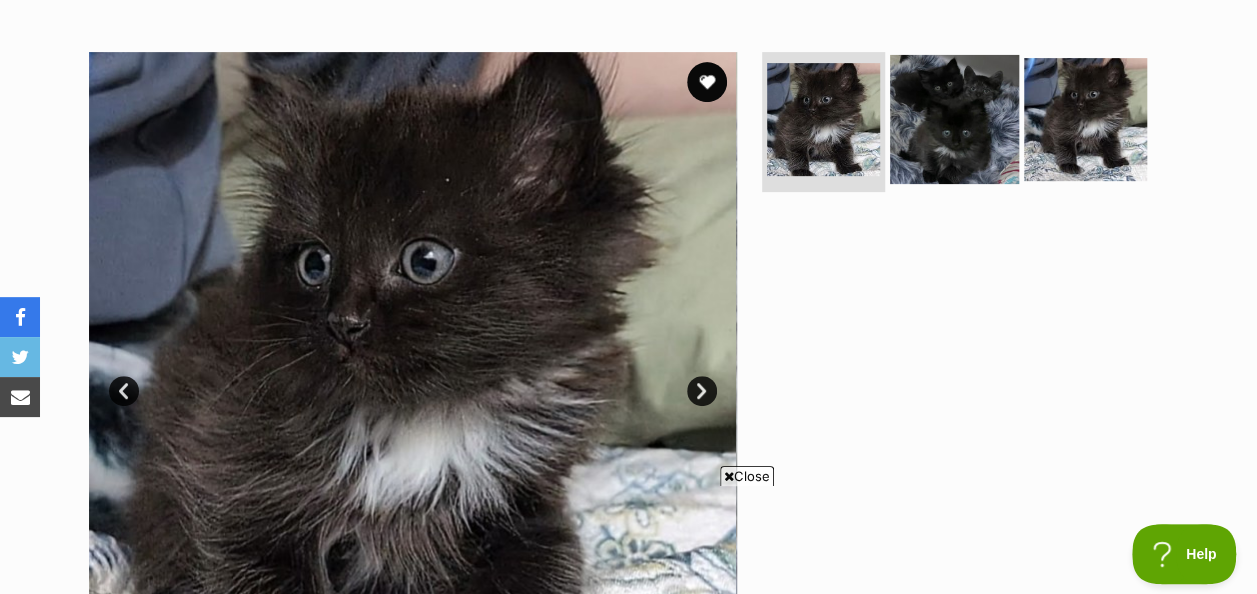 click at bounding box center [954, 119] 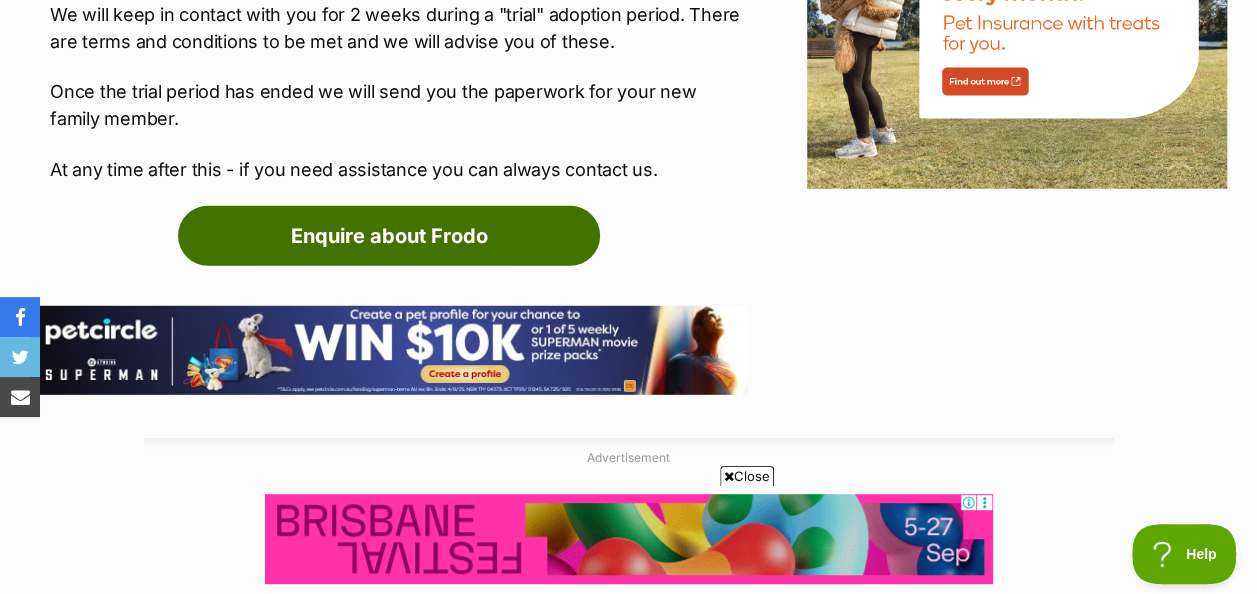 scroll, scrollTop: 2657, scrollLeft: 0, axis: vertical 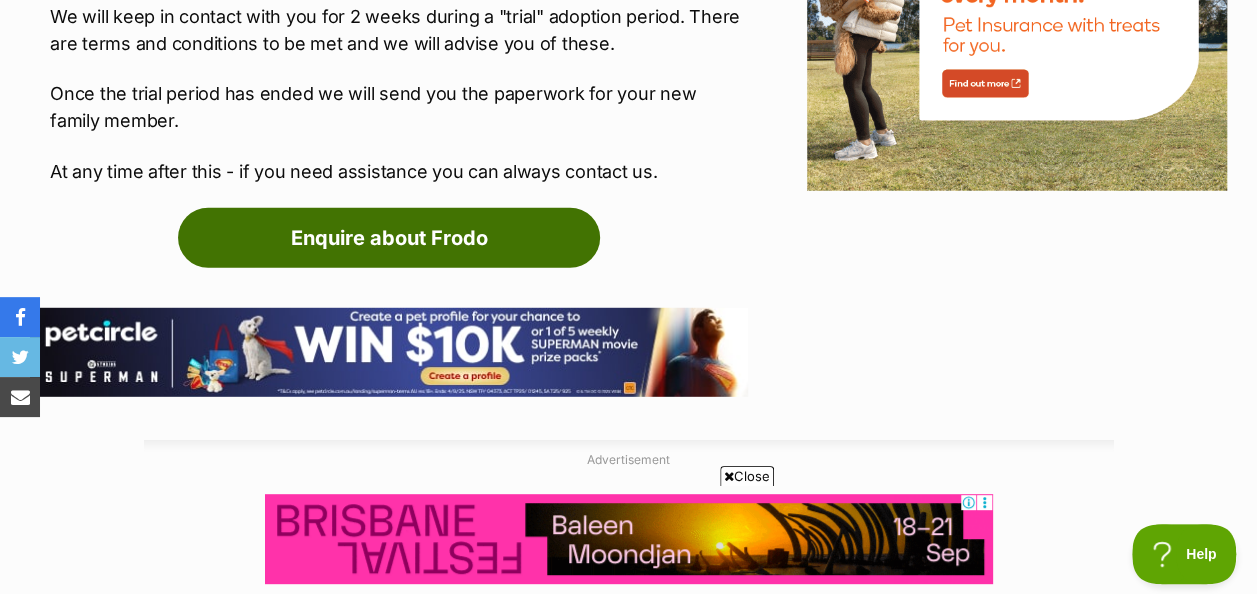 click on "Enquire about Frodo" at bounding box center [389, 238] 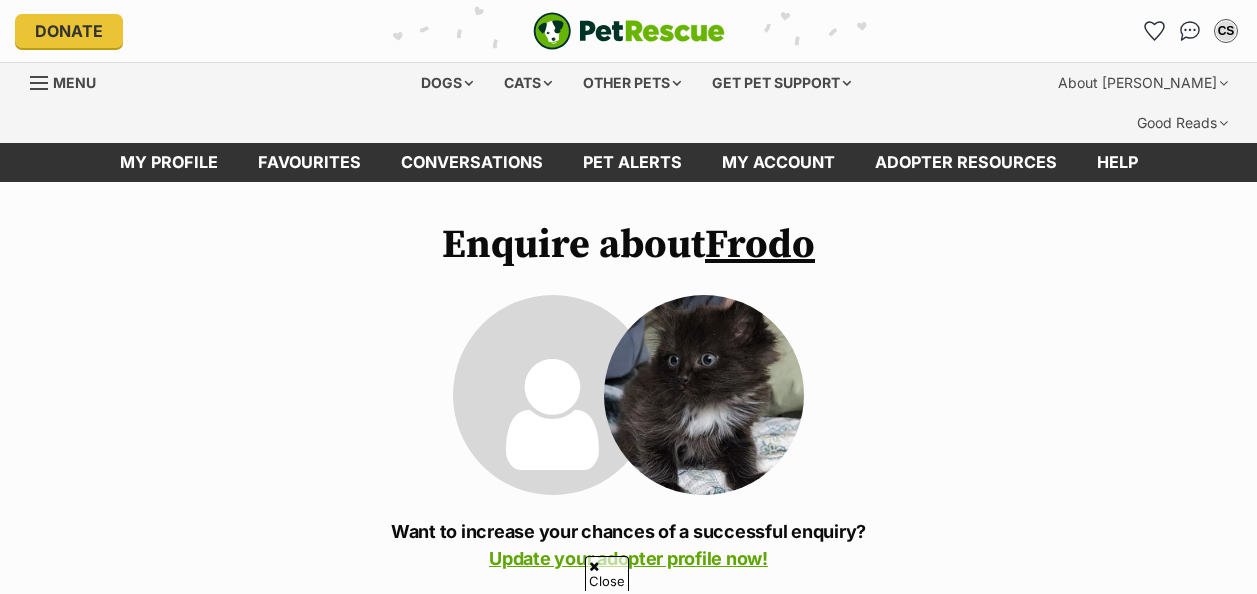 scroll, scrollTop: 200, scrollLeft: 0, axis: vertical 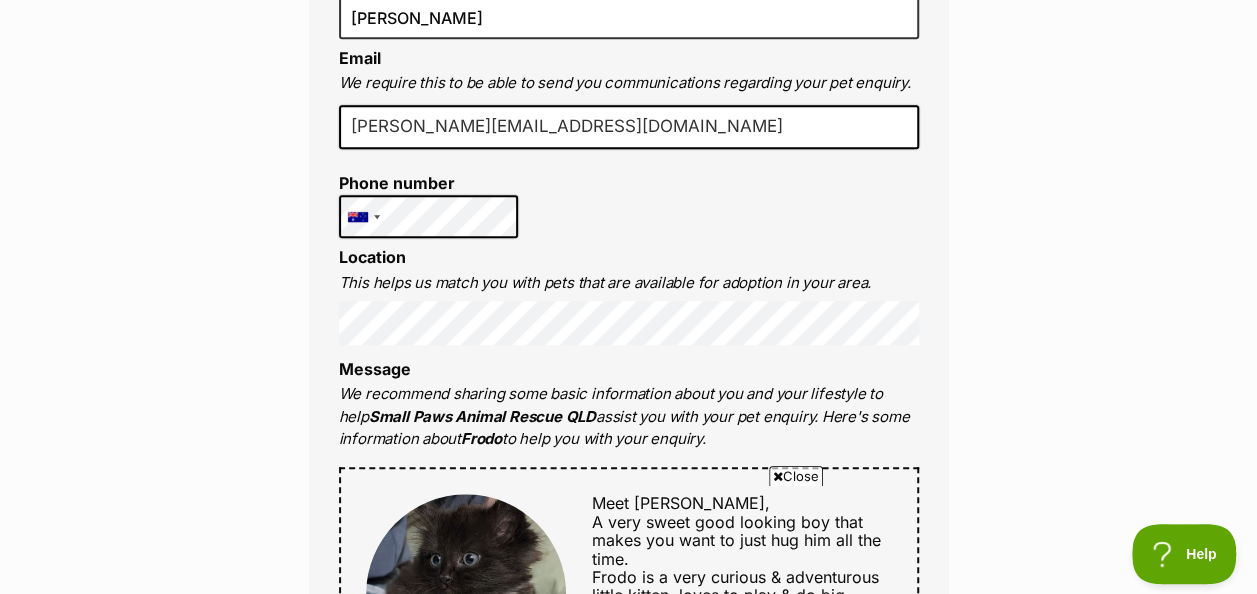 click on "Full name [PERSON_NAME]
Email
We require this to be able to send you communications regarding your pet enquiry.
[PERSON_NAME][EMAIL_ADDRESS][DOMAIN_NAME]
Phone number [GEOGRAPHIC_DATA] +1 [GEOGRAPHIC_DATA] +44 [GEOGRAPHIC_DATA] (‫[GEOGRAPHIC_DATA]‬‎) +93 [GEOGRAPHIC_DATA] ([GEOGRAPHIC_DATA]) +355 [GEOGRAPHIC_DATA] (‫[GEOGRAPHIC_DATA]‬‎) +213 [US_STATE] +1684 [GEOGRAPHIC_DATA] +376 [GEOGRAPHIC_DATA] +244 [GEOGRAPHIC_DATA] +1264 [GEOGRAPHIC_DATA] +1268 [GEOGRAPHIC_DATA] +54 [GEOGRAPHIC_DATA] ([GEOGRAPHIC_DATA]) +374 [GEOGRAPHIC_DATA] +297 [GEOGRAPHIC_DATA] +61 [GEOGRAPHIC_DATA] ([GEOGRAPHIC_DATA]) +43 [GEOGRAPHIC_DATA] ([GEOGRAPHIC_DATA]) +994 [GEOGRAPHIC_DATA] +1242 [GEOGRAPHIC_DATA] (‫[GEOGRAPHIC_DATA]‬‎) +973 [GEOGRAPHIC_DATA] ([GEOGRAPHIC_DATA]) +880 [GEOGRAPHIC_DATA] +1246 [GEOGRAPHIC_DATA] ([GEOGRAPHIC_DATA]) +375 [GEOGRAPHIC_DATA] ([GEOGRAPHIC_DATA]) +32 [GEOGRAPHIC_DATA] +501 [GEOGRAPHIC_DATA] ([GEOGRAPHIC_DATA]) +229 [GEOGRAPHIC_DATA] +1441 [GEOGRAPHIC_DATA] (འབྲུག) +975 [GEOGRAPHIC_DATA] +591 [GEOGRAPHIC_DATA] ([GEOGRAPHIC_DATA]) +387 [GEOGRAPHIC_DATA] +267 [GEOGRAPHIC_DATA] ([GEOGRAPHIC_DATA]) +55 [GEOGRAPHIC_DATA] +246 [GEOGRAPHIC_DATA] +1284 [GEOGRAPHIC_DATA] +673 [GEOGRAPHIC_DATA] ([GEOGRAPHIC_DATA]) +359 [GEOGRAPHIC_DATA] +226 +257" at bounding box center [629, 607] 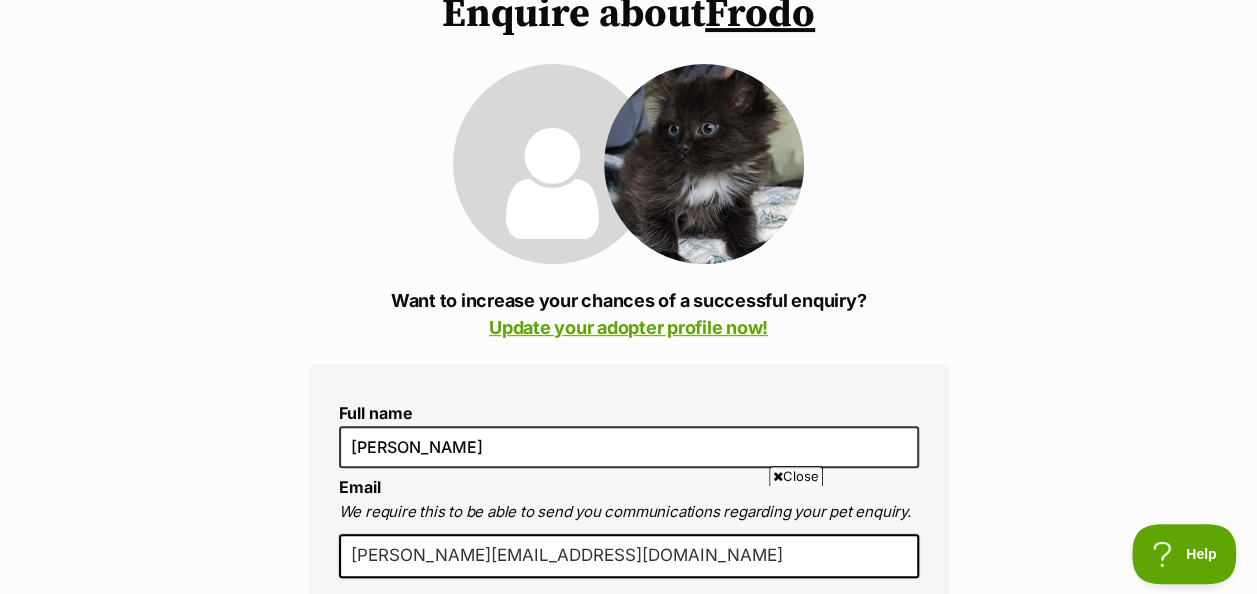 scroll, scrollTop: 233, scrollLeft: 0, axis: vertical 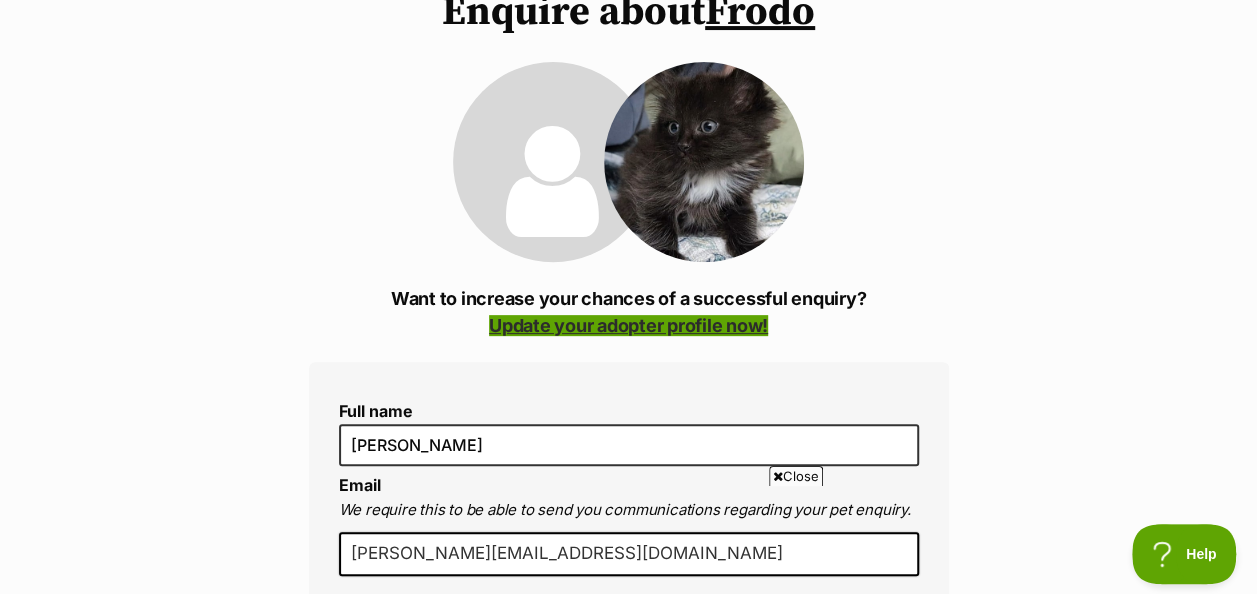 click on "Update your adopter profile now!" at bounding box center [628, 325] 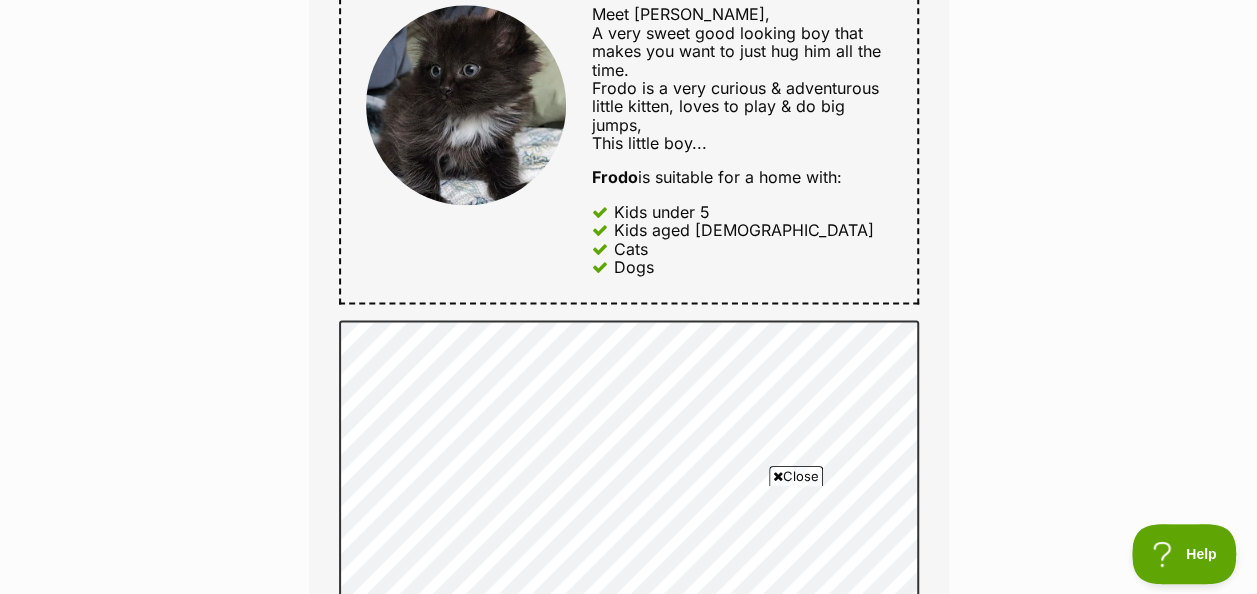 scroll, scrollTop: 1255, scrollLeft: 0, axis: vertical 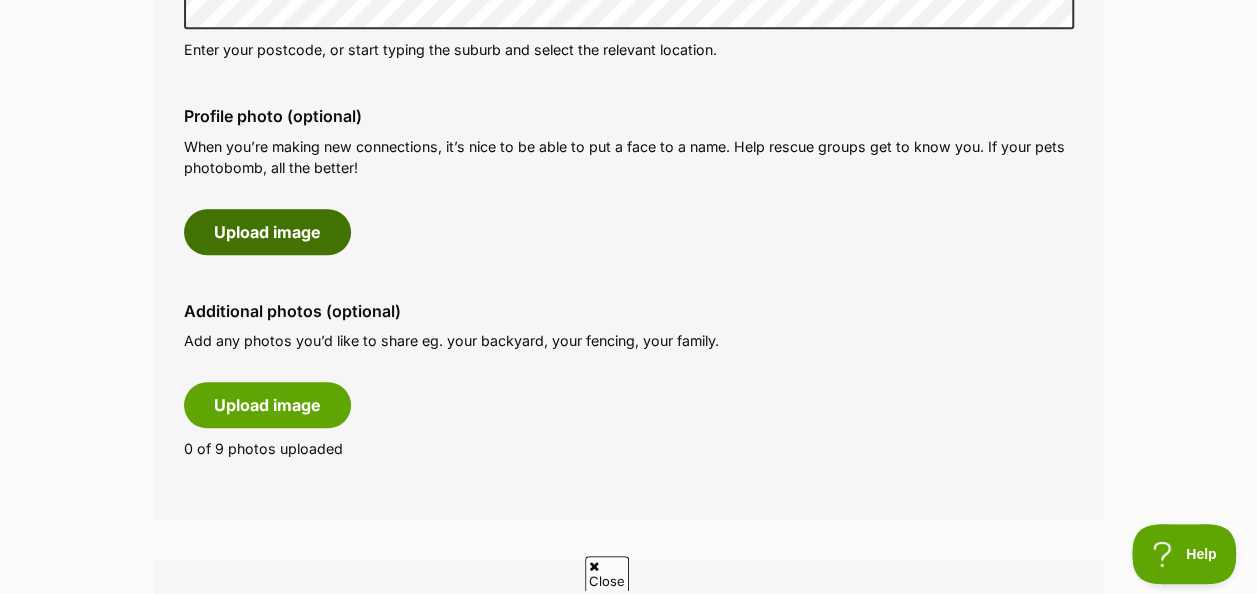 click on "Upload image" at bounding box center [267, 232] 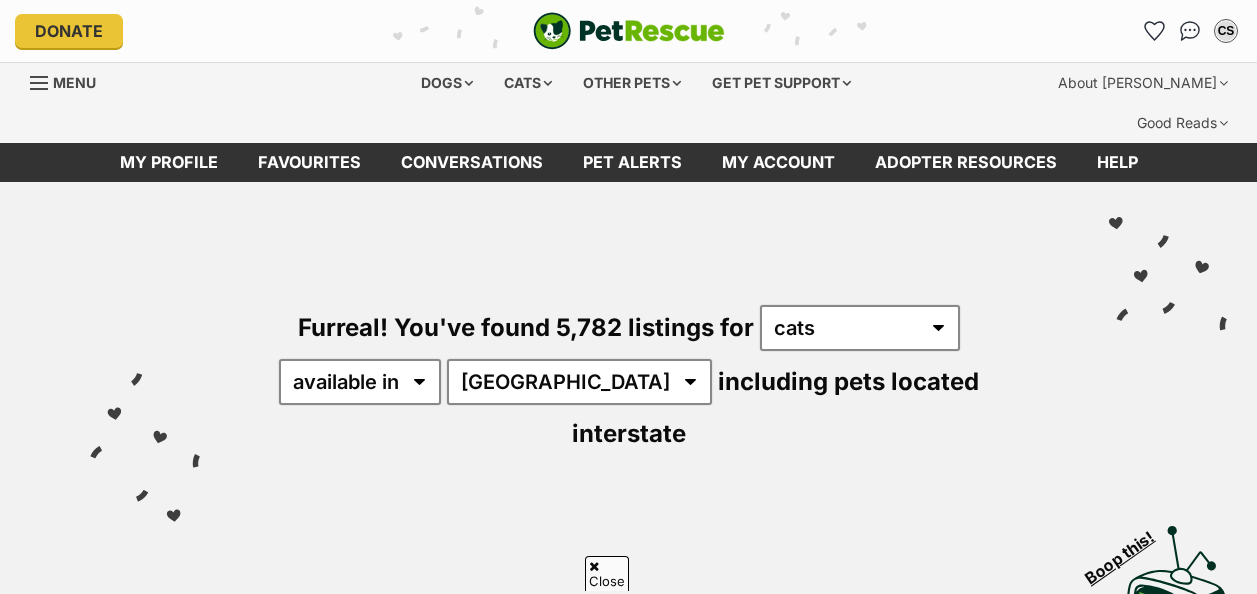 click at bounding box center [138, 849] 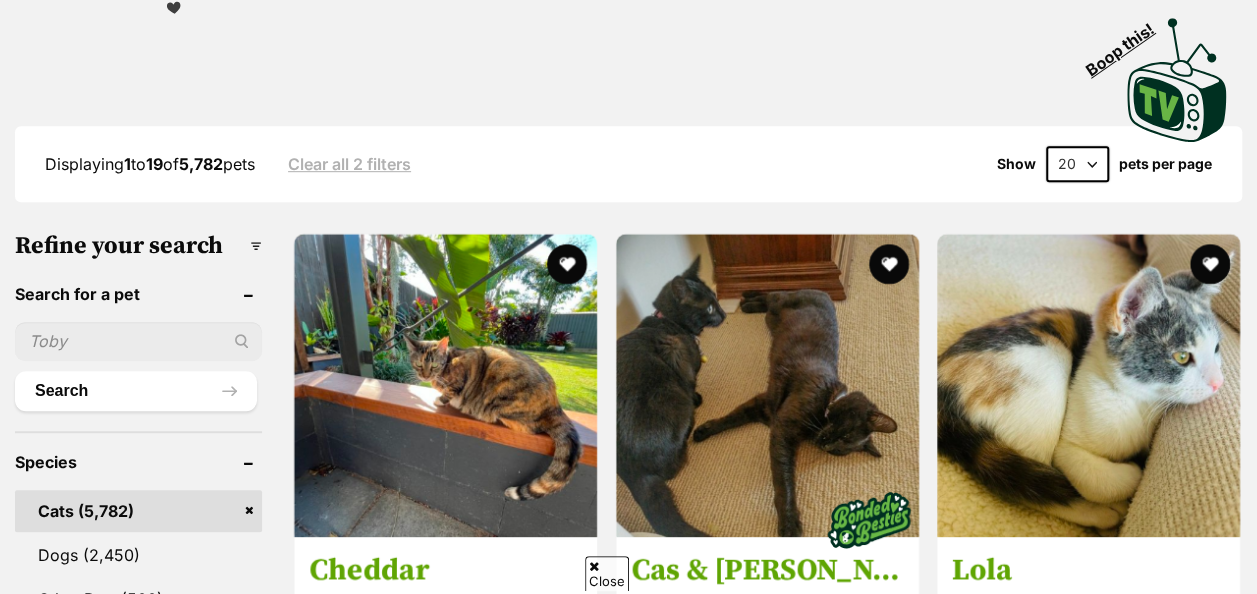 scroll, scrollTop: 0, scrollLeft: 0, axis: both 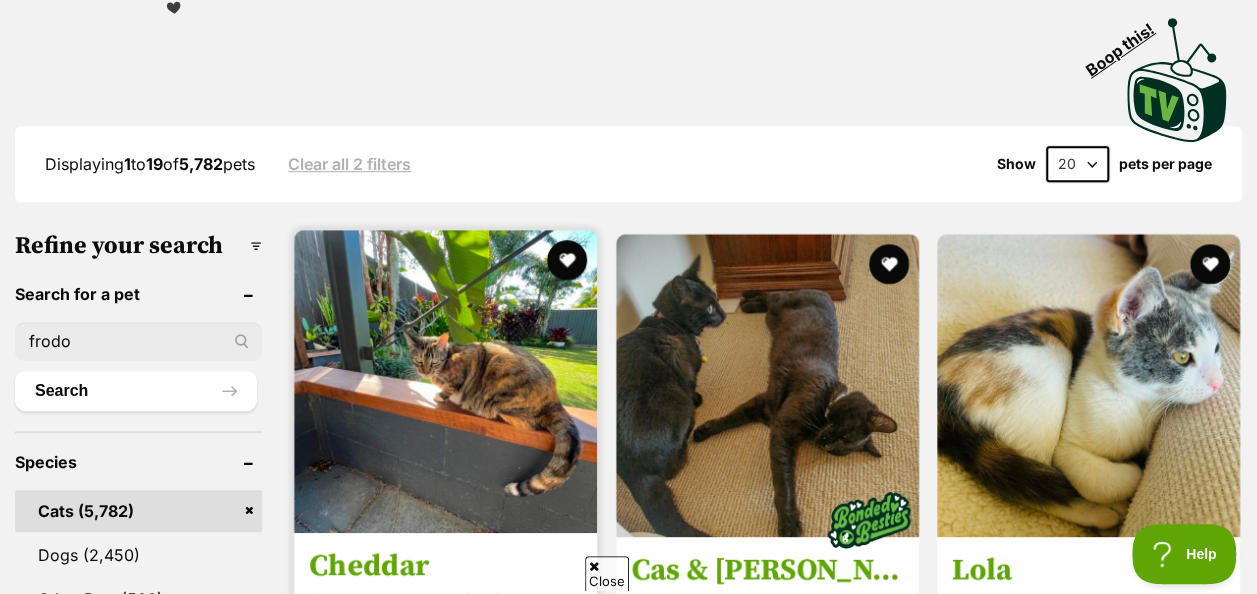 click on "Search" at bounding box center (136, 391) 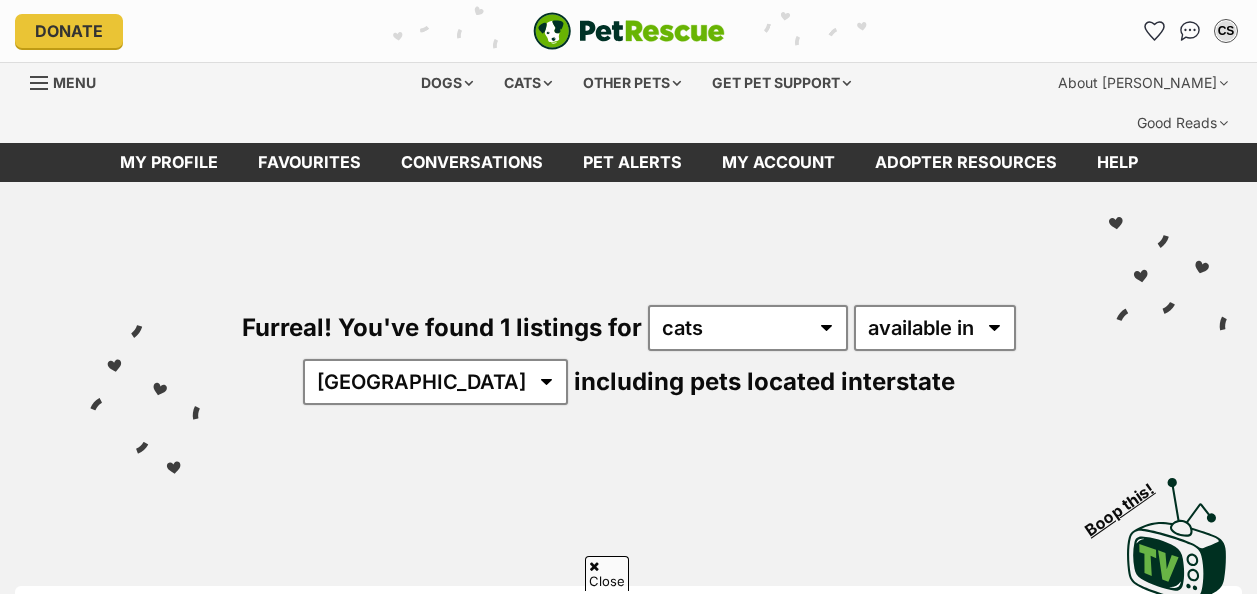 click at bounding box center [489, 832] 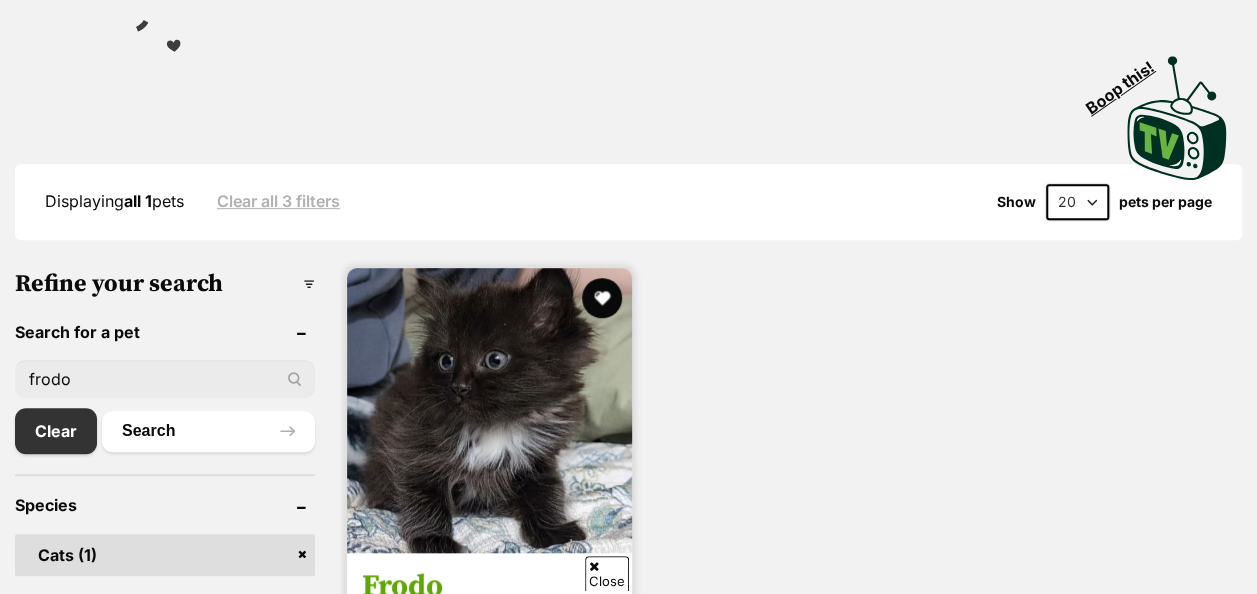 scroll, scrollTop: 422, scrollLeft: 0, axis: vertical 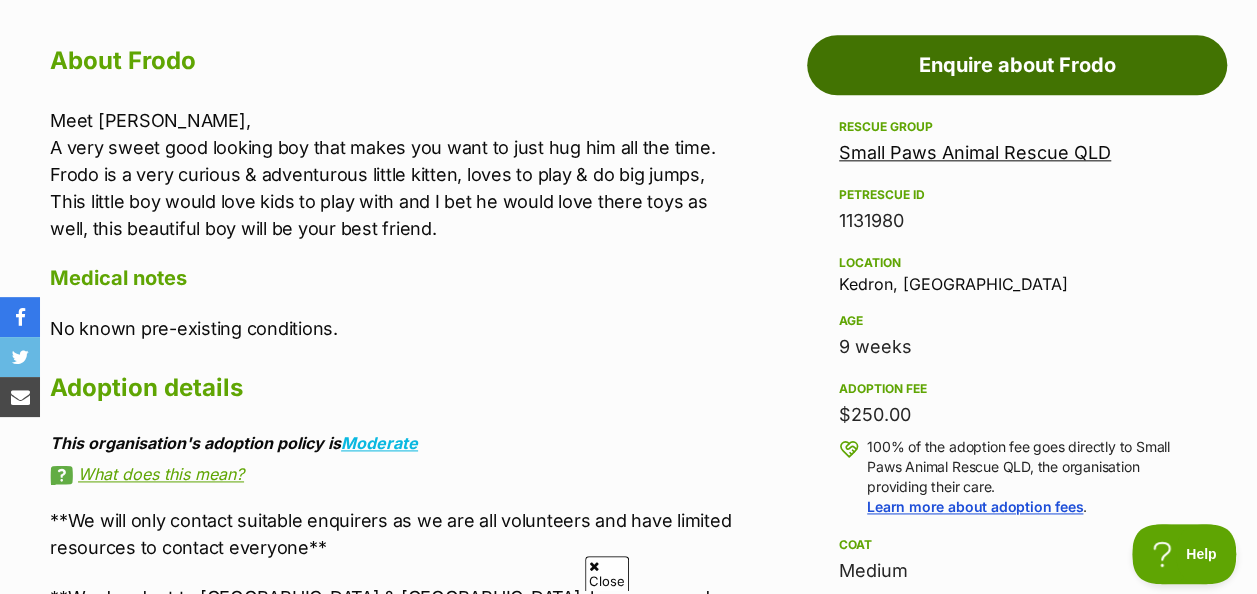 click on "Enquire about Frodo" at bounding box center (1017, 65) 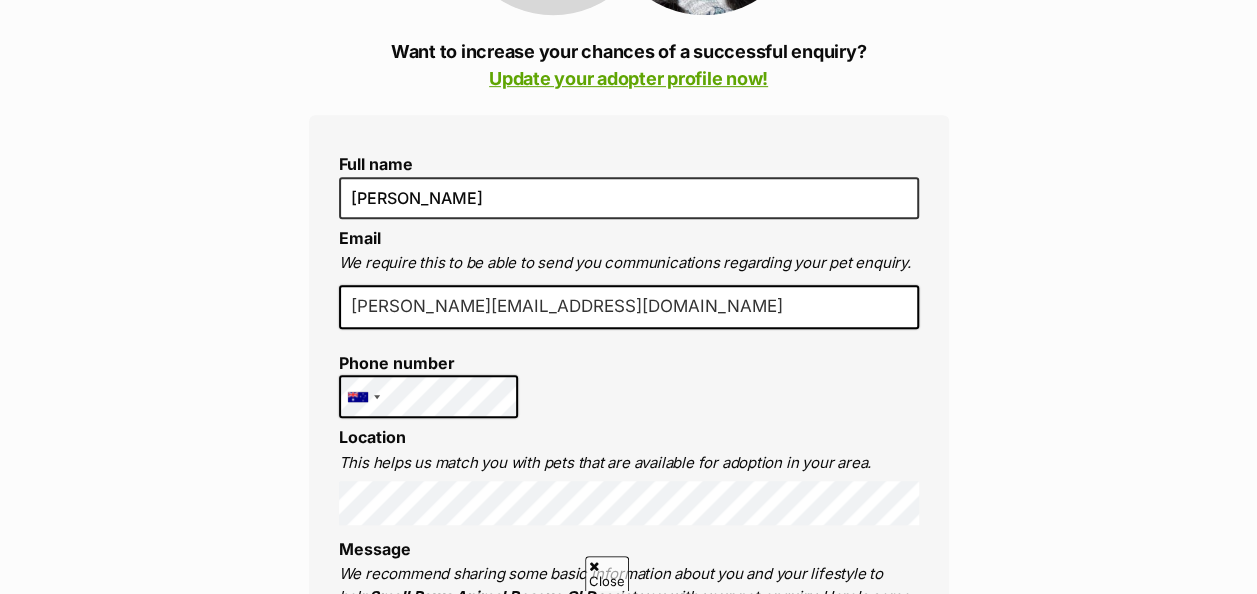scroll, scrollTop: 480, scrollLeft: 0, axis: vertical 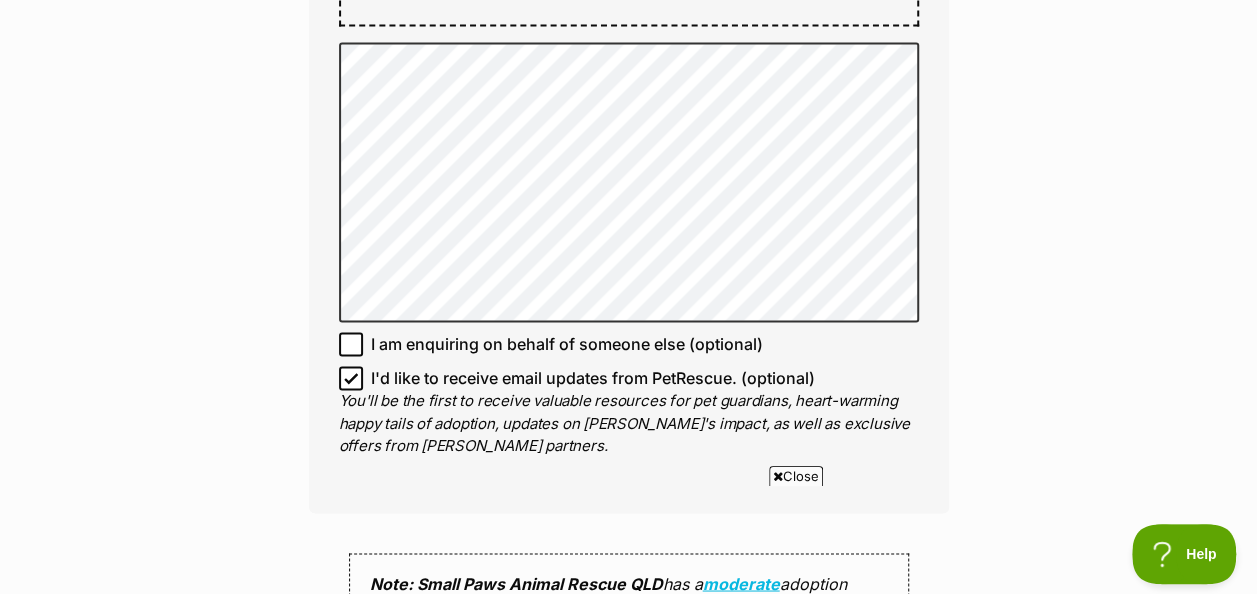 click 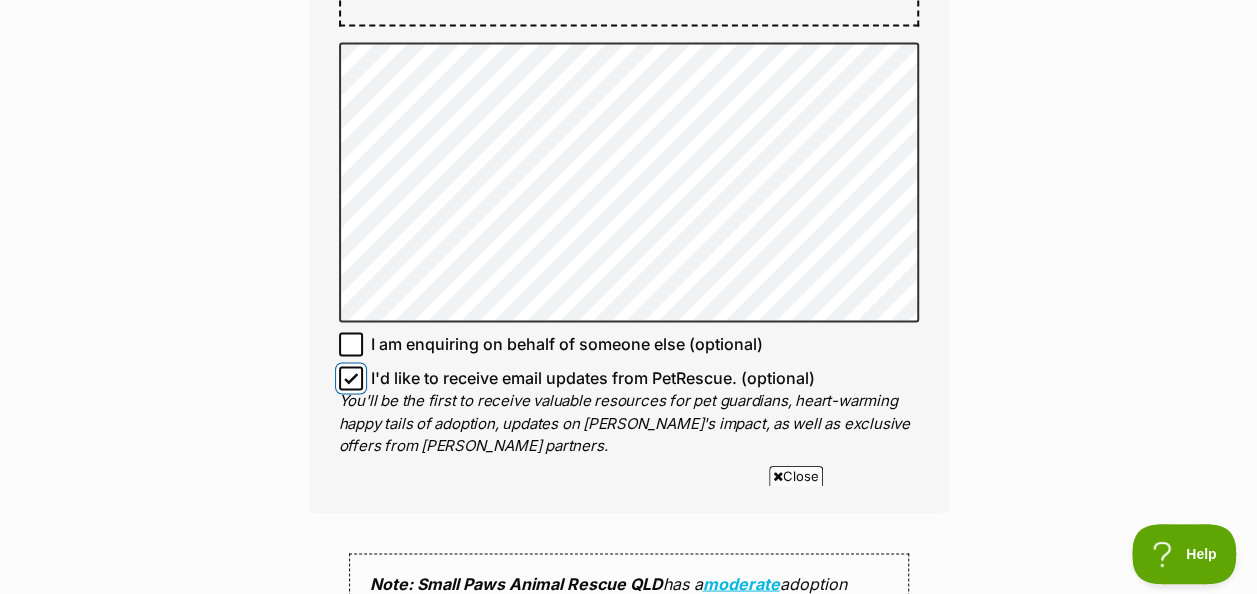 click on "I'd like to receive email updates from PetRescue. (optional)" at bounding box center (351, 378) 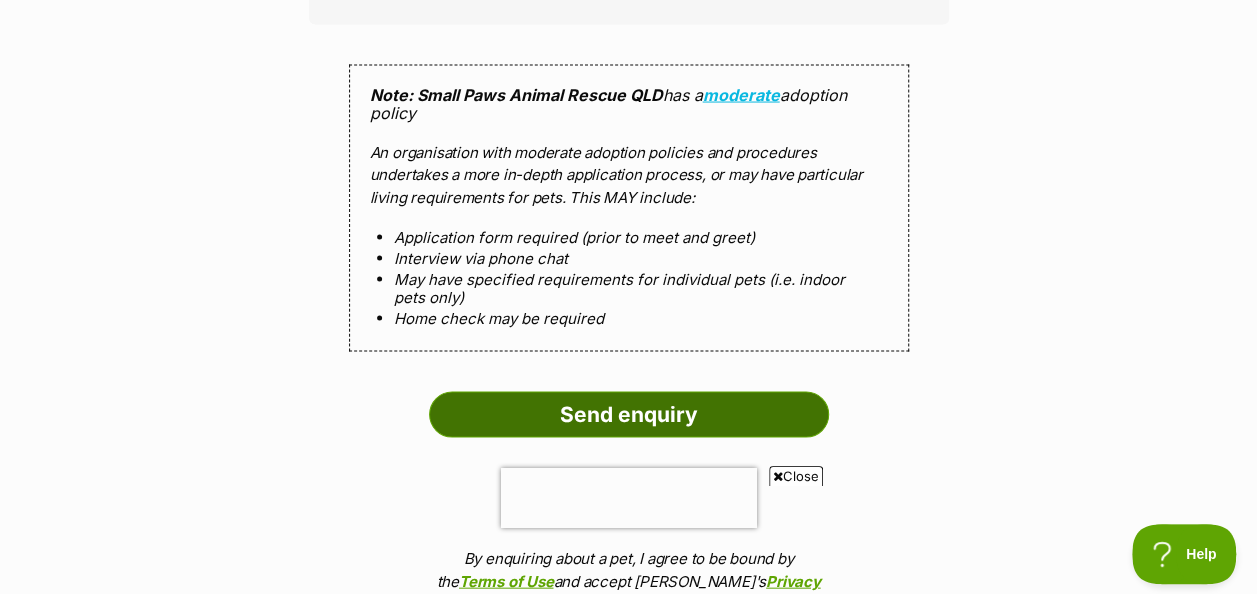 scroll, scrollTop: 1922, scrollLeft: 0, axis: vertical 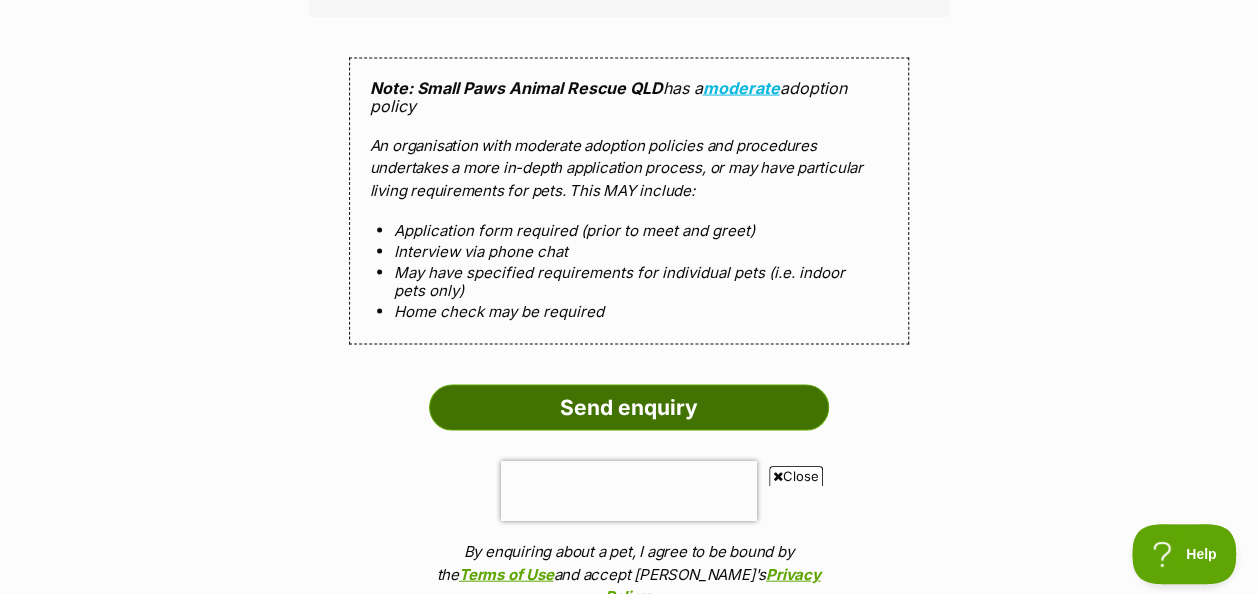 click on "Send enquiry" at bounding box center (629, 408) 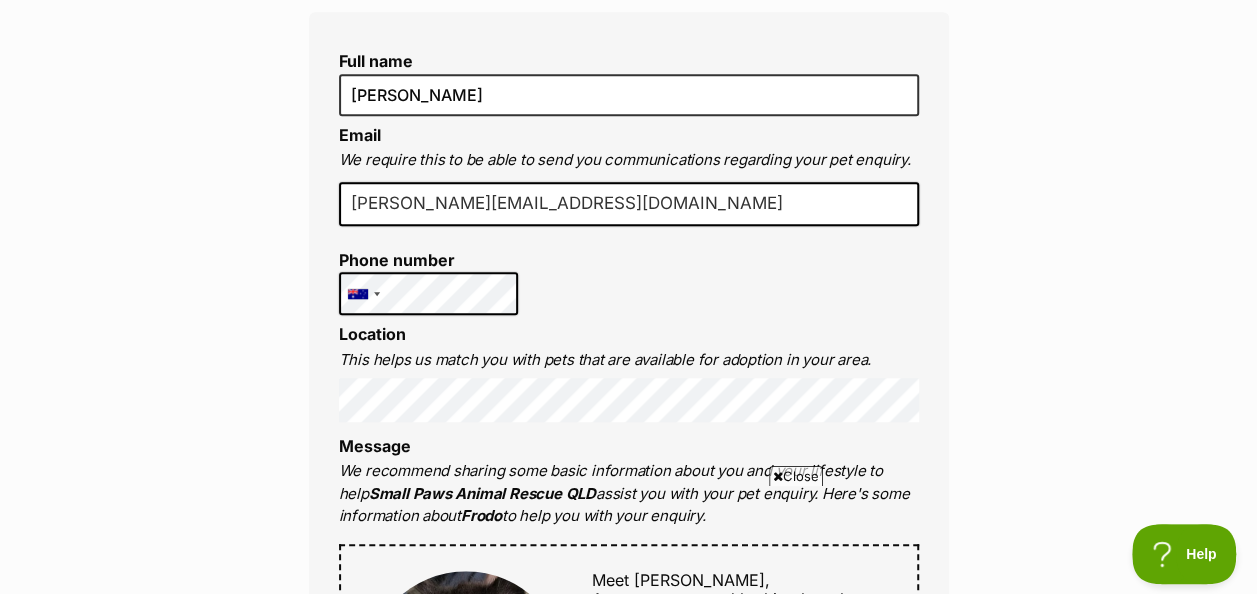 scroll, scrollTop: 580, scrollLeft: 0, axis: vertical 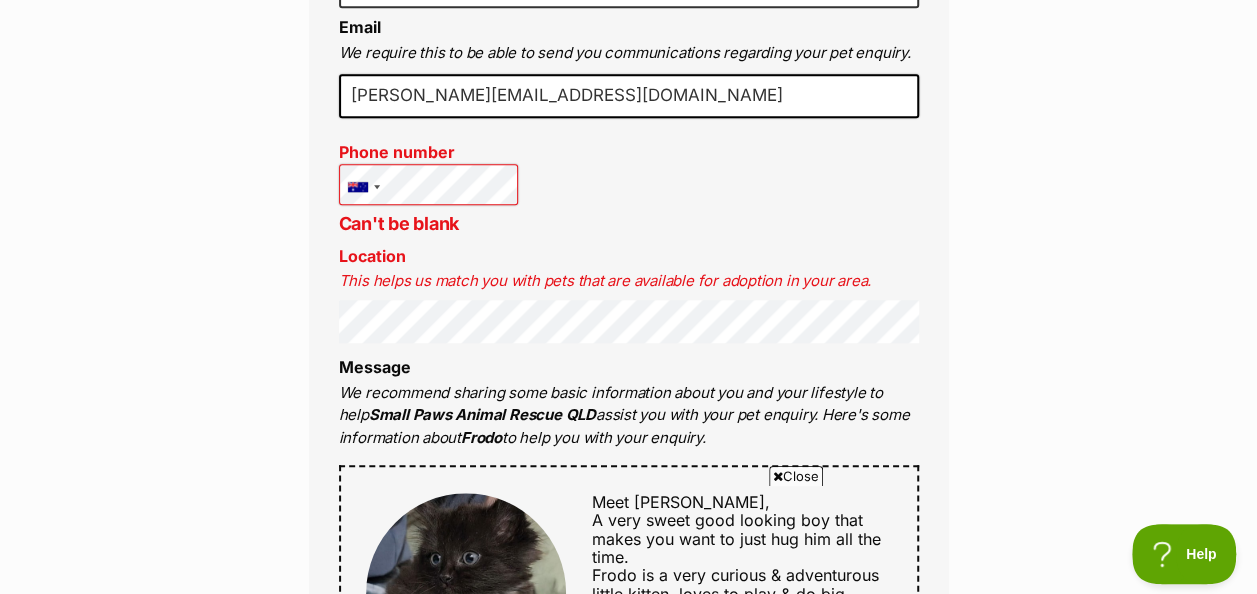 click on "Full name Chloe Schroder
Email
We require this to be able to send you communications regarding your pet enquiry.
chloe.schroder@outlook.com
Phone number United States +1 United Kingdom +44 Afghanistan (‫افغانستان‬‎) +93 Albania (Shqipëri) +355 Algeria (‫الجزائر‬‎) +213 American Samoa +1684 Andorra +376 Angola +244 Anguilla +1264 Antigua and Barbuda +1268 Argentina +54 Armenia (Հայաստան) +374 Aruba +297 Australia +61 Austria (Österreich) +43 Azerbaijan (Azərbaycan) +994 Bahamas +1242 Bahrain (‫البحرين‬‎) +973 Bangladesh (বাংলাদেশ) +880 Barbados +1246 Belarus (Беларусь) +375 Belgium (België) +32 Belize +501 Benin (Bénin) +229 Bermuda +1441 Bhutan (འབྲུག) +975 Bolivia +591 Bosnia and Herzegovina (Босна и Херцеговина) +387 Botswana +267 Brazil (Brasil) +55 British Indian Ocean Territory +246 British Virgin Islands +1284 Brunei +673 Bulgaria (България) +359 Burkina Faso +226 +257" at bounding box center (629, 592) 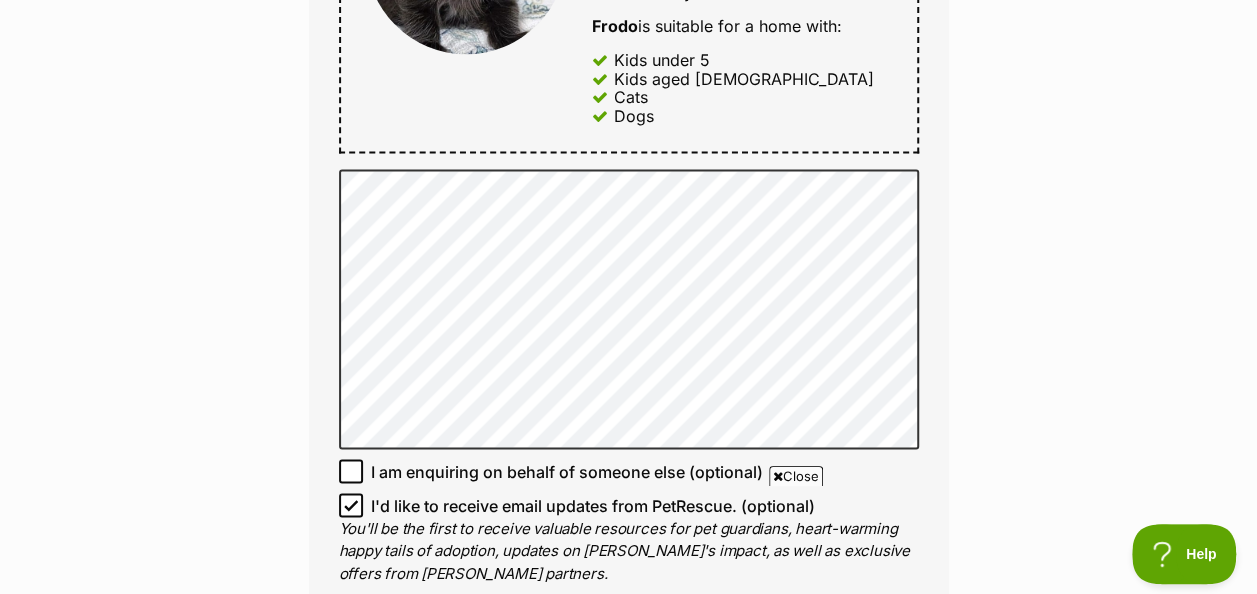 scroll, scrollTop: 1479, scrollLeft: 0, axis: vertical 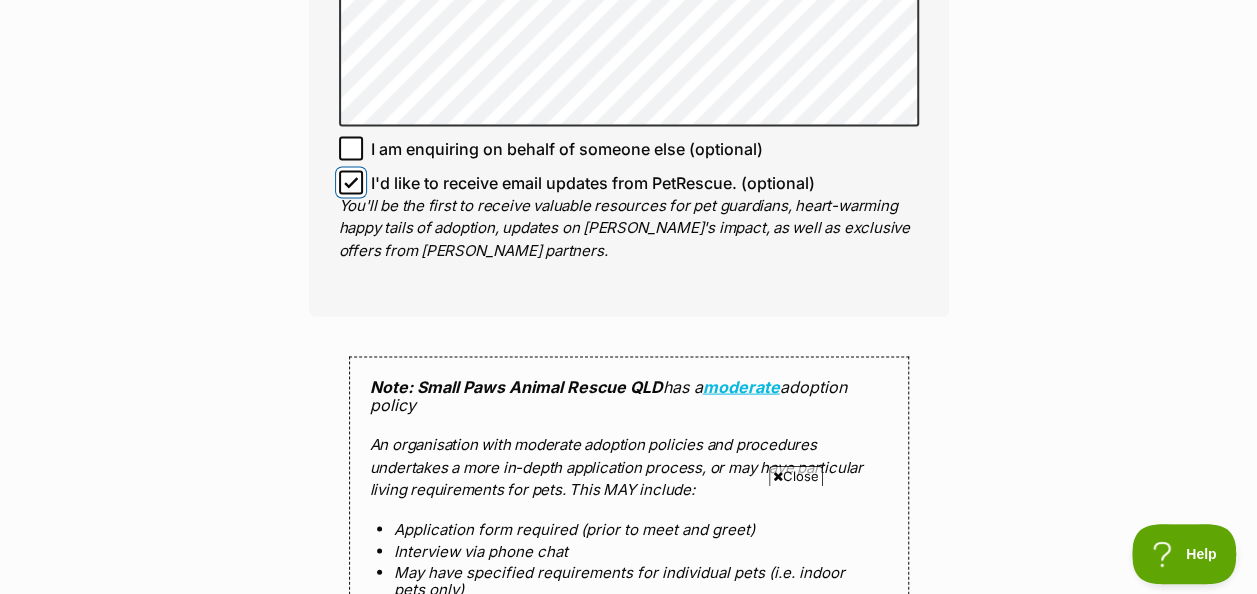 click on "I'd like to receive email updates from PetRescue. (optional)" at bounding box center [351, 182] 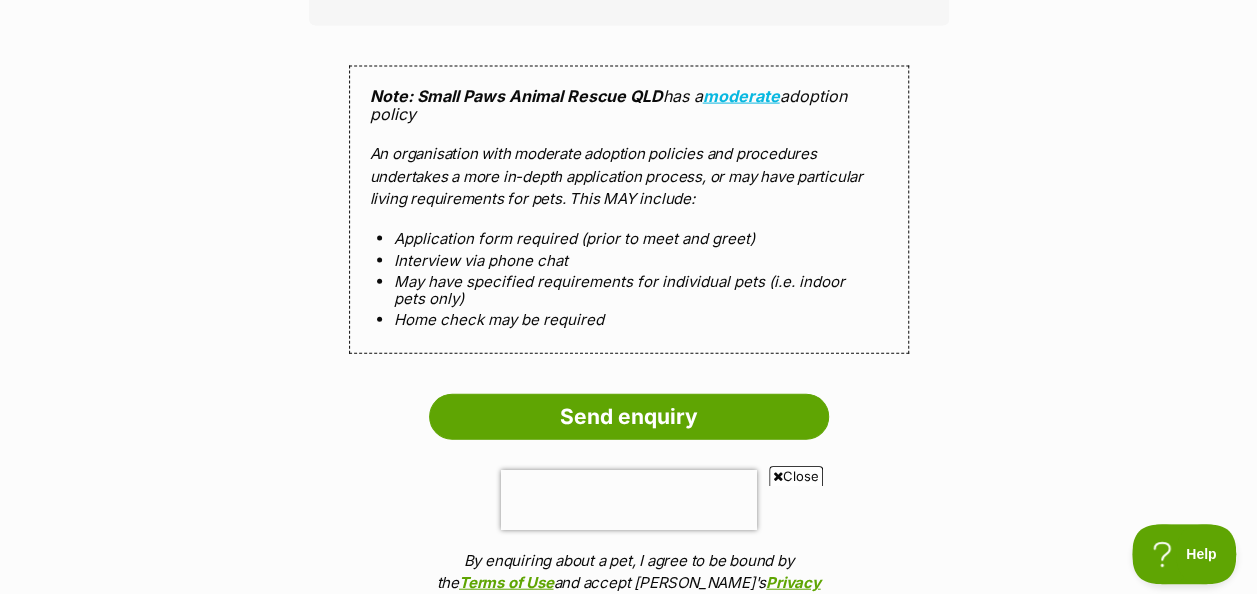scroll, scrollTop: 2105, scrollLeft: 0, axis: vertical 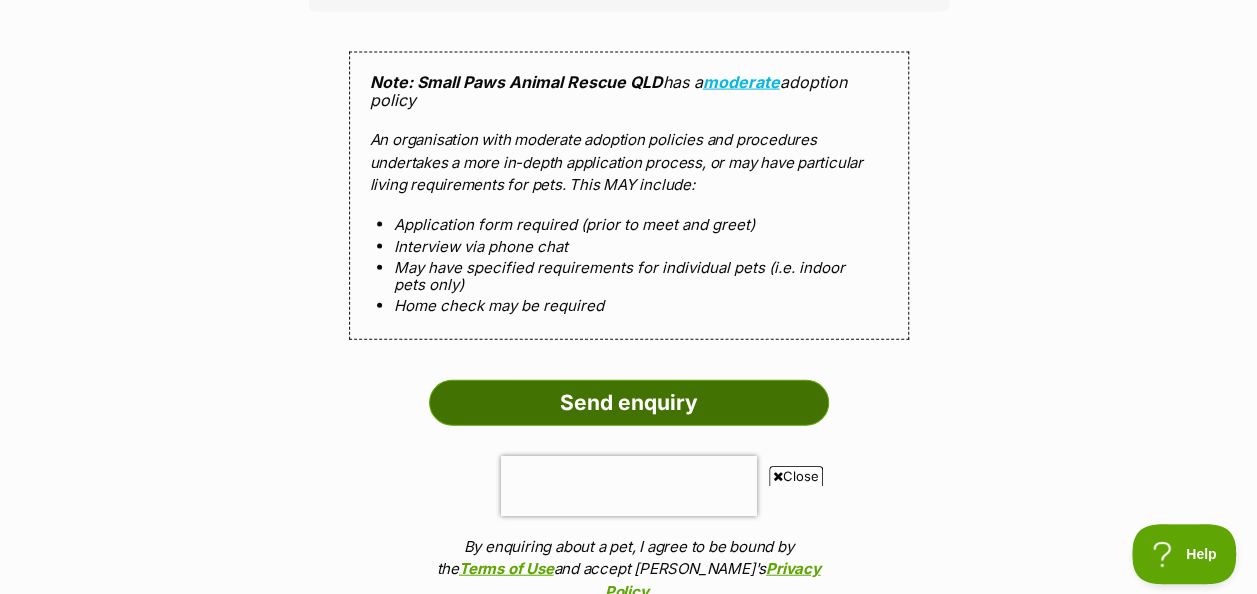 click on "Send enquiry" at bounding box center [629, 403] 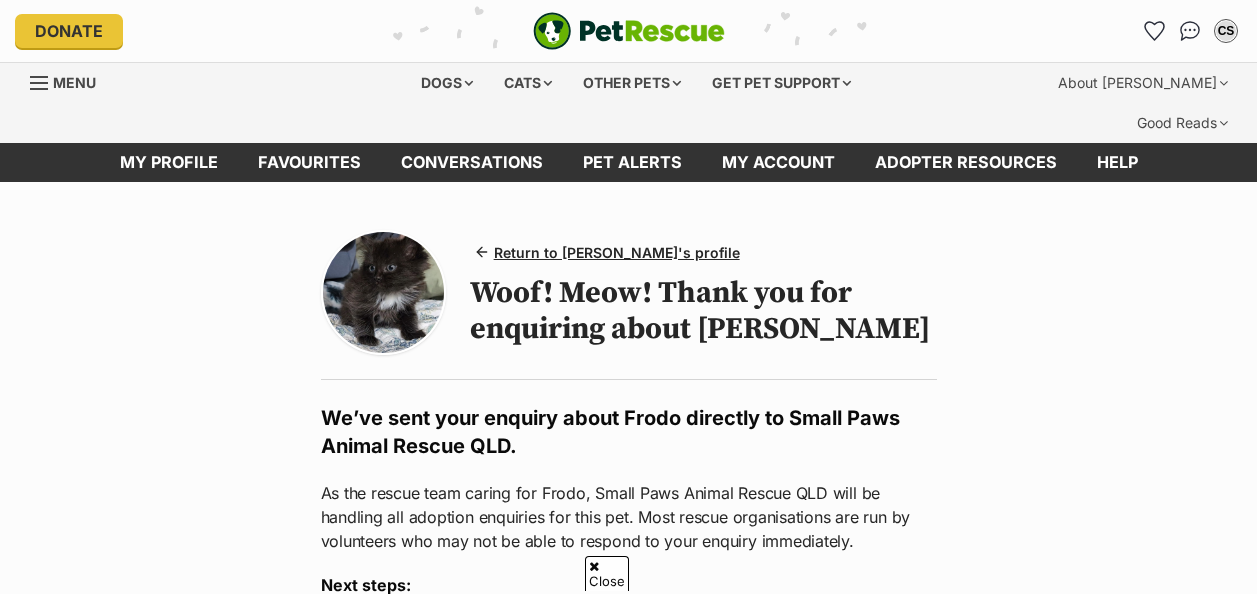 scroll, scrollTop: 141, scrollLeft: 0, axis: vertical 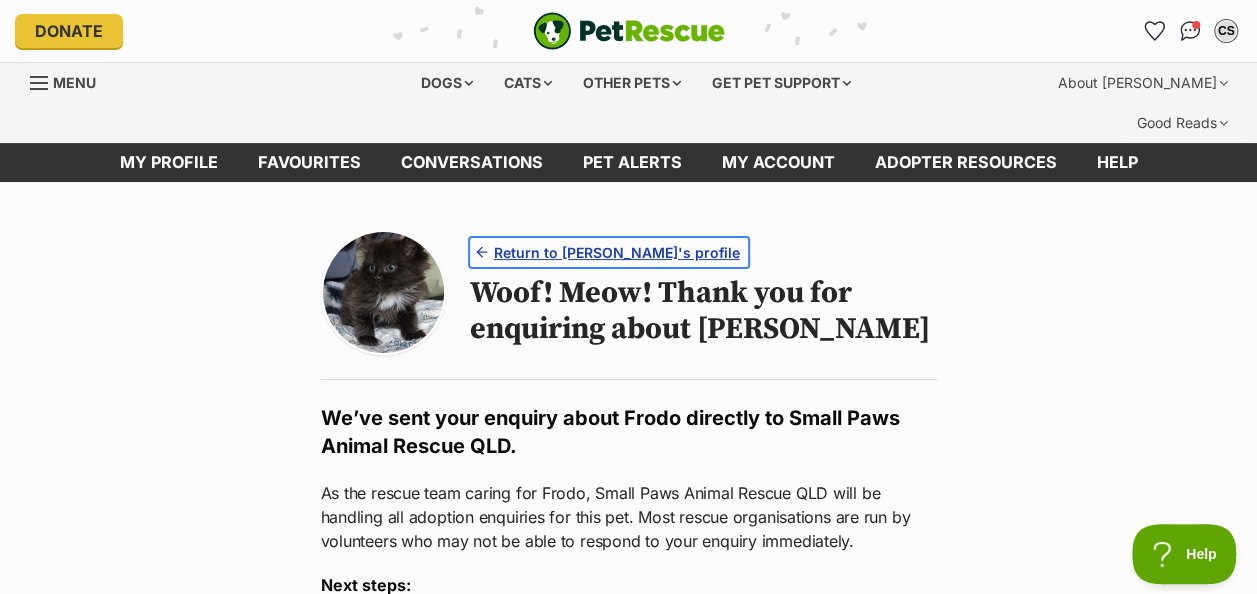 click on "Return to [PERSON_NAME]'s profile" at bounding box center (617, 252) 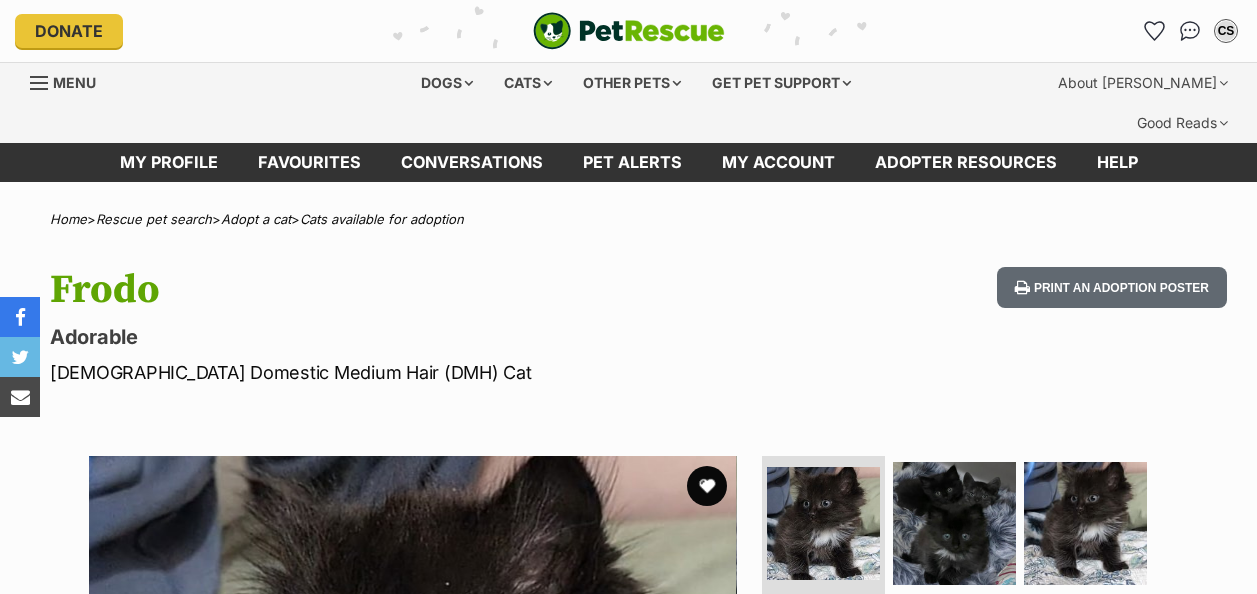 scroll, scrollTop: 0, scrollLeft: 0, axis: both 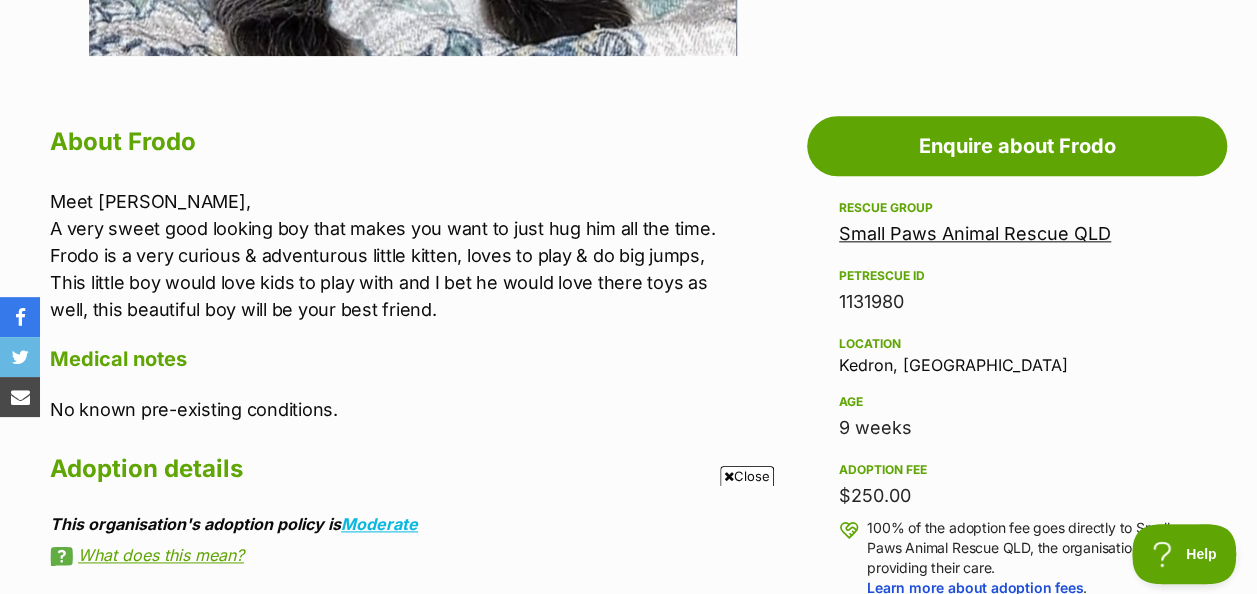 click on "Small Paws Animal Rescue QLD" at bounding box center (975, 233) 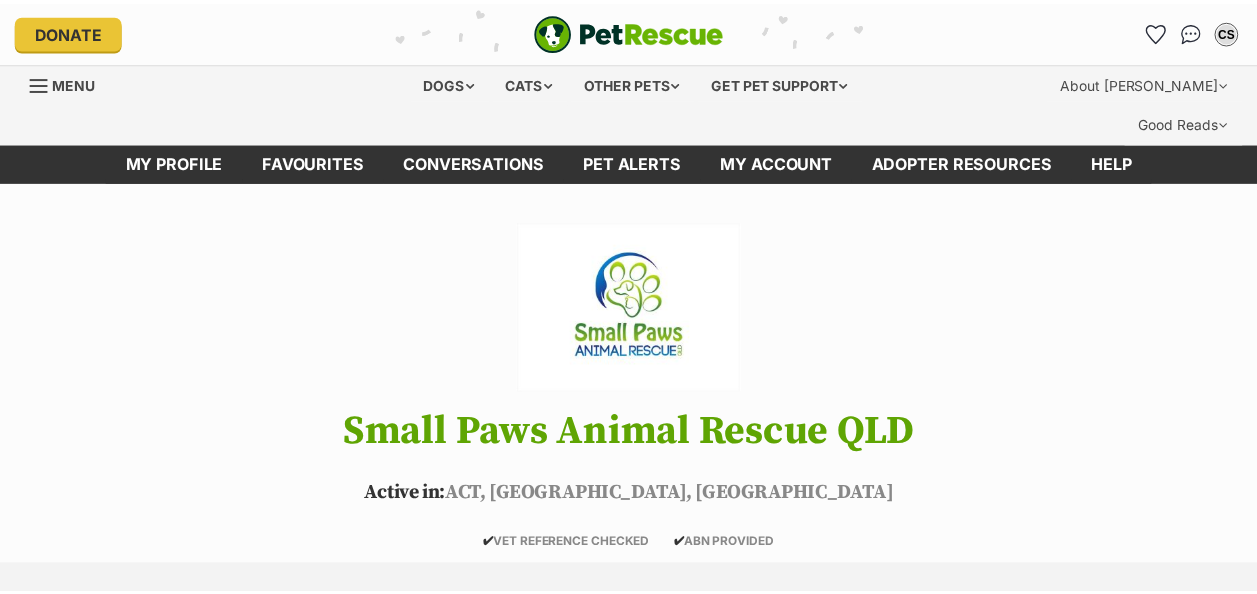 scroll, scrollTop: 0, scrollLeft: 0, axis: both 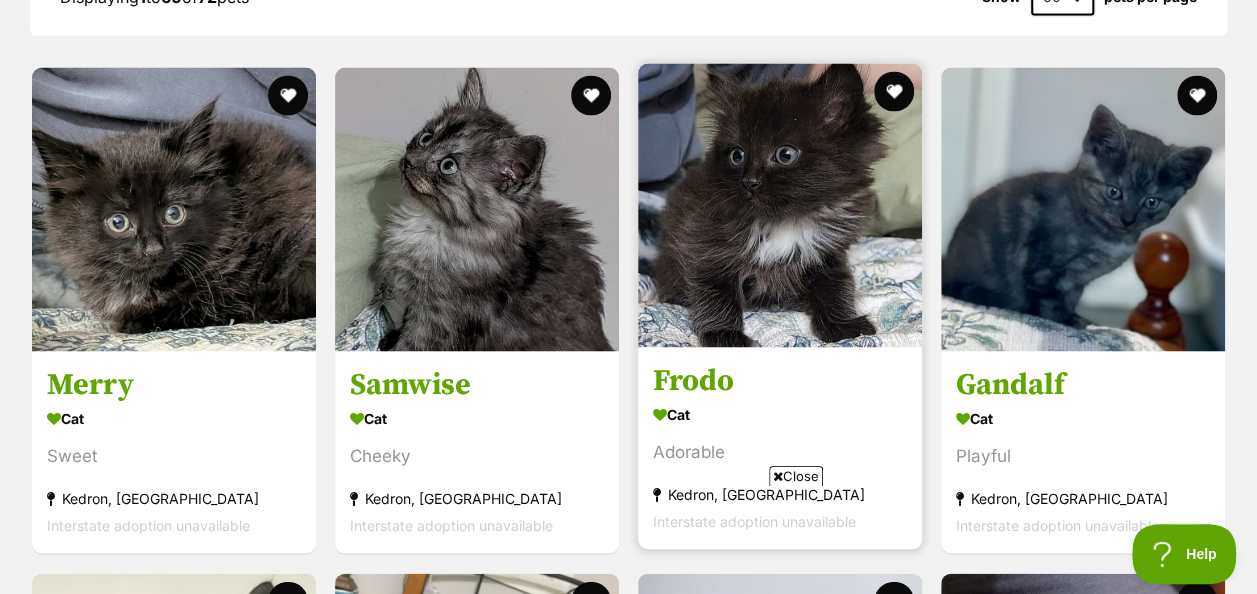 click at bounding box center (780, 205) 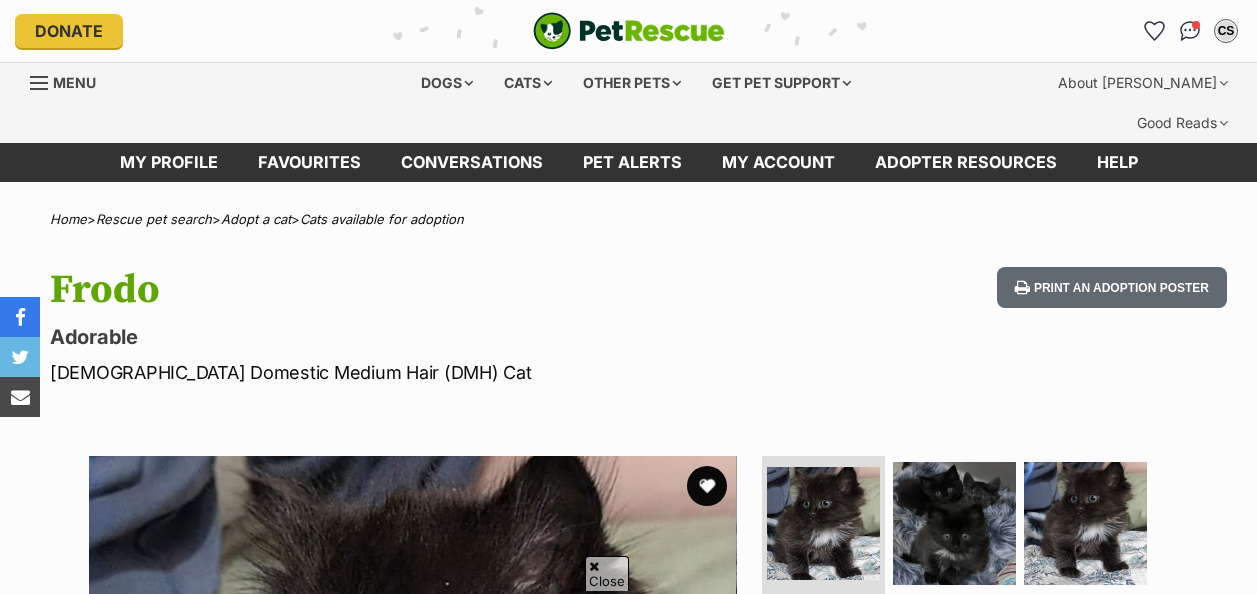 scroll, scrollTop: 794, scrollLeft: 0, axis: vertical 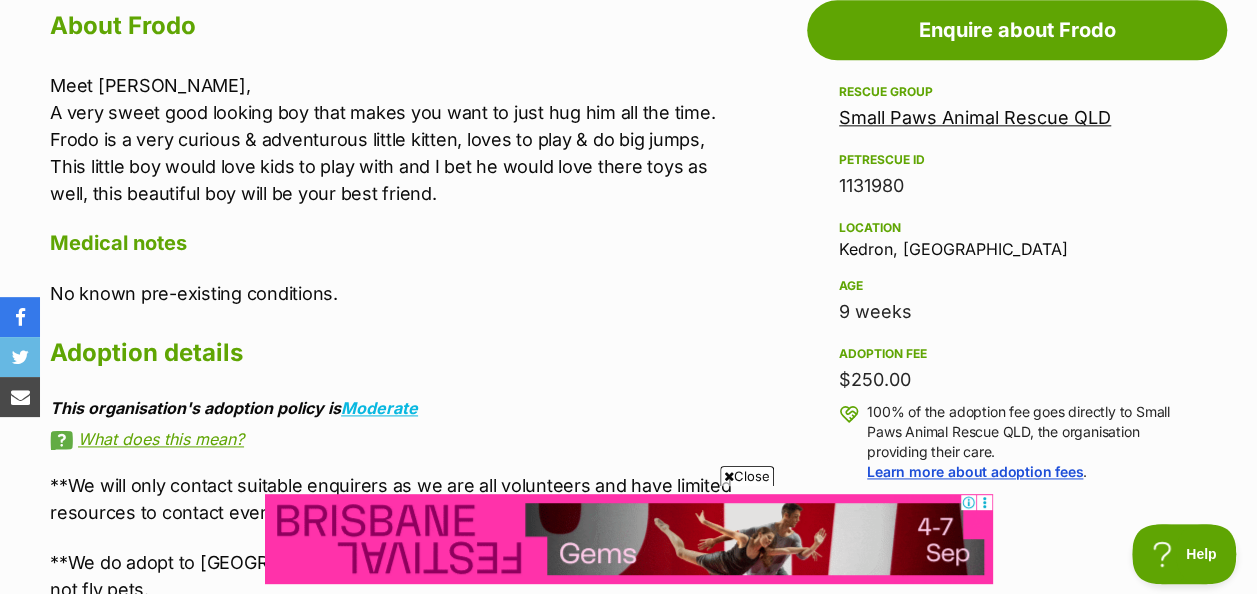 click on "Small Paws Animal Rescue QLD" at bounding box center [975, 117] 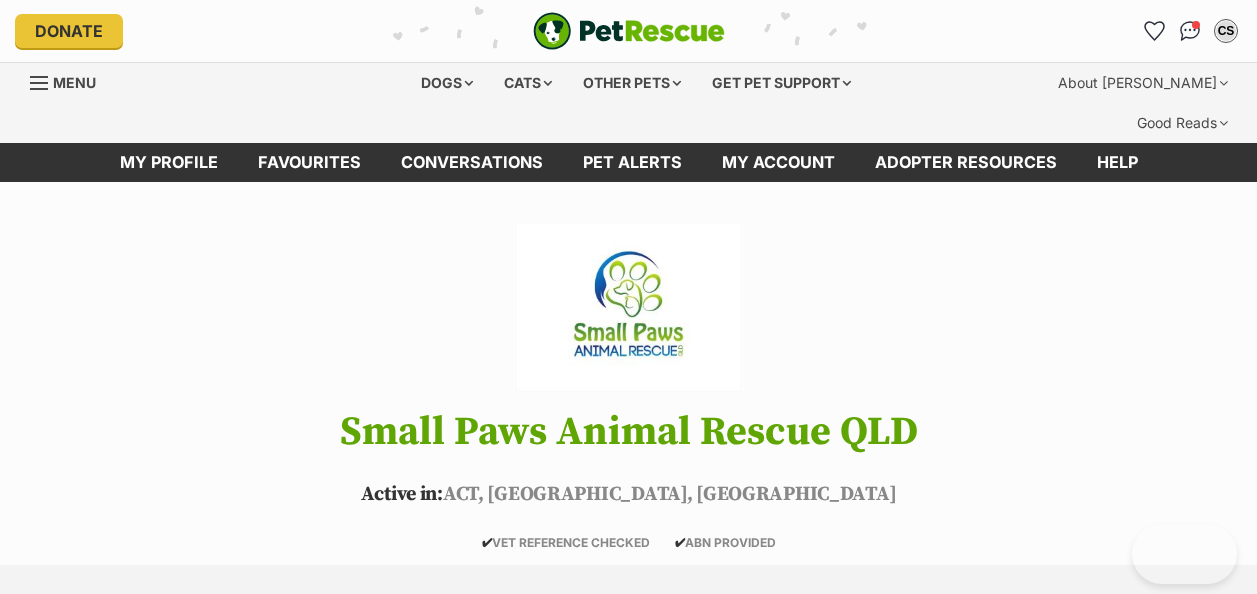 scroll, scrollTop: 0, scrollLeft: 0, axis: both 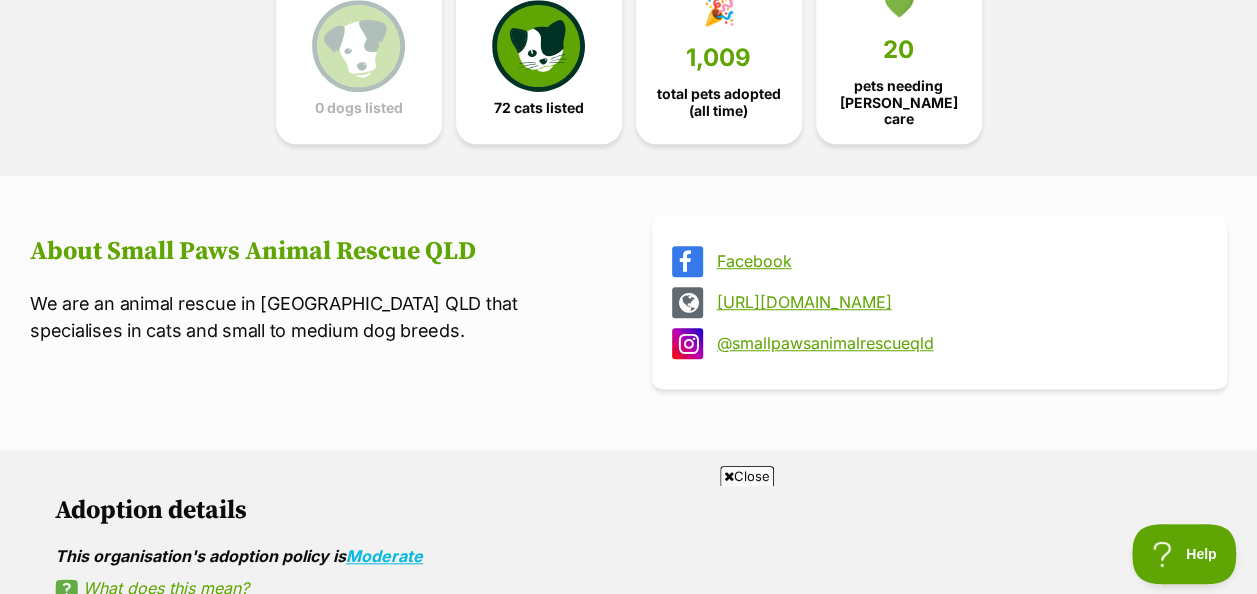 click on "[URL][DOMAIN_NAME]" at bounding box center [939, 302] 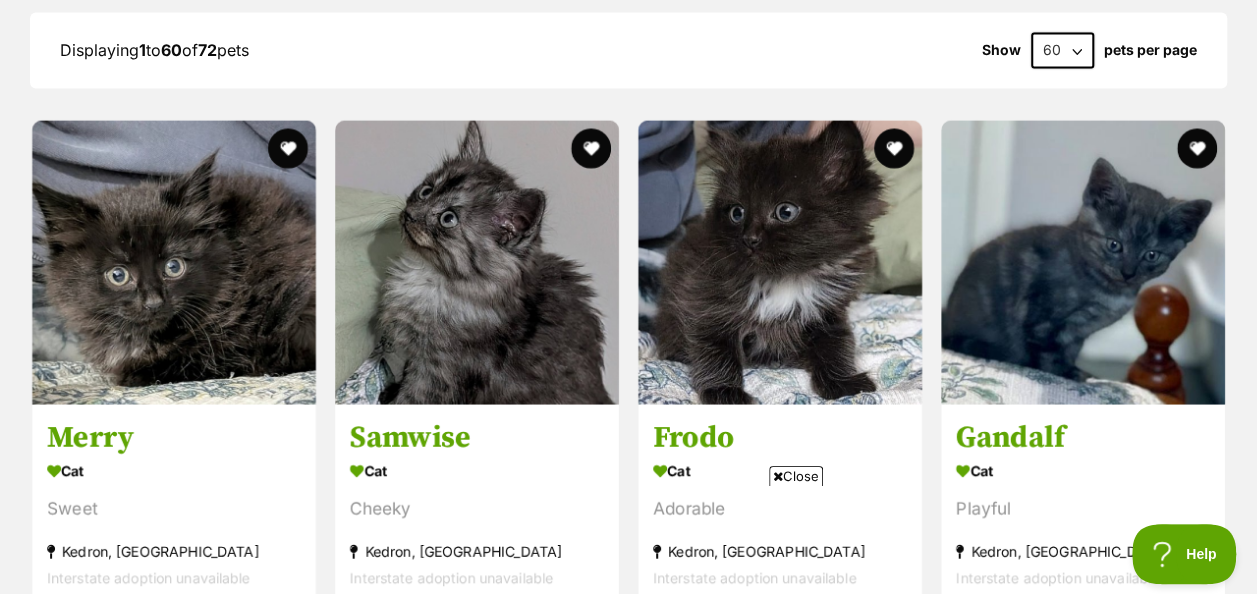 scroll, scrollTop: 1718, scrollLeft: 0, axis: vertical 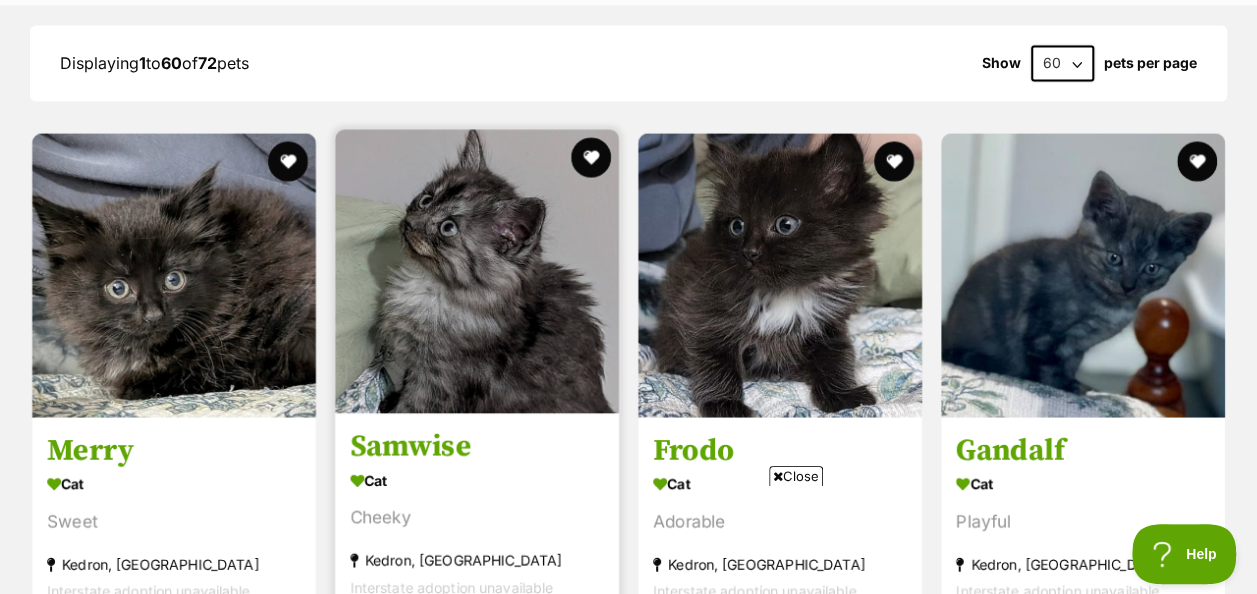 click at bounding box center [477, 271] 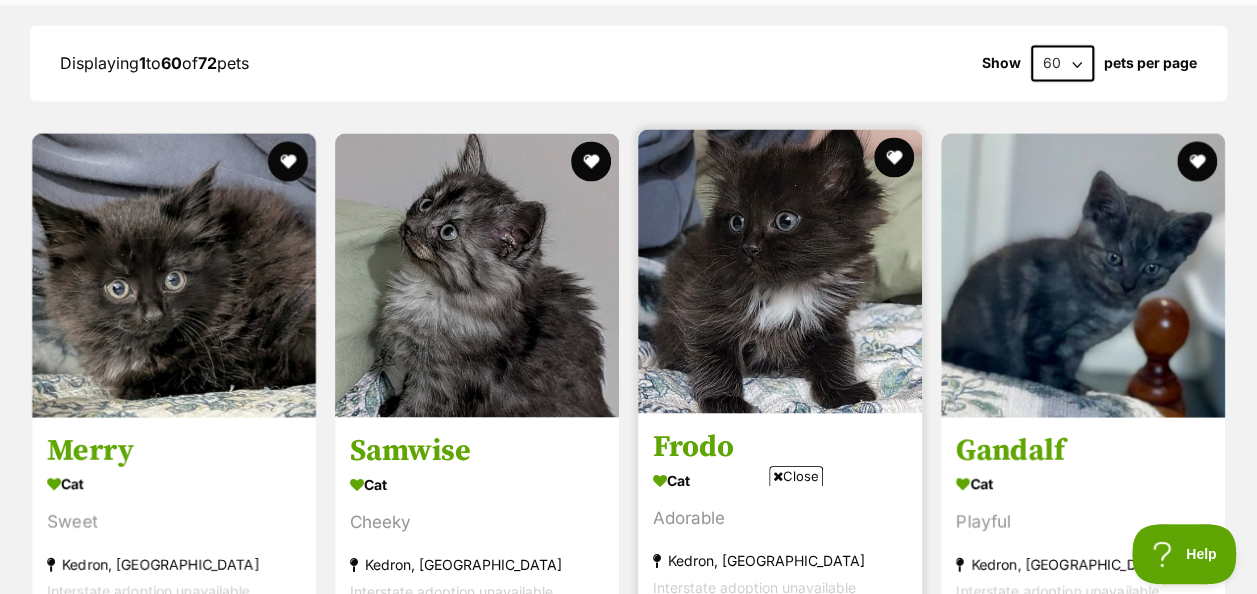 scroll, scrollTop: 1831, scrollLeft: 0, axis: vertical 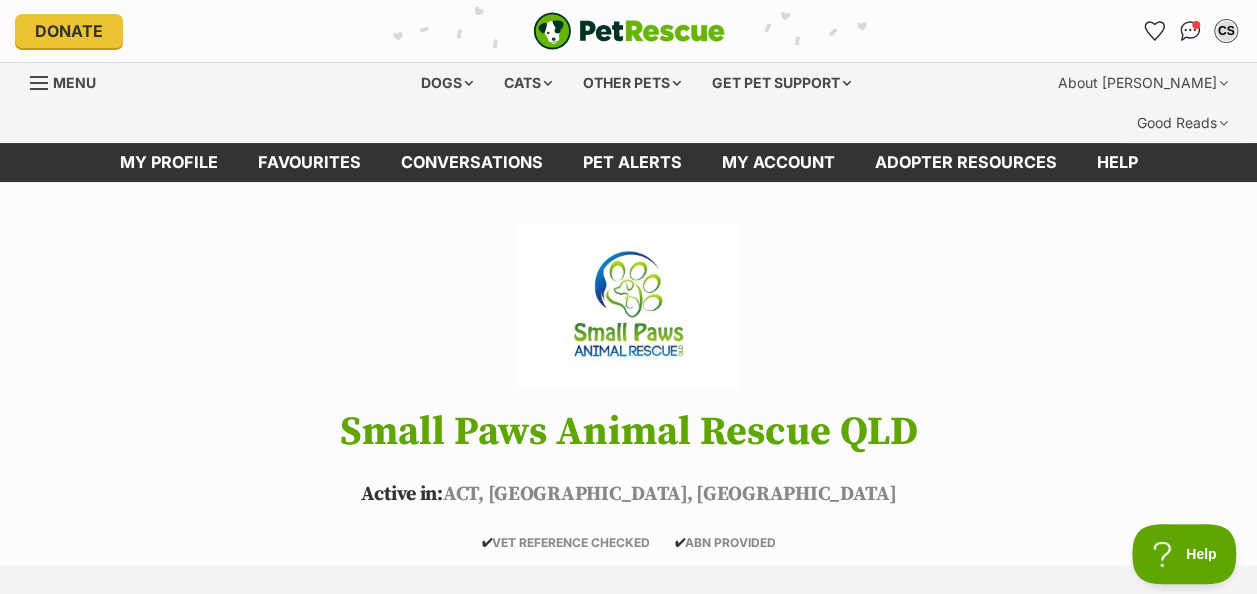 click at bounding box center [1190, 31] 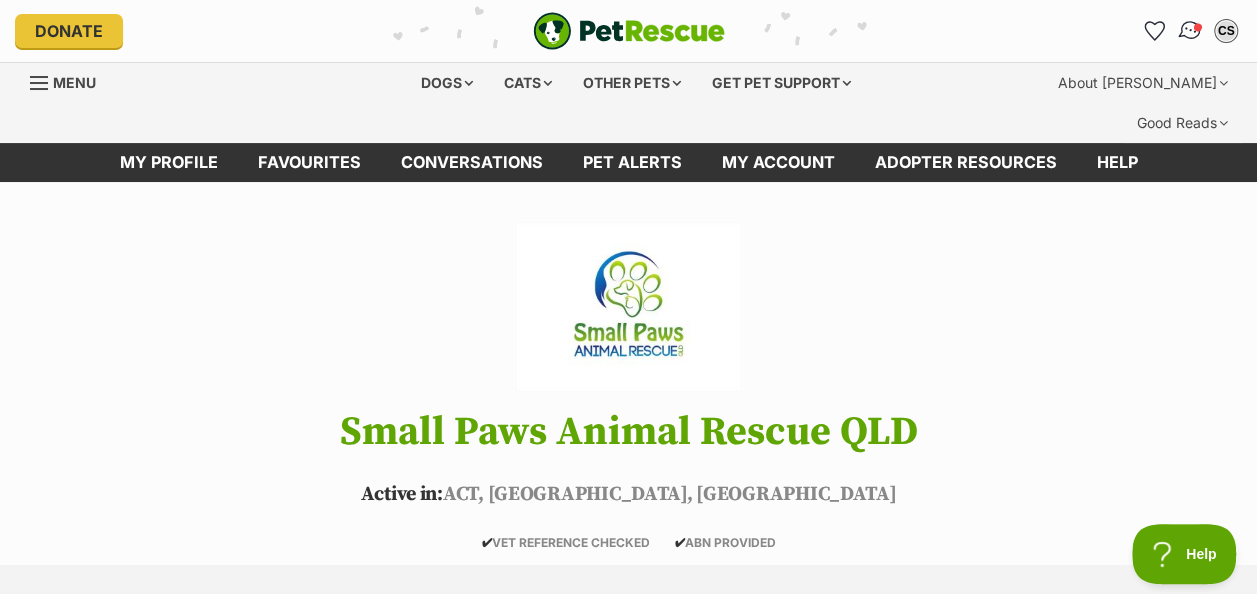 click at bounding box center [1198, 27] 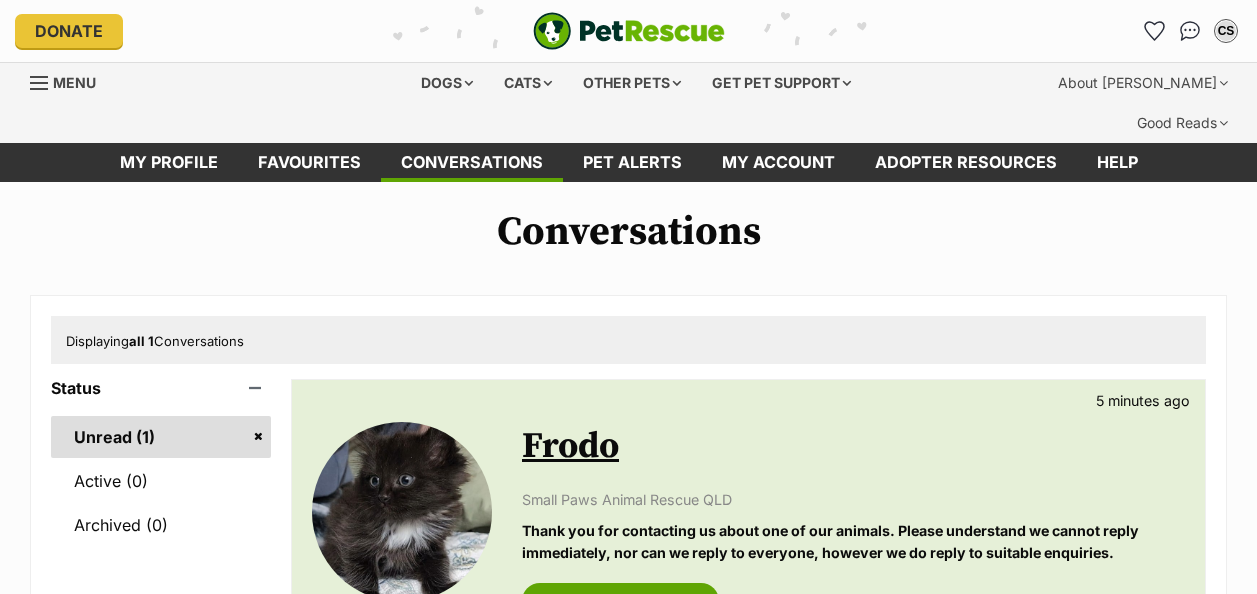 scroll, scrollTop: 0, scrollLeft: 0, axis: both 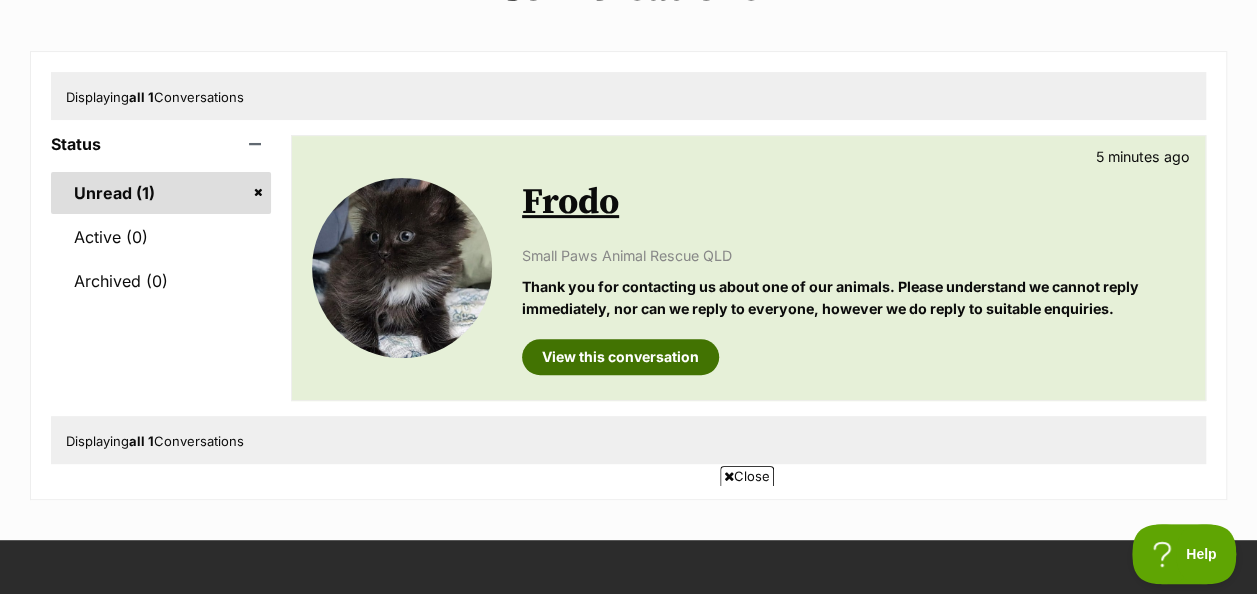 click on "View this conversation" at bounding box center (620, 357) 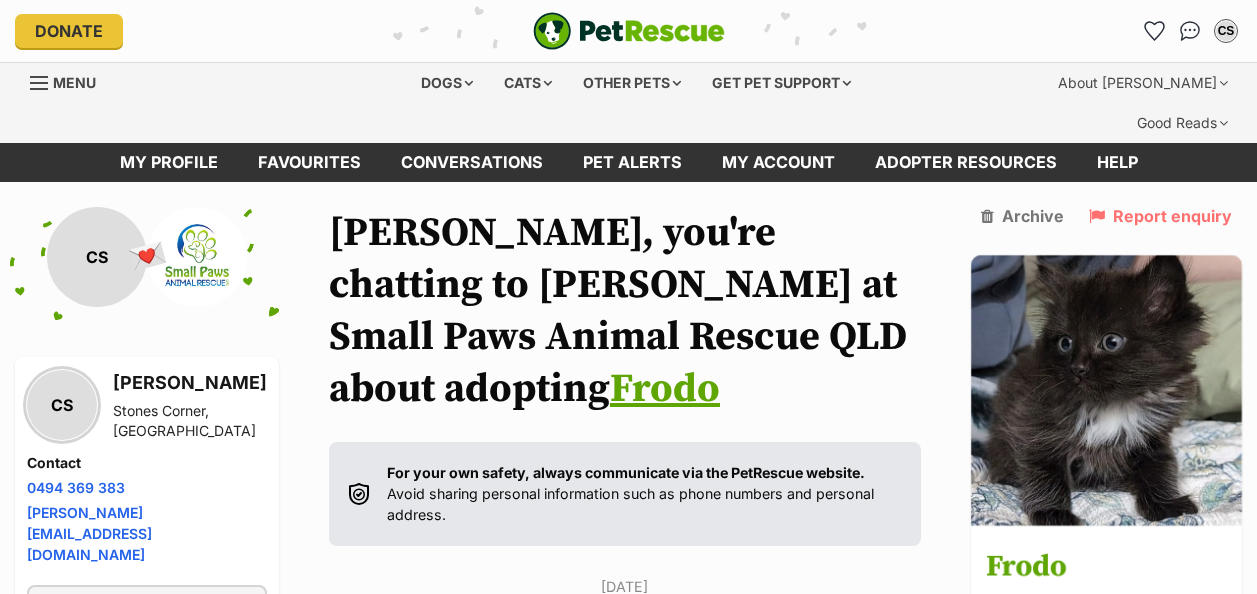 scroll, scrollTop: 0, scrollLeft: 0, axis: both 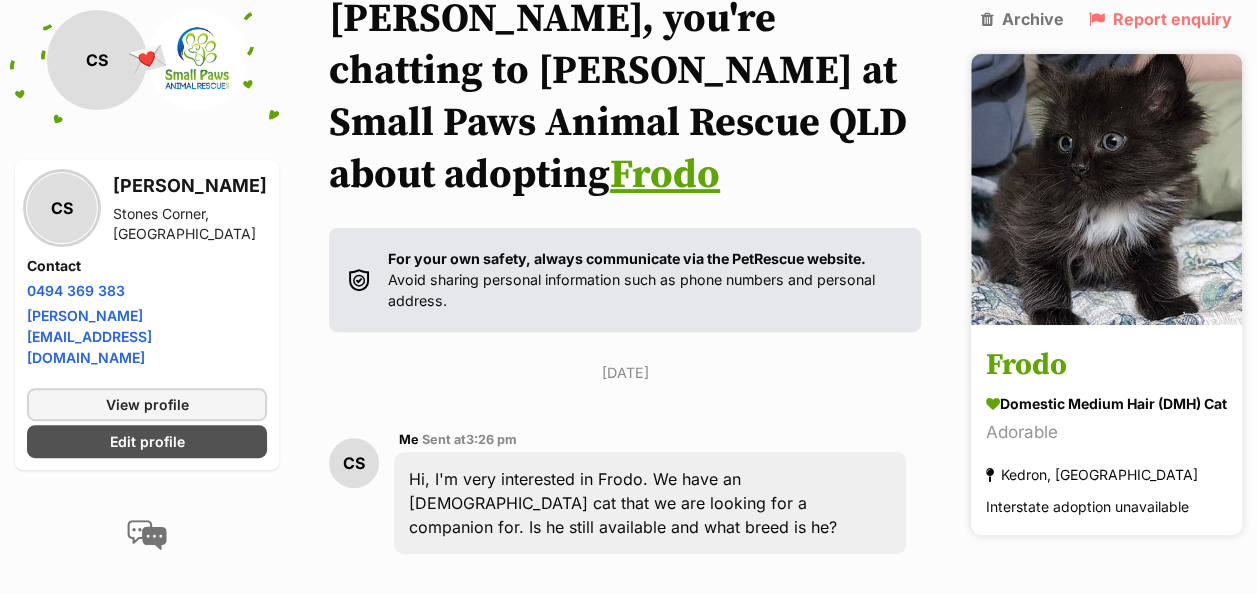 click on "Frodo" at bounding box center [1106, 366] 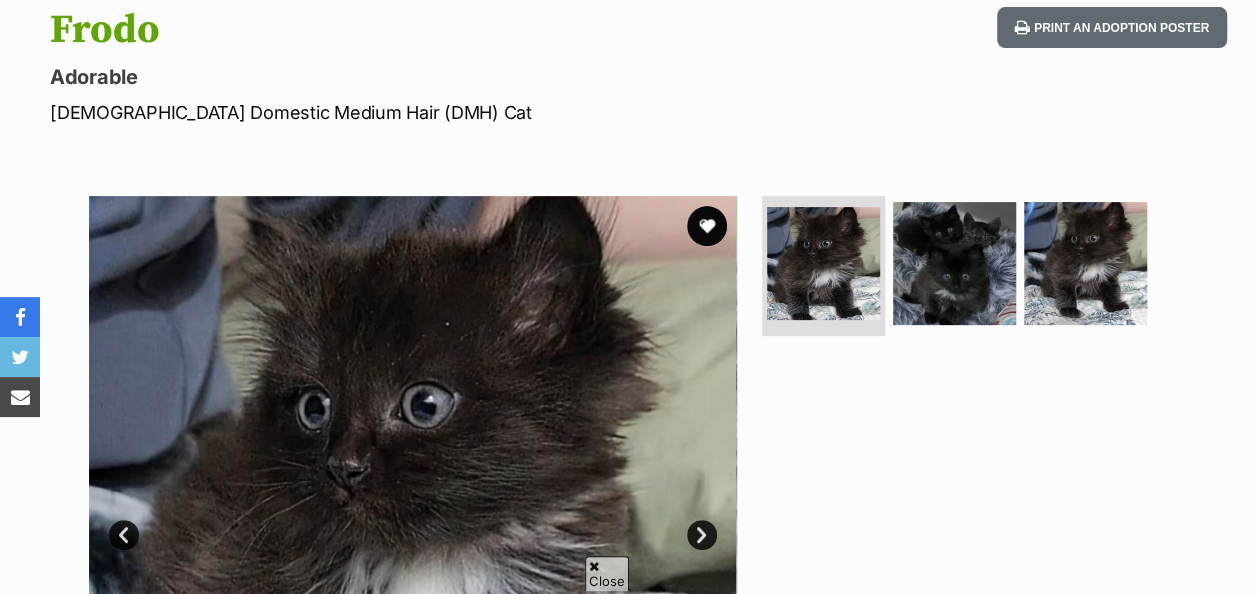 scroll, scrollTop: 260, scrollLeft: 0, axis: vertical 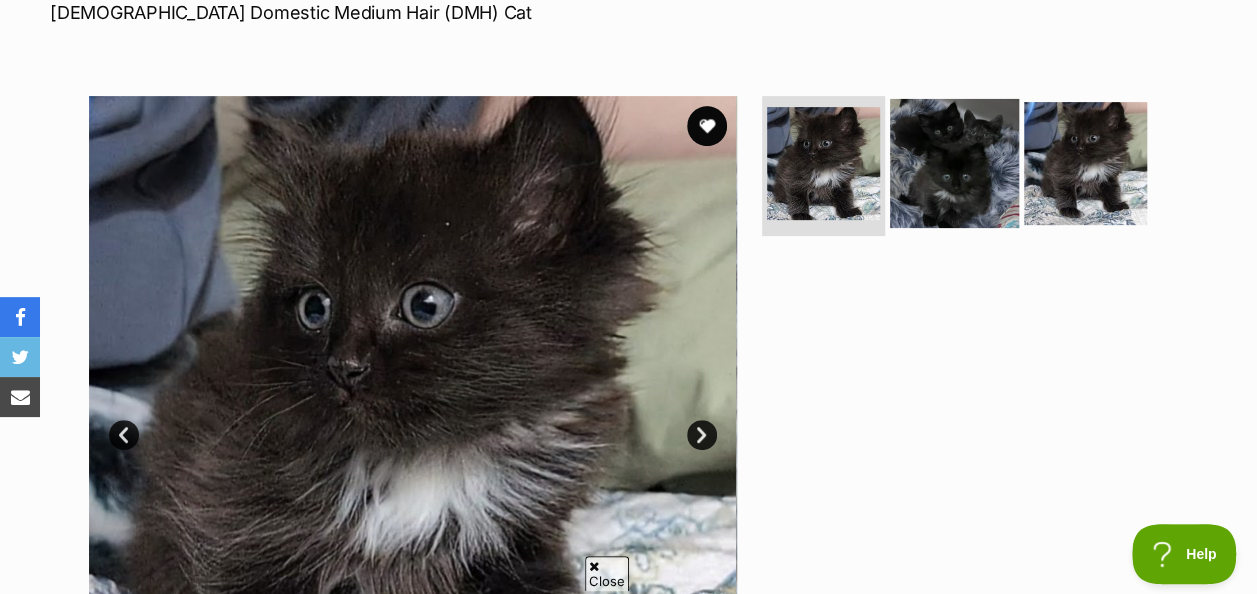 click at bounding box center [954, 163] 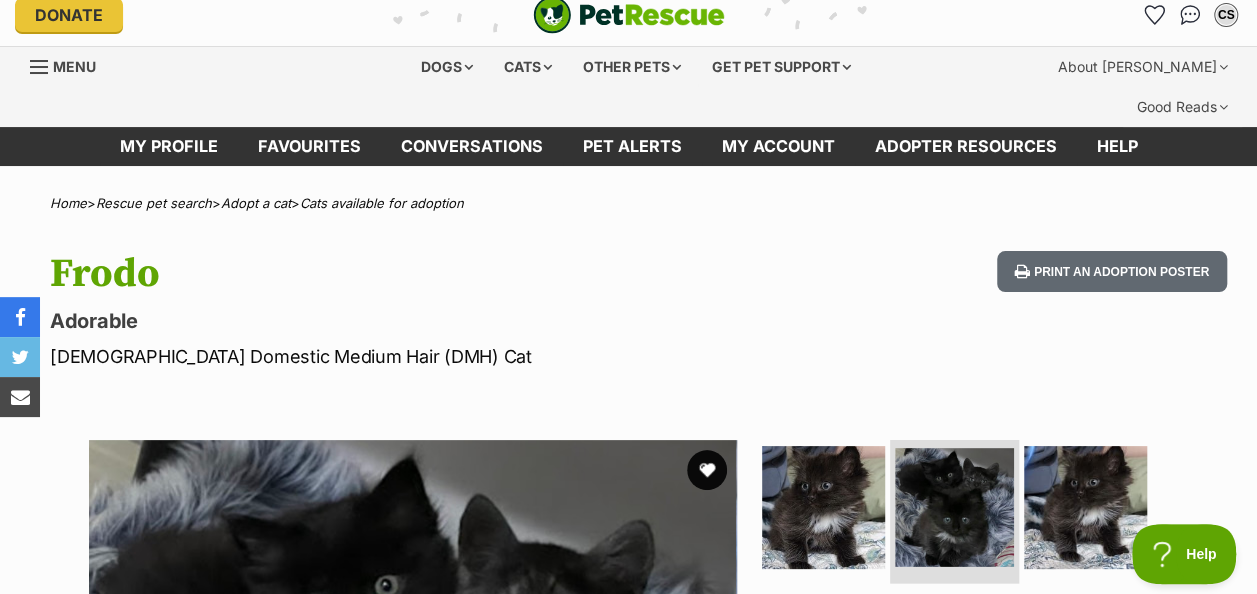 scroll, scrollTop: 0, scrollLeft: 0, axis: both 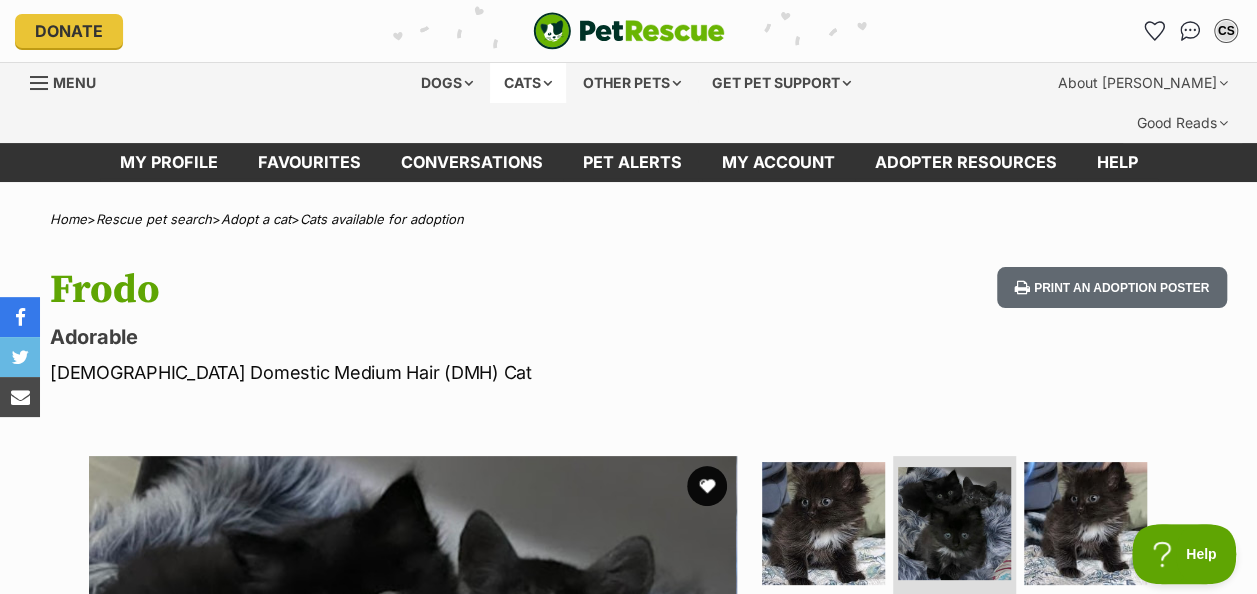 click on "Cats" at bounding box center [528, 83] 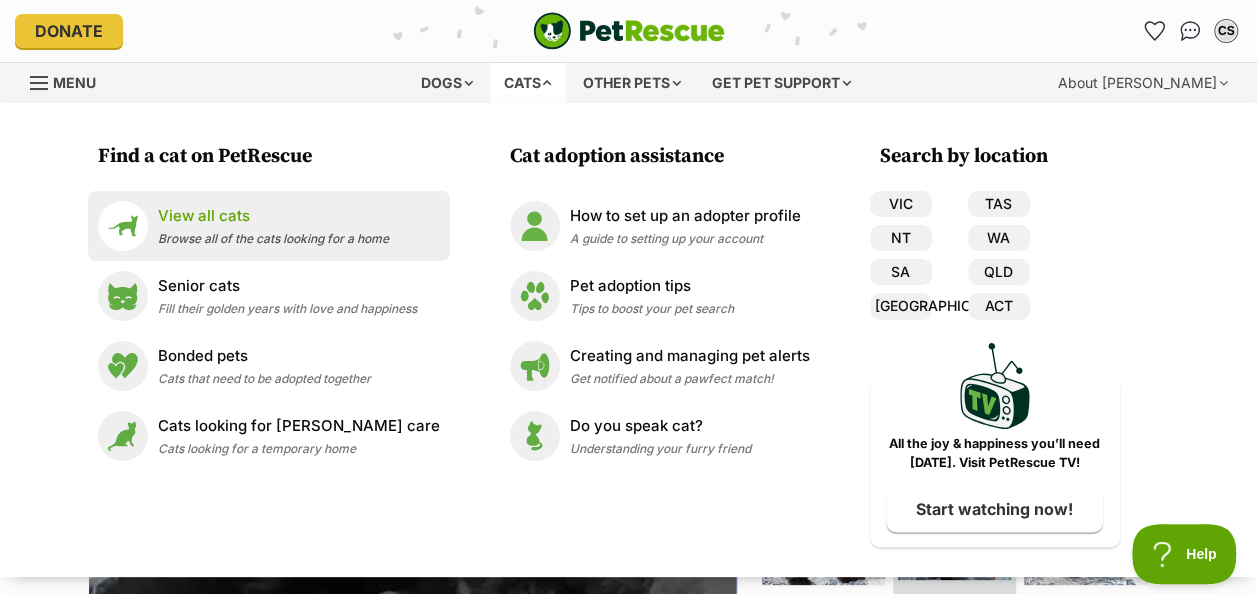 click on "View all cats" at bounding box center (273, 216) 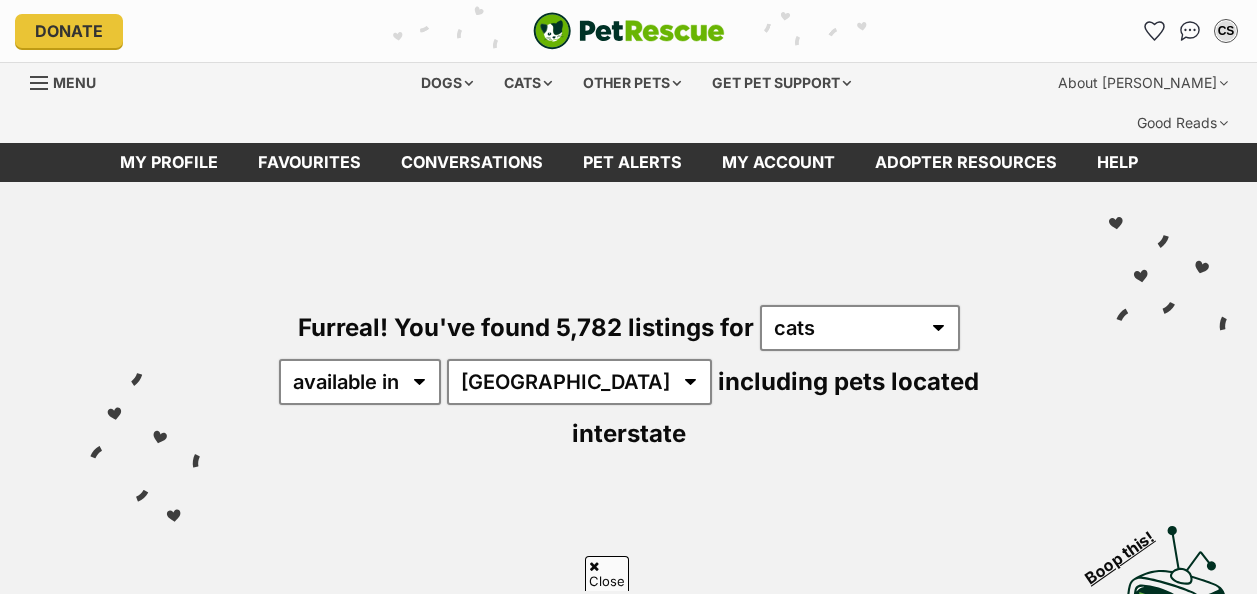 scroll, scrollTop: 215, scrollLeft: 0, axis: vertical 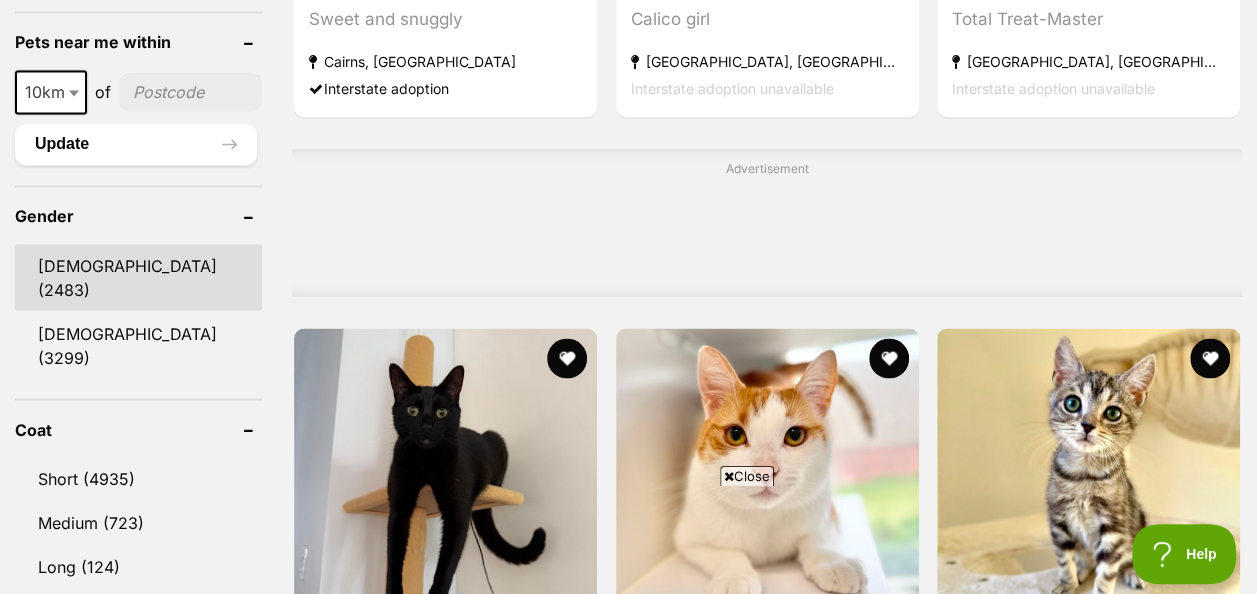 click on "Male (2483)" at bounding box center [138, 277] 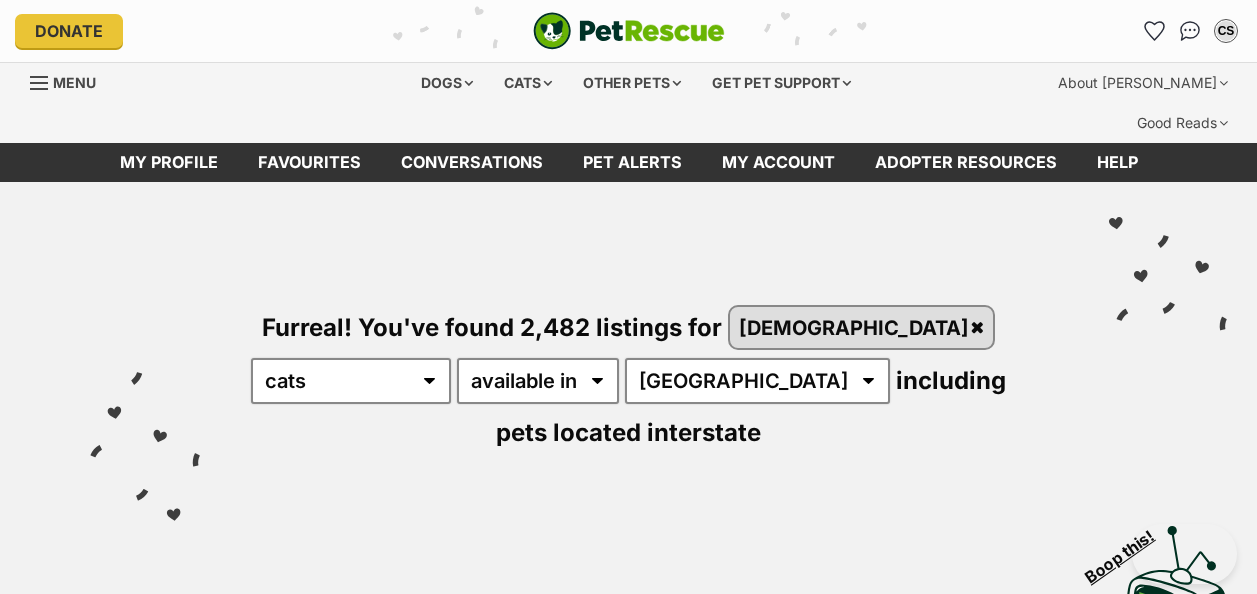 scroll, scrollTop: 0, scrollLeft: 0, axis: both 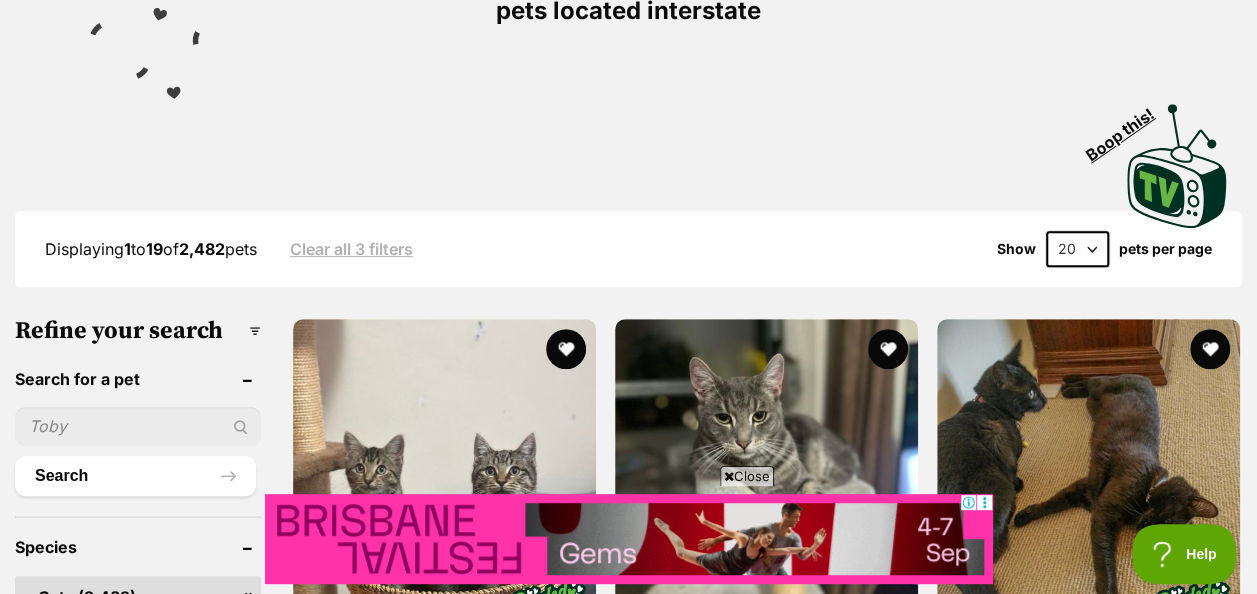 click at bounding box center (138, 426) 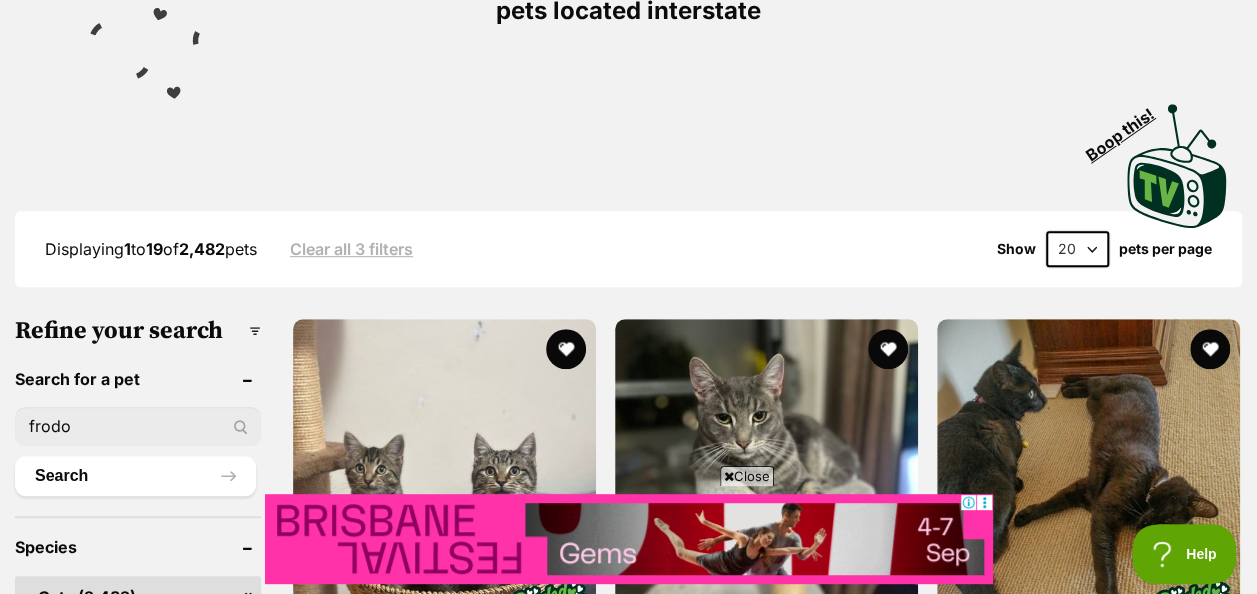 type on "frodo" 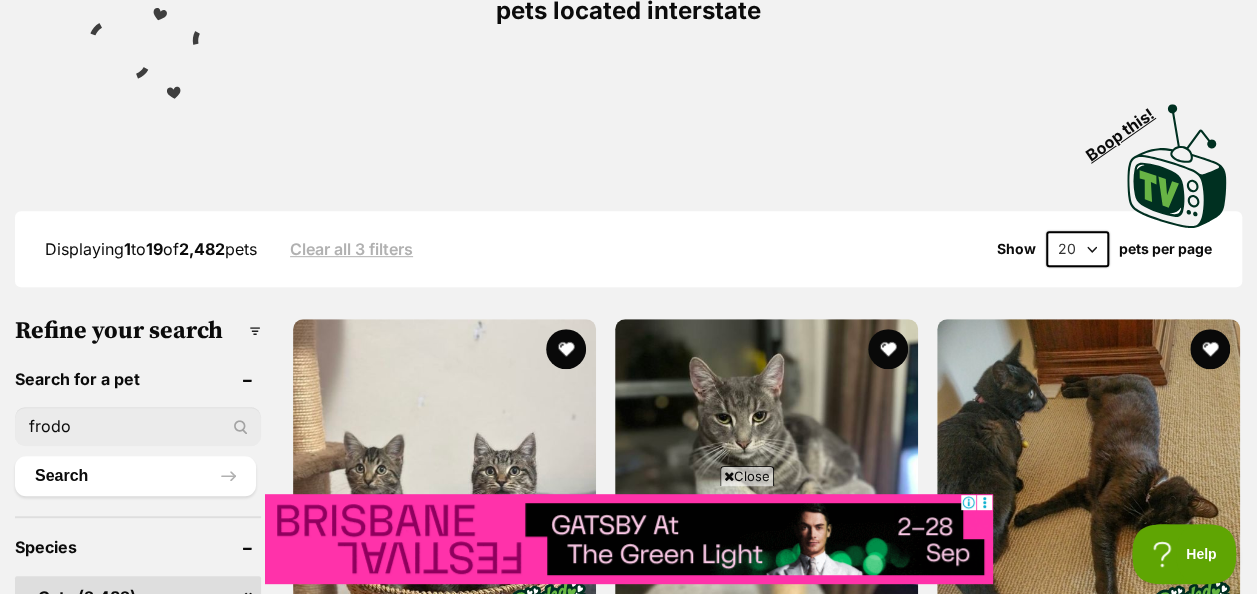 click on "Search" at bounding box center (135, 476) 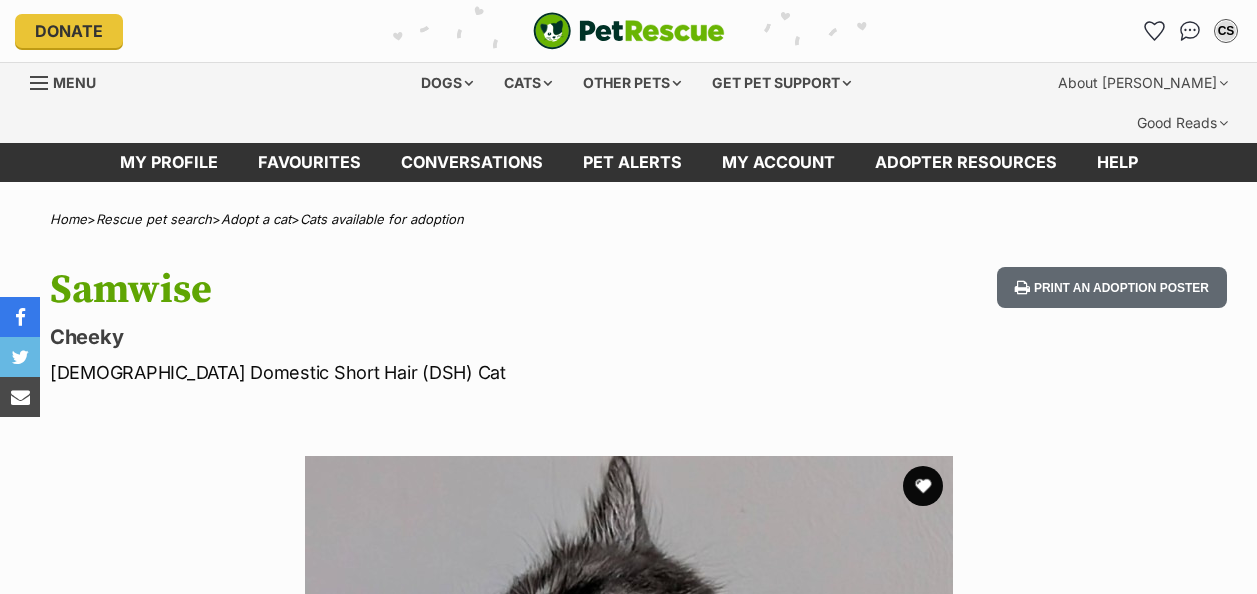 scroll, scrollTop: 235, scrollLeft: 0, axis: vertical 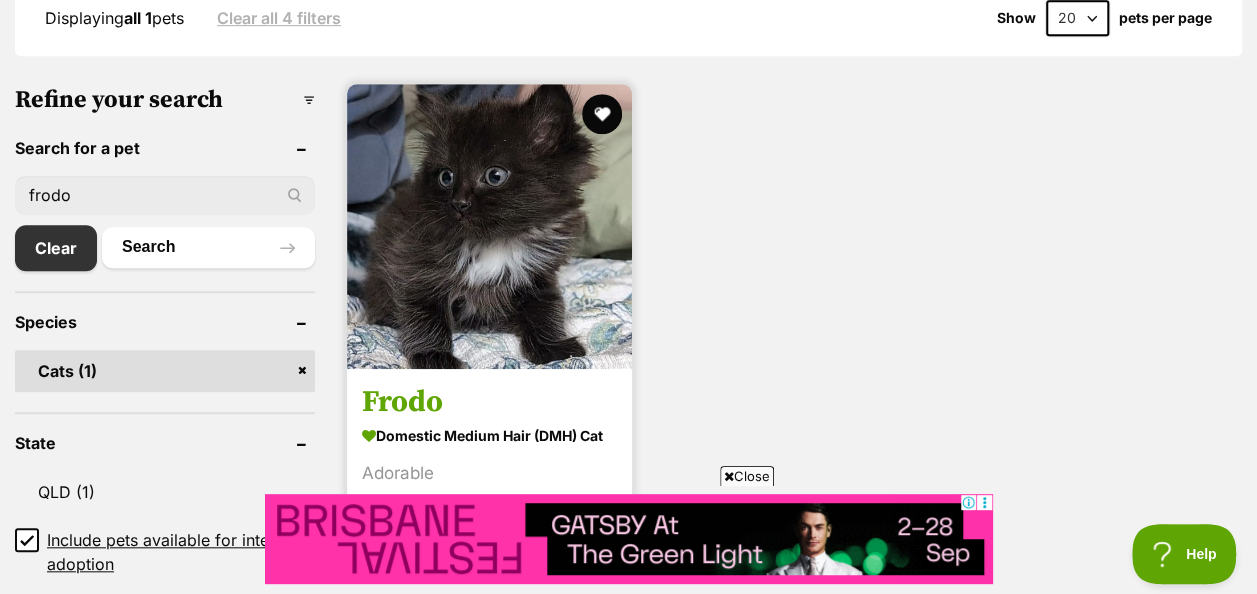 click at bounding box center (489, 226) 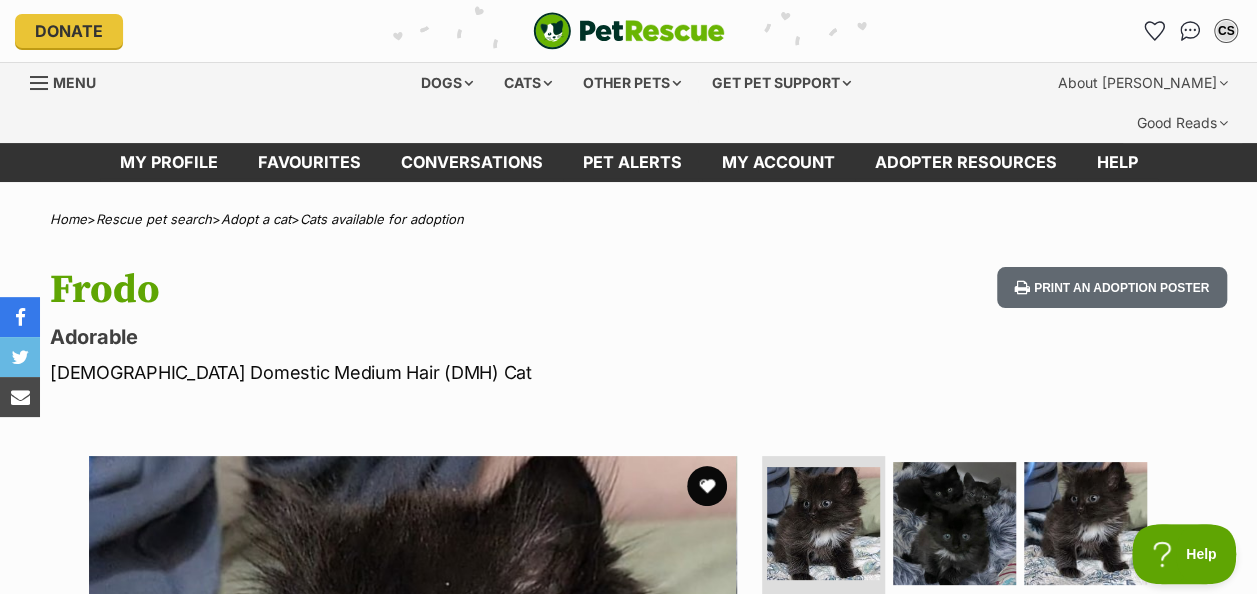 scroll, scrollTop: 0, scrollLeft: 0, axis: both 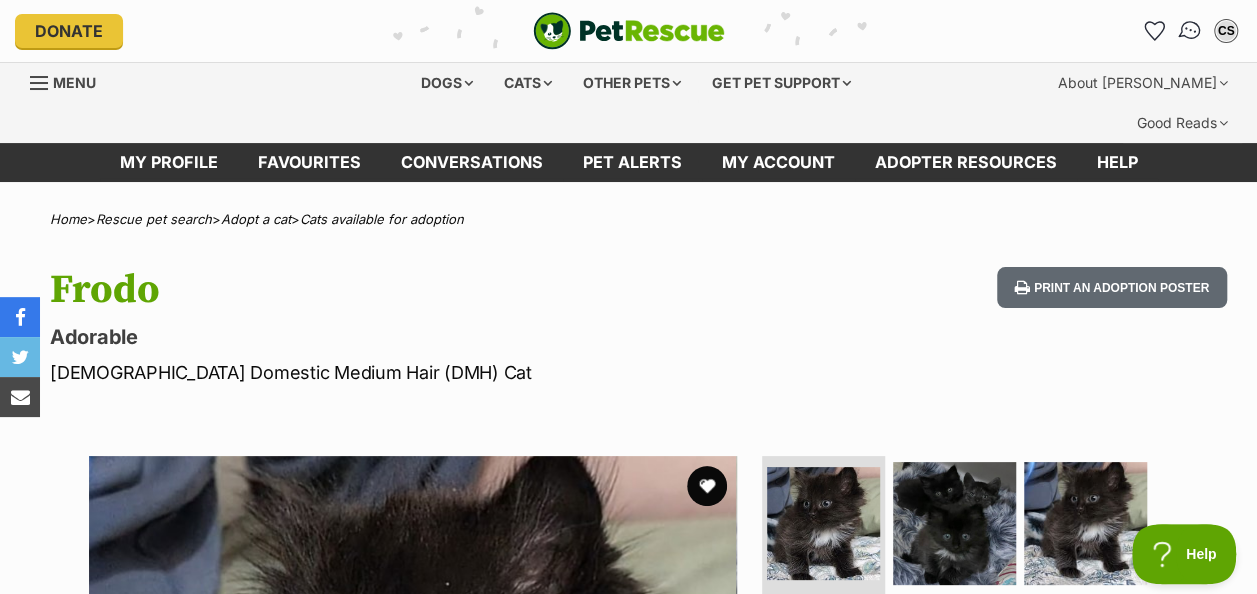 click at bounding box center (1190, 31) 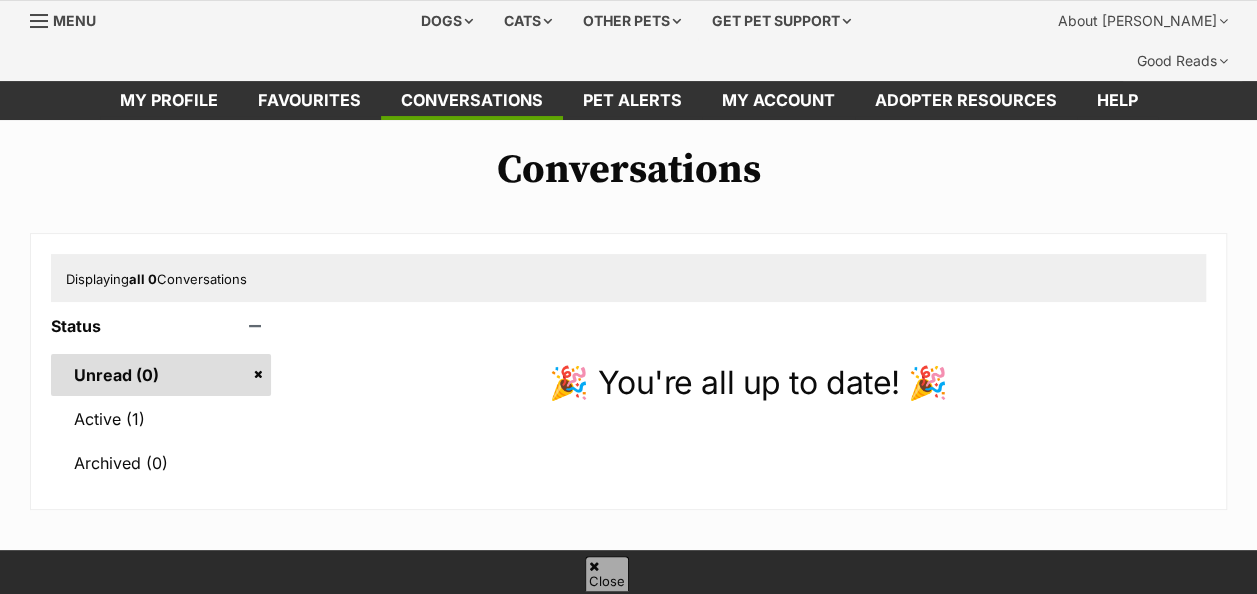 scroll, scrollTop: 62, scrollLeft: 0, axis: vertical 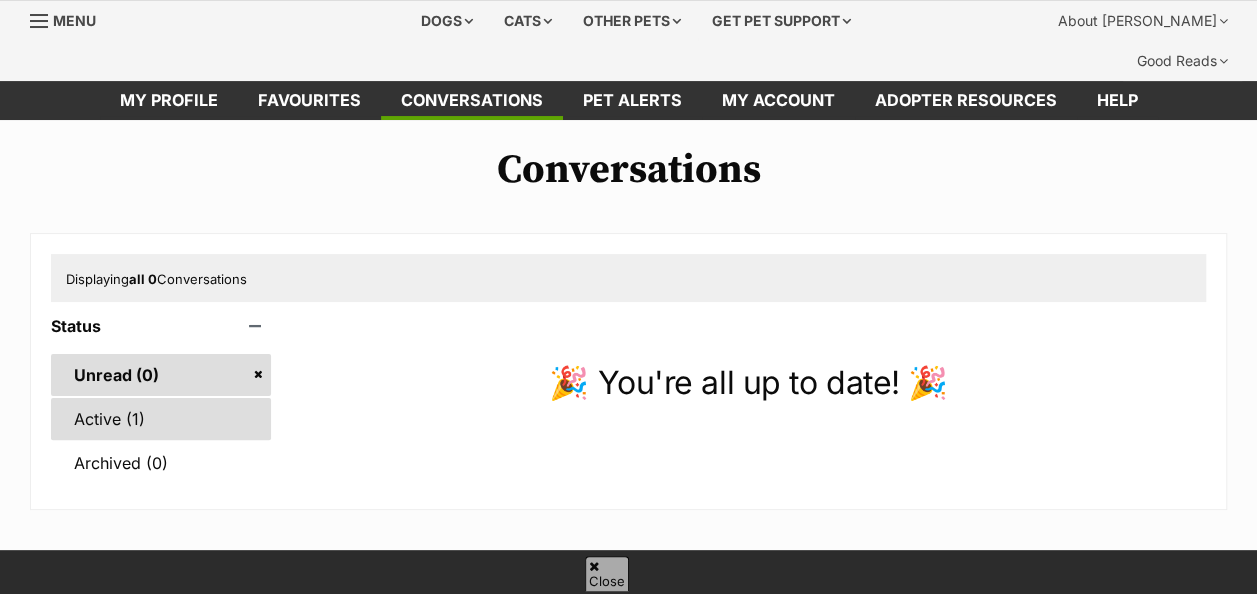 click on "Active (1)" at bounding box center (161, 419) 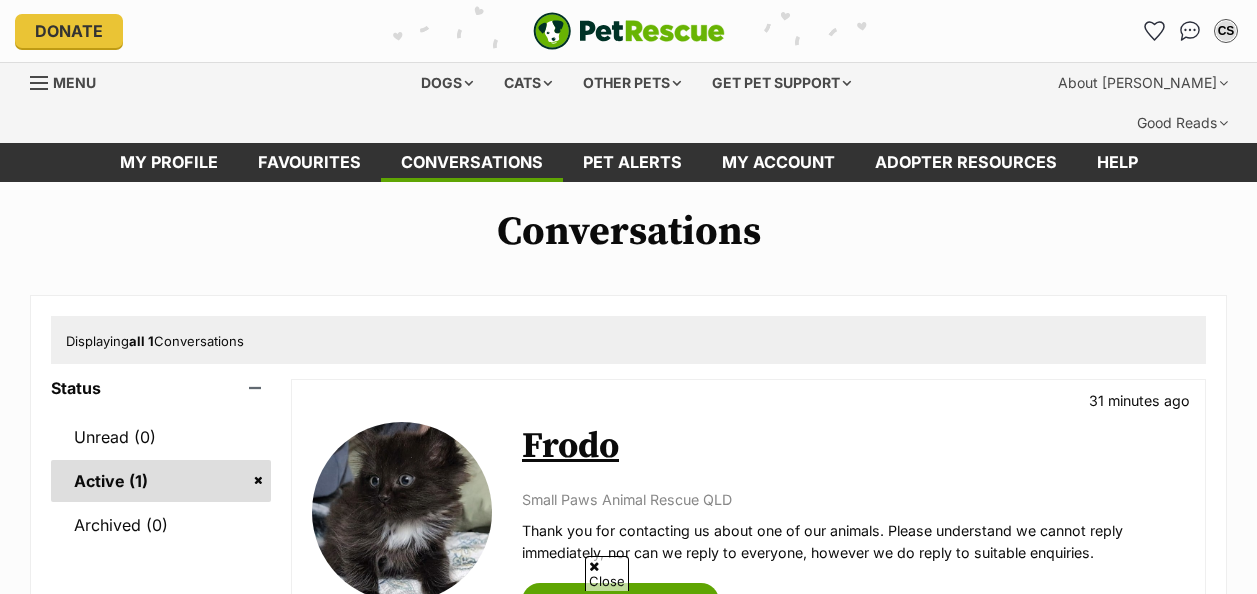 scroll, scrollTop: 238, scrollLeft: 0, axis: vertical 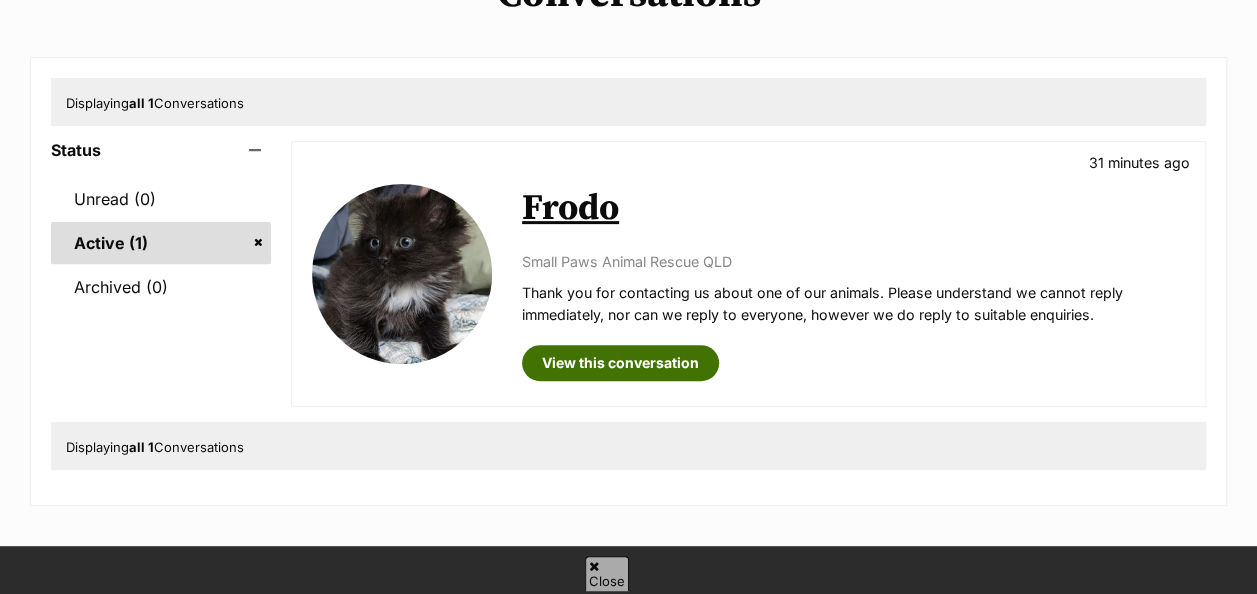 click on "View this conversation" at bounding box center [620, 363] 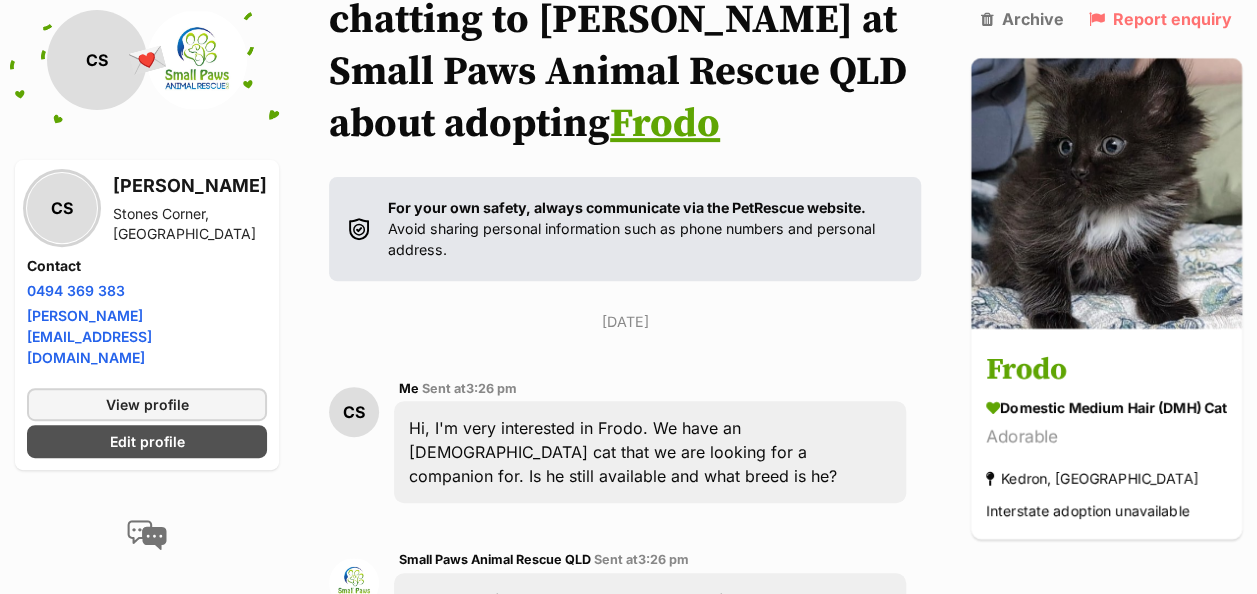 scroll, scrollTop: 0, scrollLeft: 0, axis: both 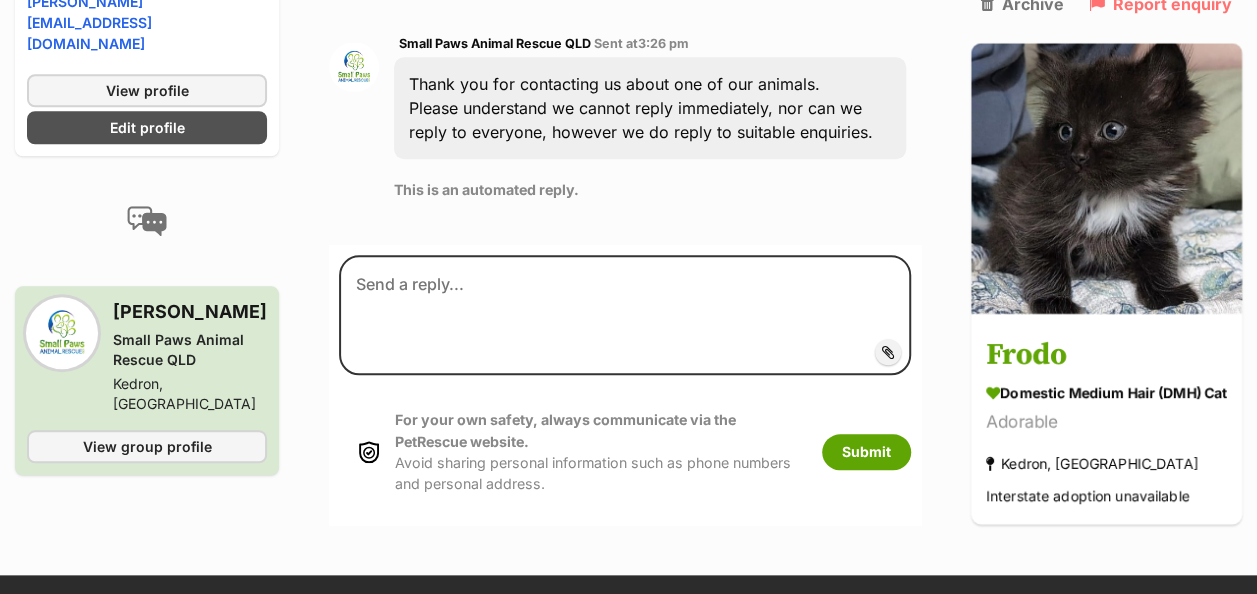 click at bounding box center (62, 333) 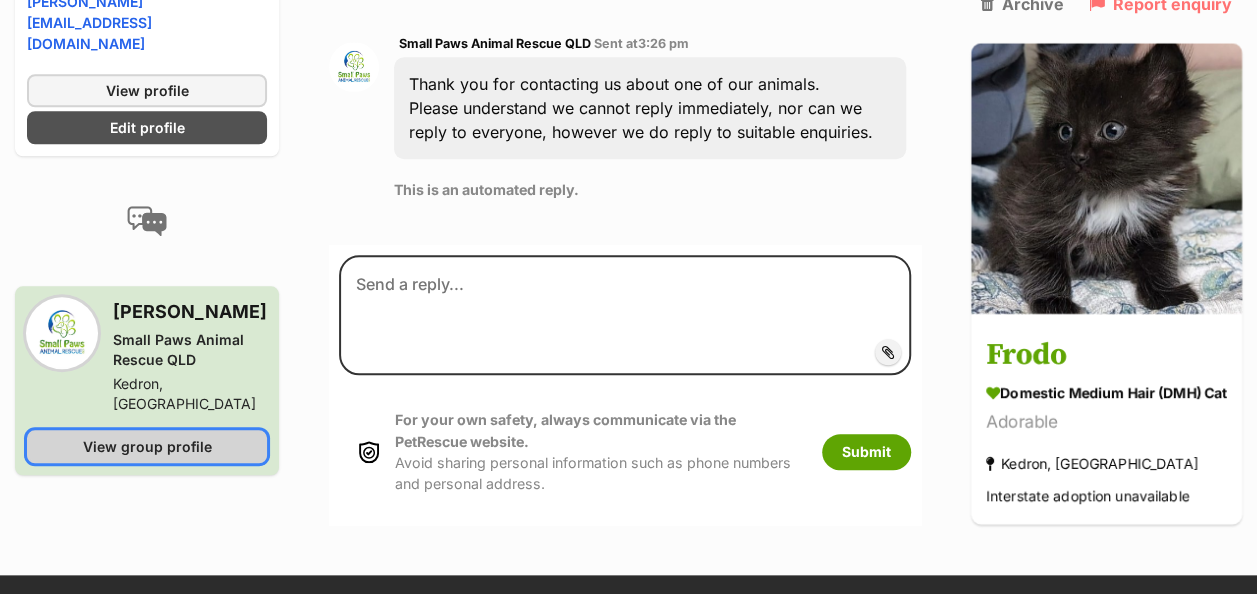click on "View group profile" at bounding box center (147, 446) 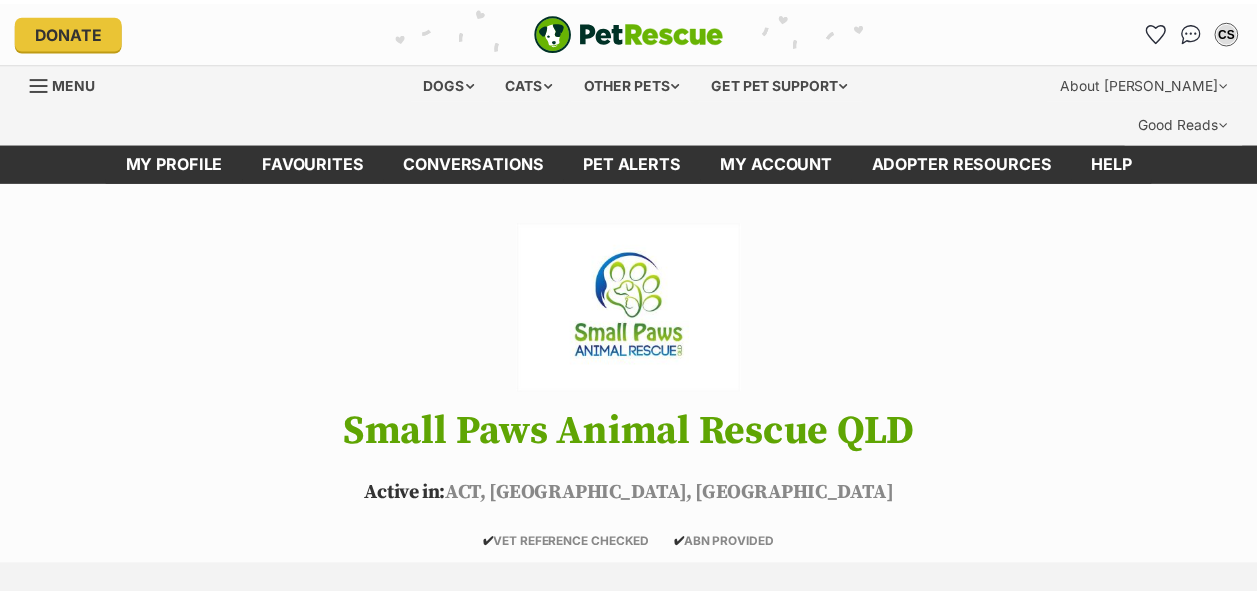scroll, scrollTop: 0, scrollLeft: 0, axis: both 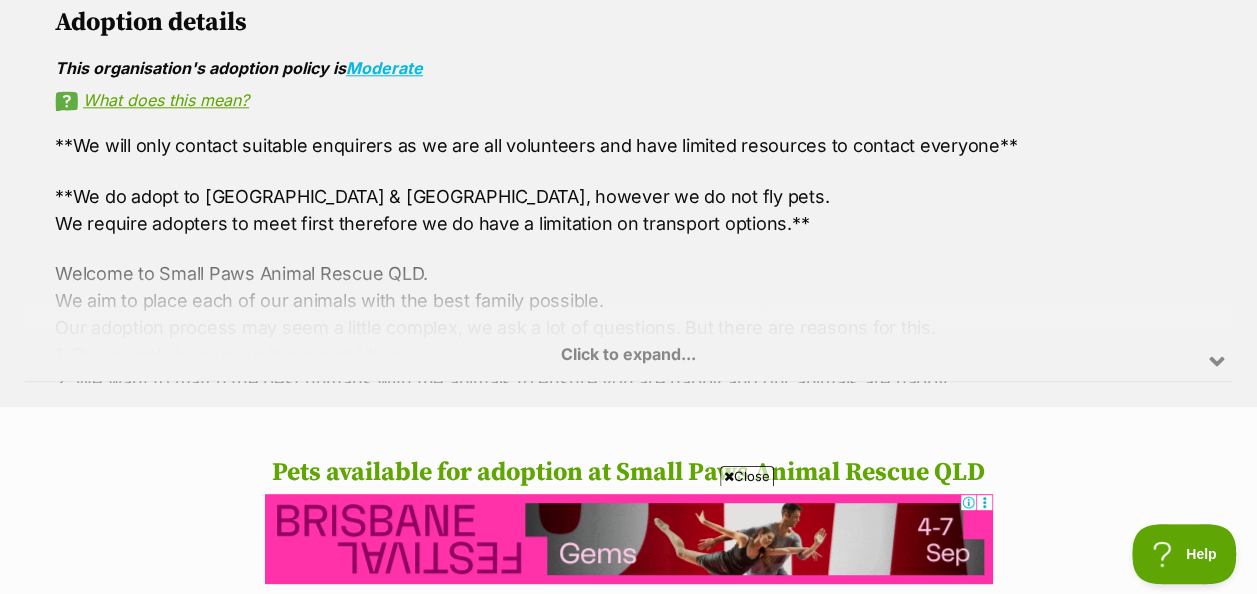 click on "Click to expand..." at bounding box center [628, 303] 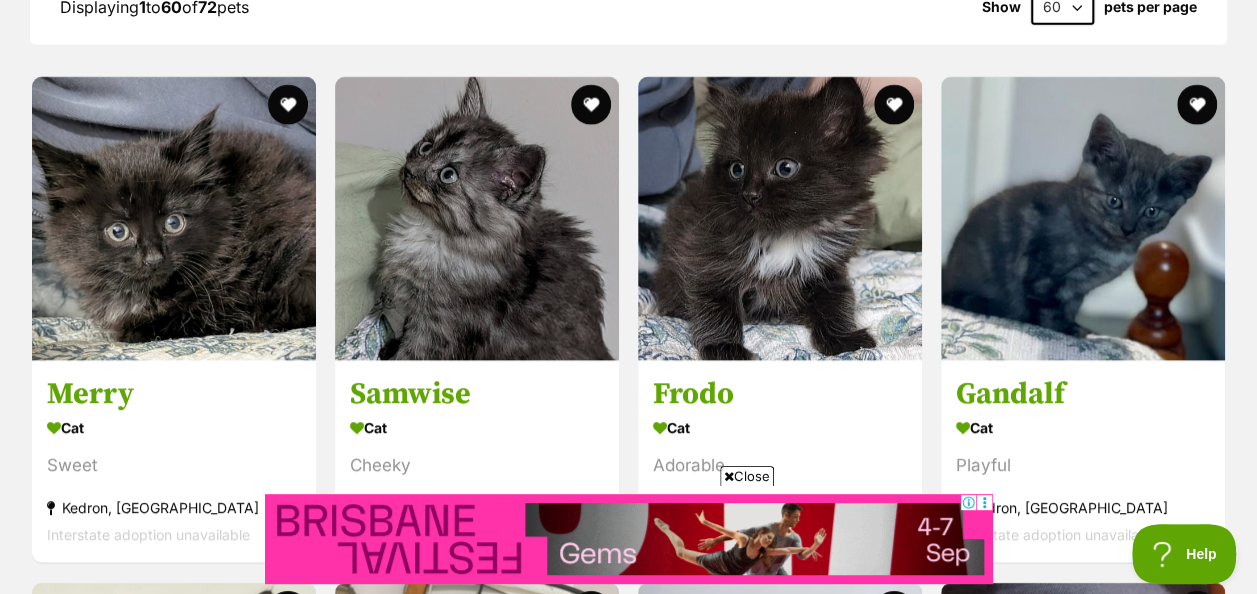 scroll, scrollTop: 2448, scrollLeft: 0, axis: vertical 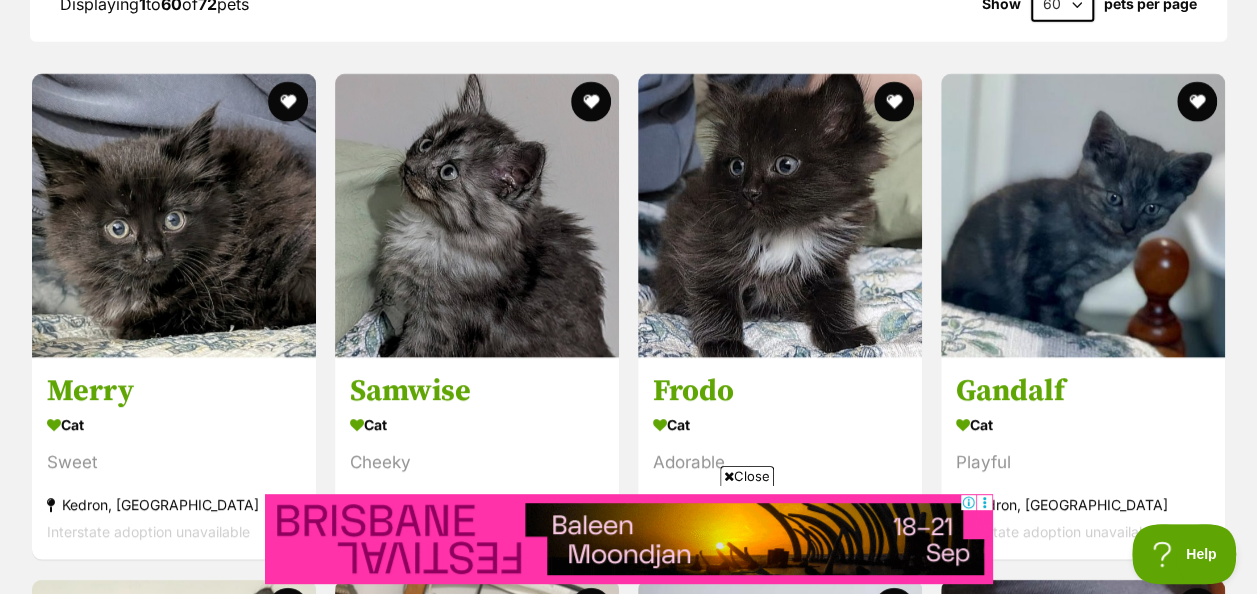 click on "Close" at bounding box center (747, 476) 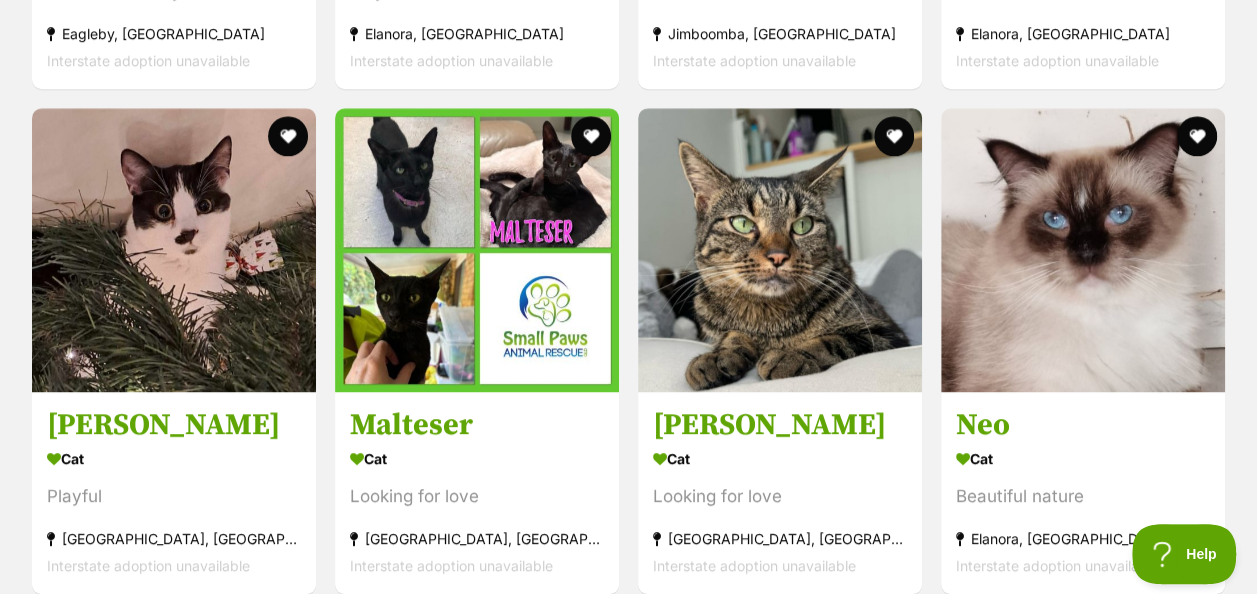 scroll, scrollTop: 4943, scrollLeft: 0, axis: vertical 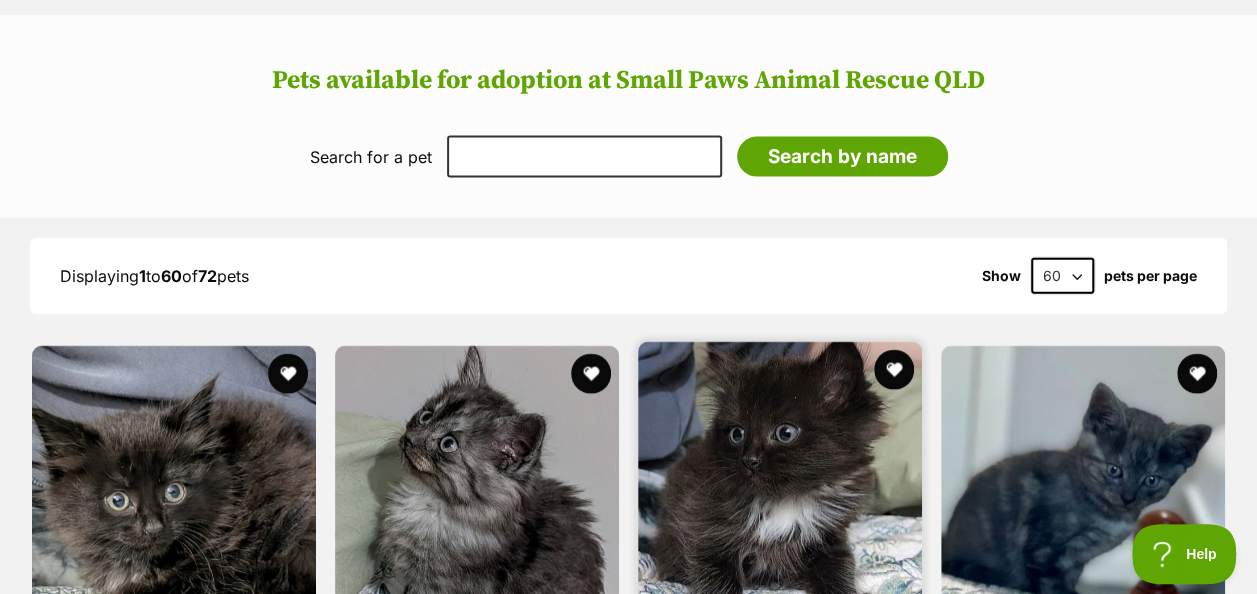 click at bounding box center (780, 484) 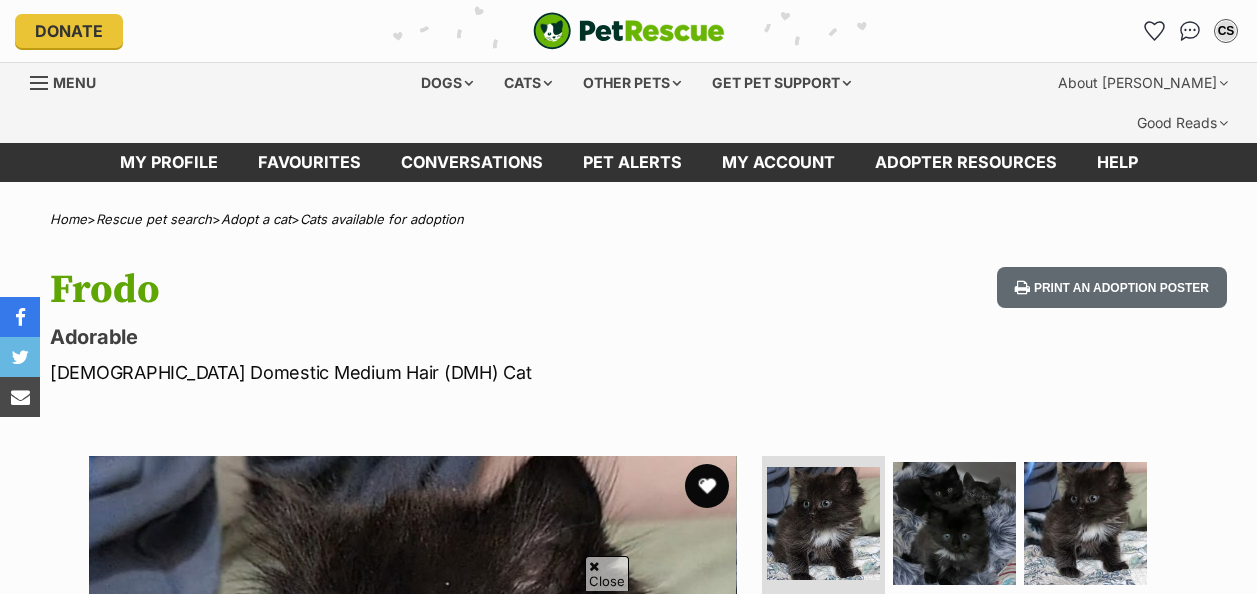 click at bounding box center (707, 486) 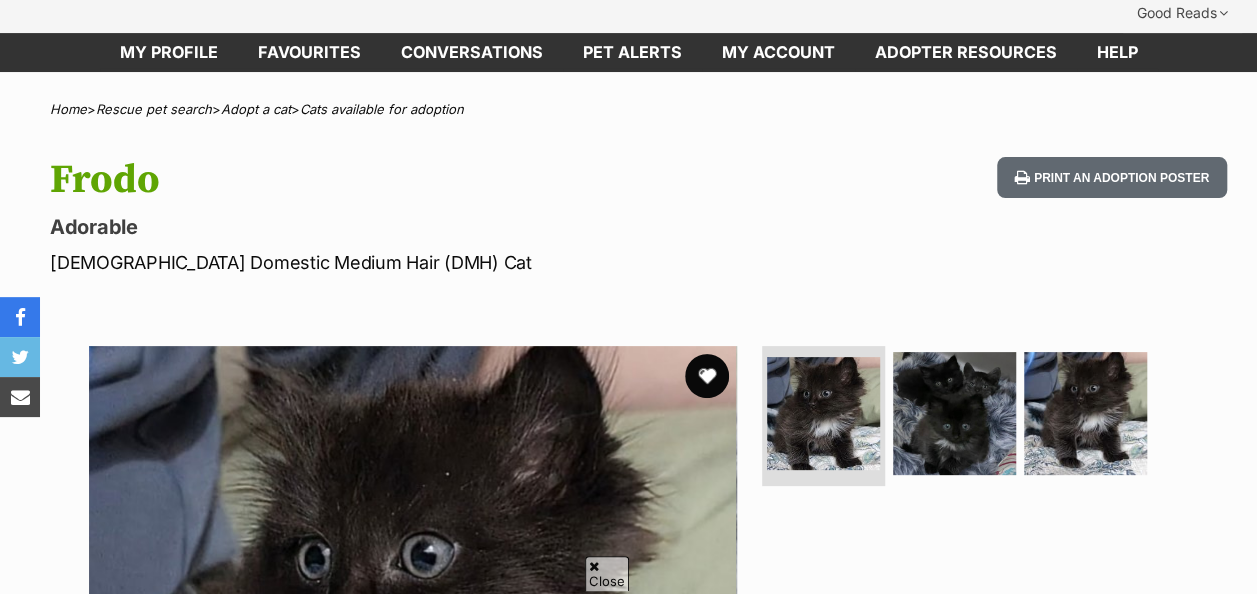 scroll, scrollTop: 110, scrollLeft: 0, axis: vertical 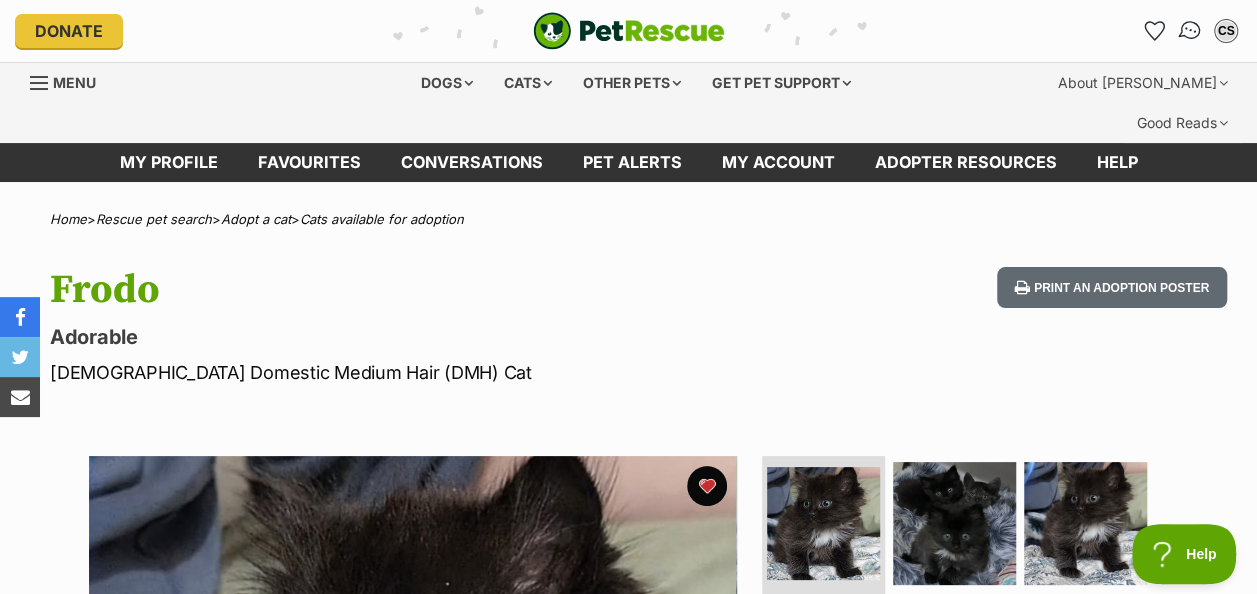 click at bounding box center (1190, 31) 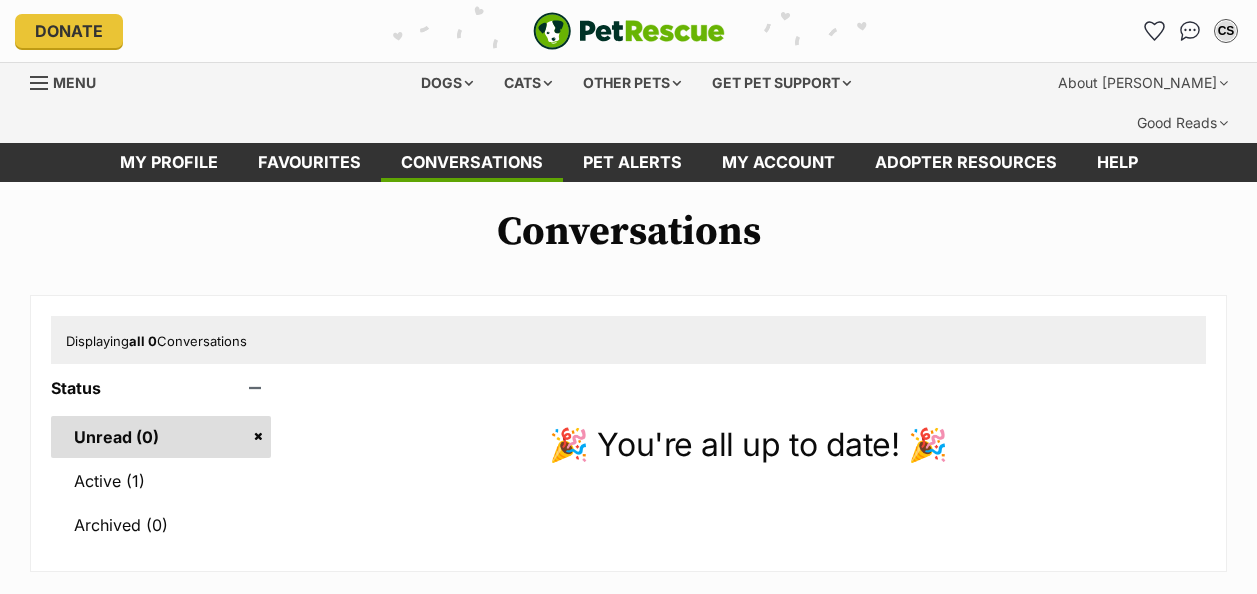 scroll, scrollTop: 0, scrollLeft: 0, axis: both 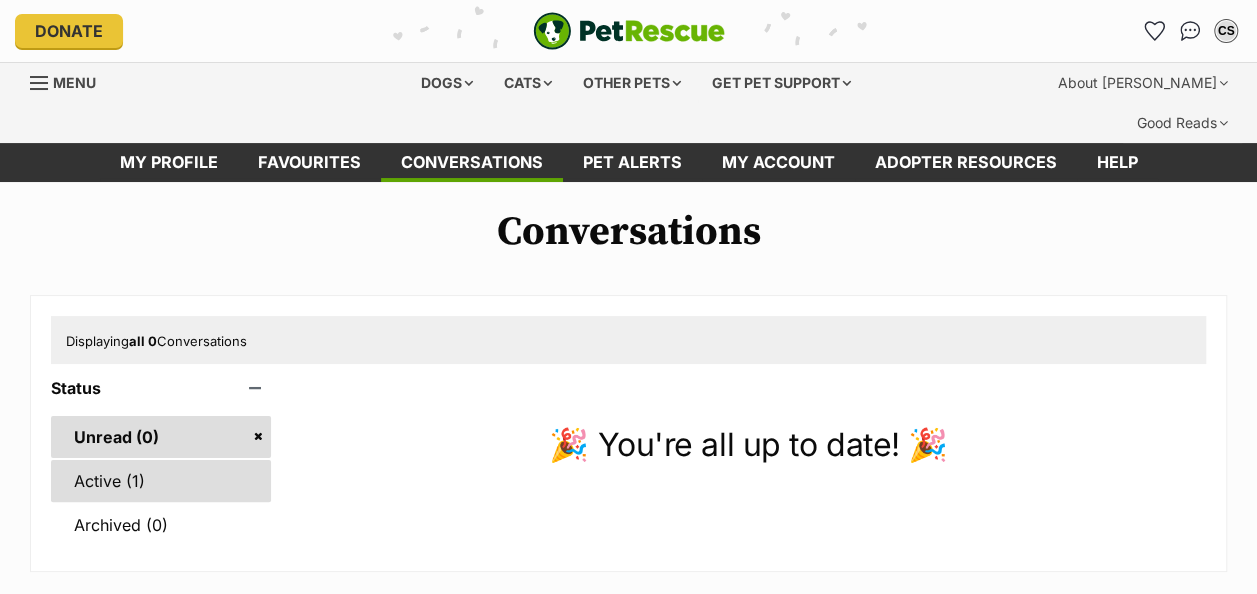 click on "Active (1)" at bounding box center (161, 481) 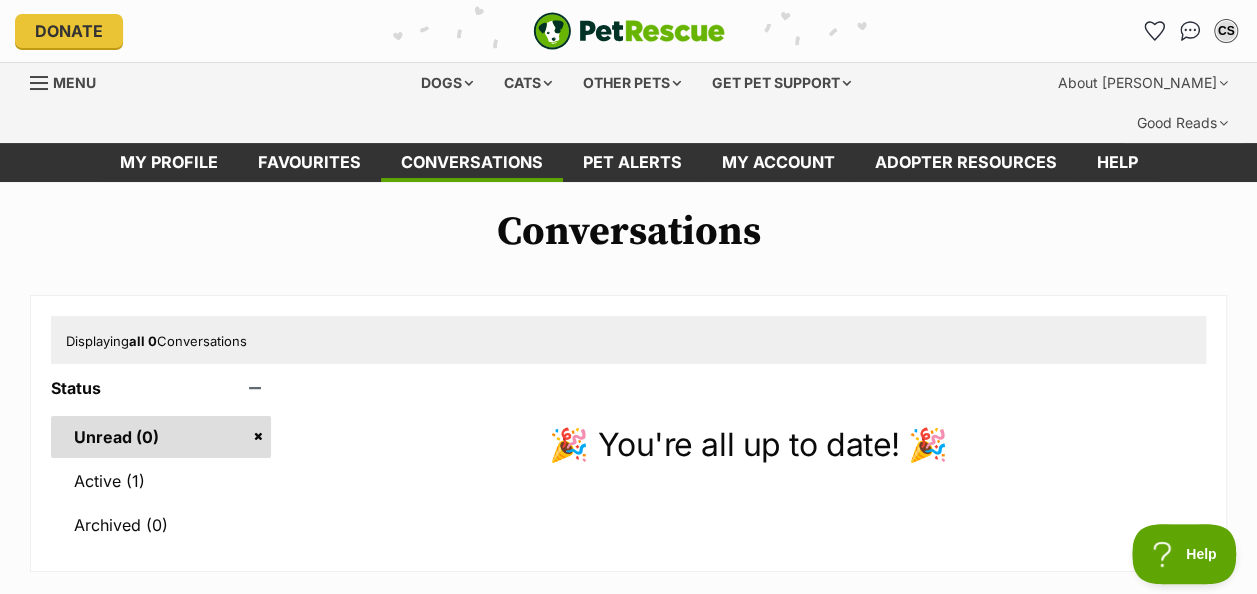 scroll, scrollTop: 0, scrollLeft: 0, axis: both 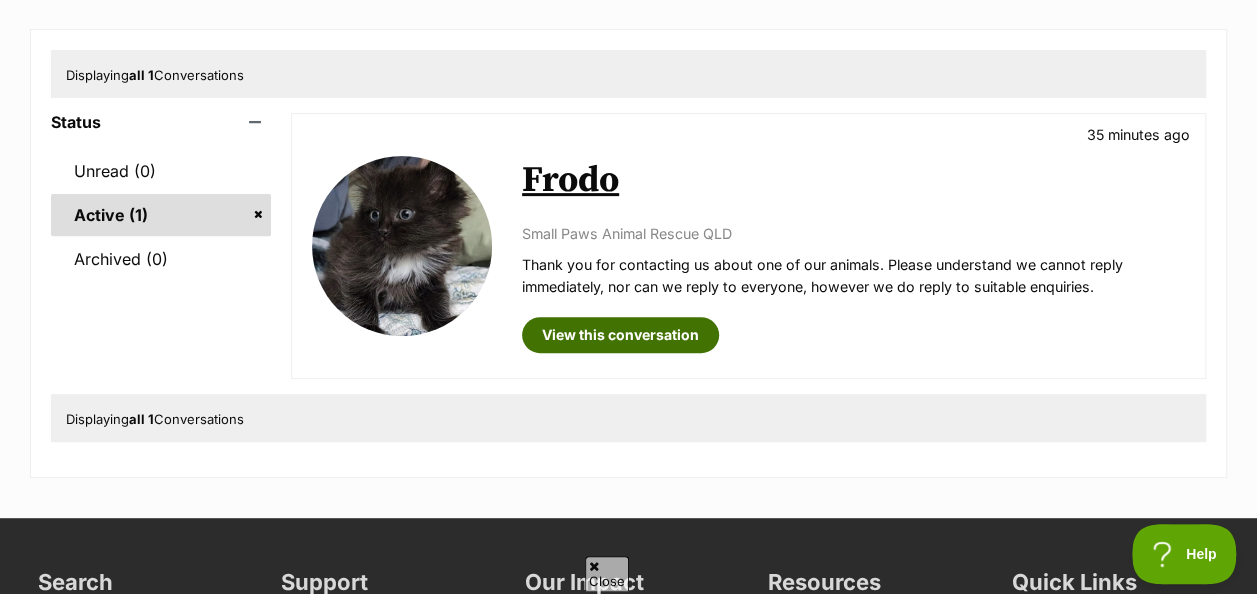 click on "View this conversation" at bounding box center (620, 335) 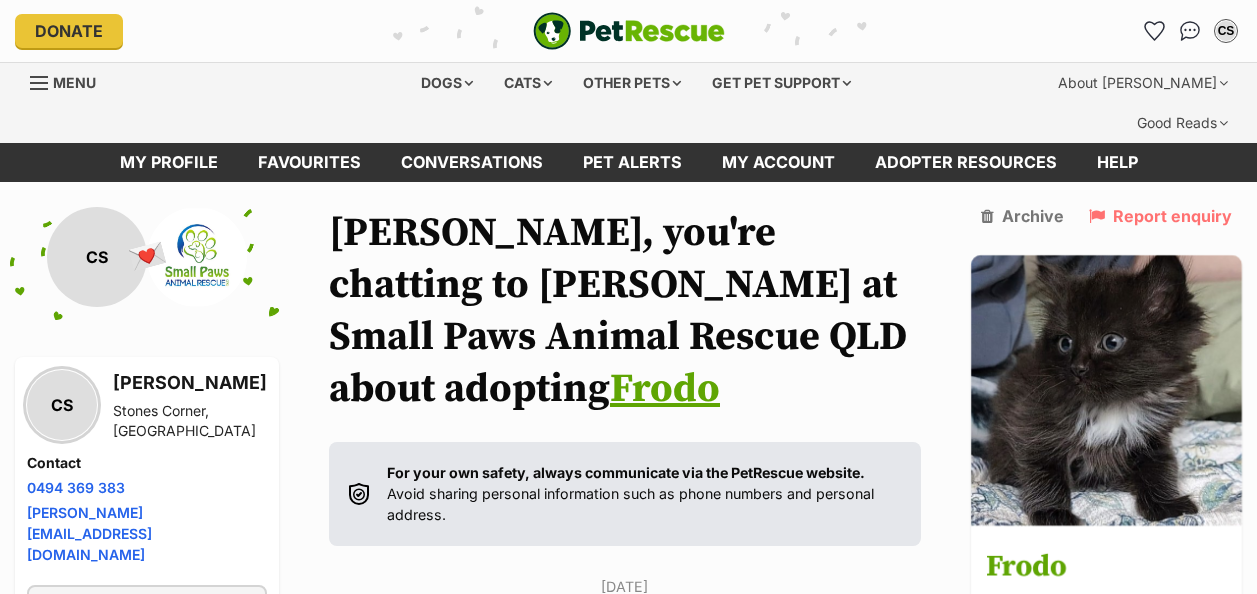 scroll, scrollTop: 88, scrollLeft: 0, axis: vertical 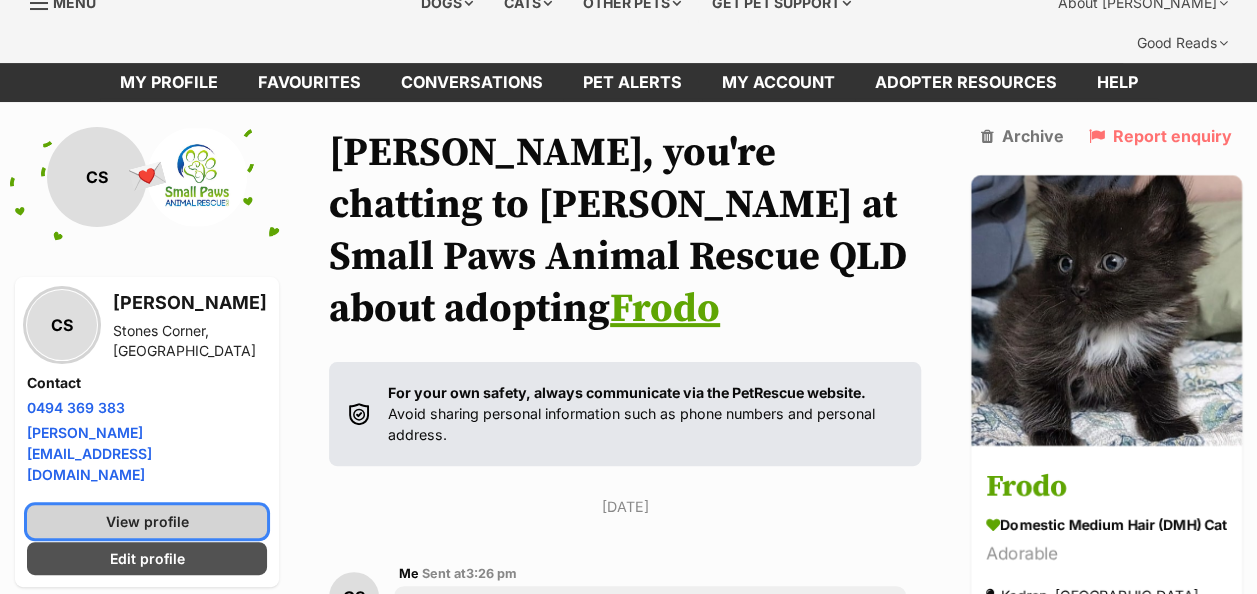click on "View profile" at bounding box center (147, 521) 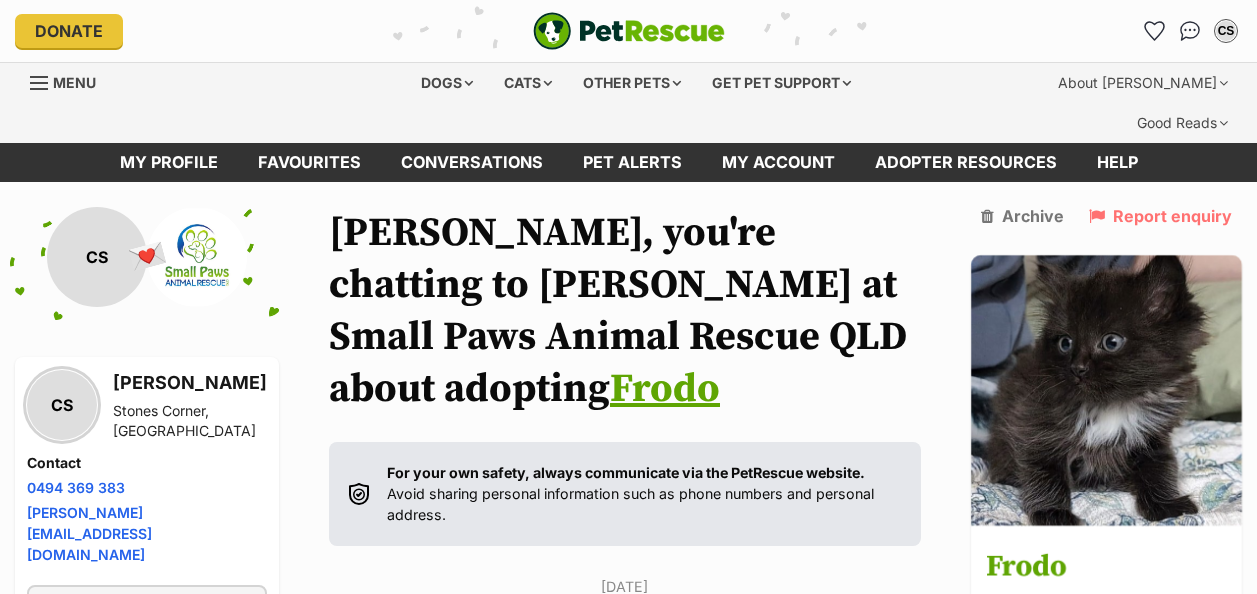 scroll, scrollTop: 69, scrollLeft: 0, axis: vertical 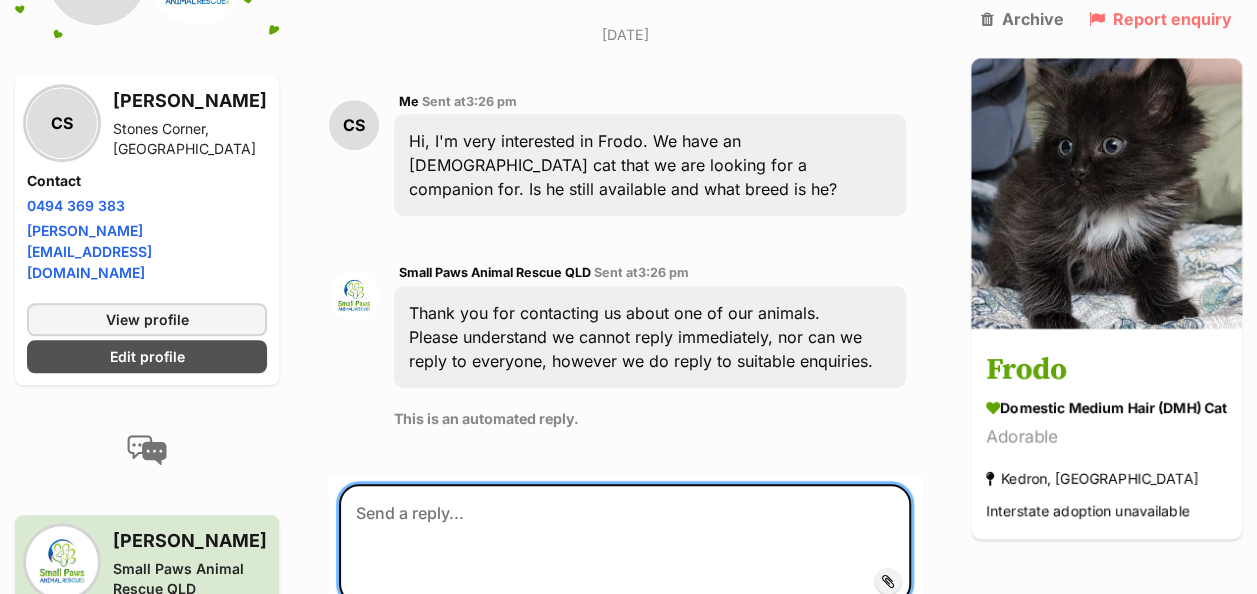 click at bounding box center [625, 544] 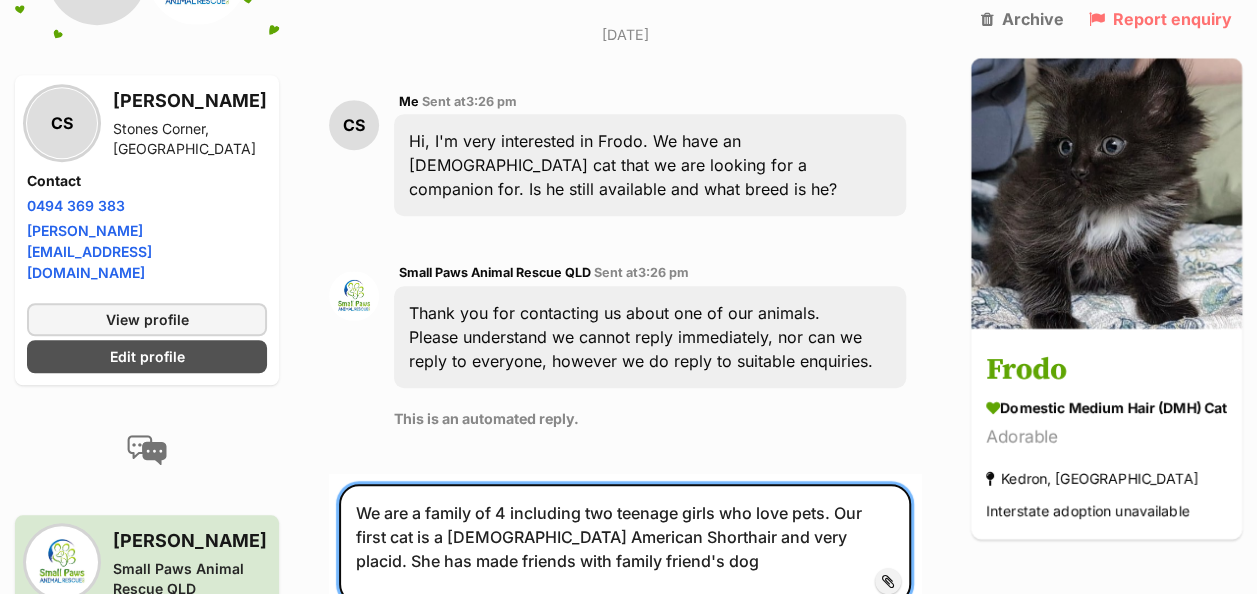 click on "We are a family of 4 including two teenage girls who love pets. Our first cat is a female American Shorthair and very placid. She has made friends with family friend's dog" at bounding box center [625, 544] 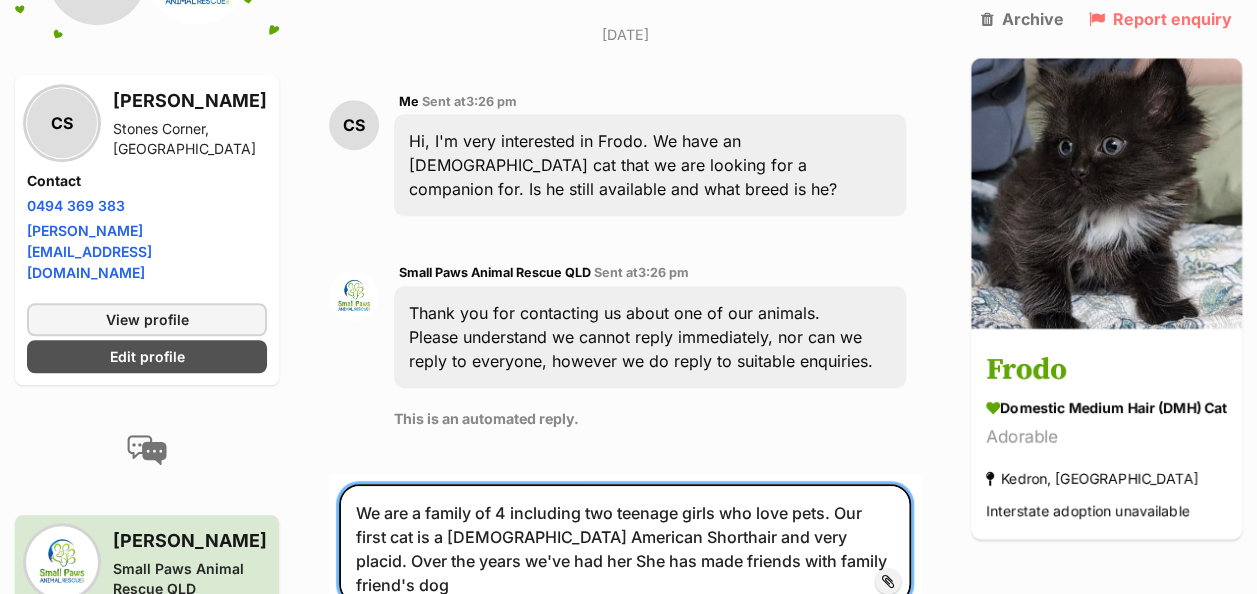 click on "We are a family of 4 including two teenage girls who love pets. Our first cat is a female American Shorthair and very placid. Over the years we've had her She has made friends with family friend's dog" at bounding box center [625, 544] 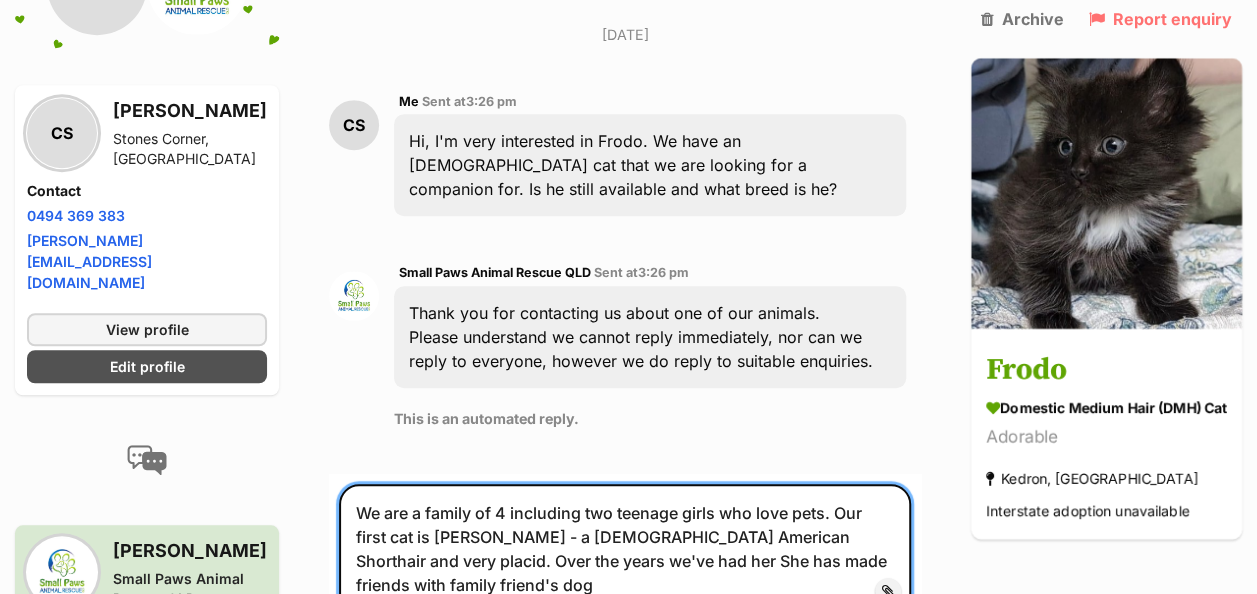 click on "We are a family of 4 including two teenage girls who love pets. Our first cat is Jasmine - a female American Shorthair and very placid. Over the years we've had her She has made friends with family friend's dog" at bounding box center (625, 549) 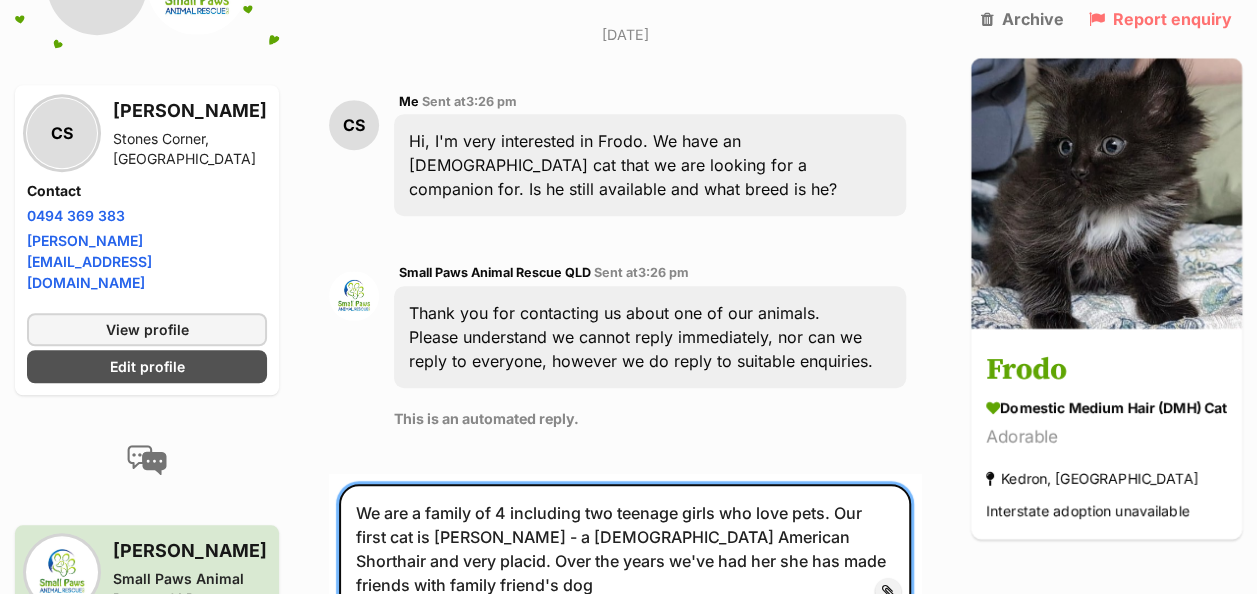 click on "We are a family of 4 including two teenage girls who love pets. Our first cat is Jasmine - a female American Shorthair and very placid. Over the years we've had her she has made friends with family friend's dog" at bounding box center [625, 549] 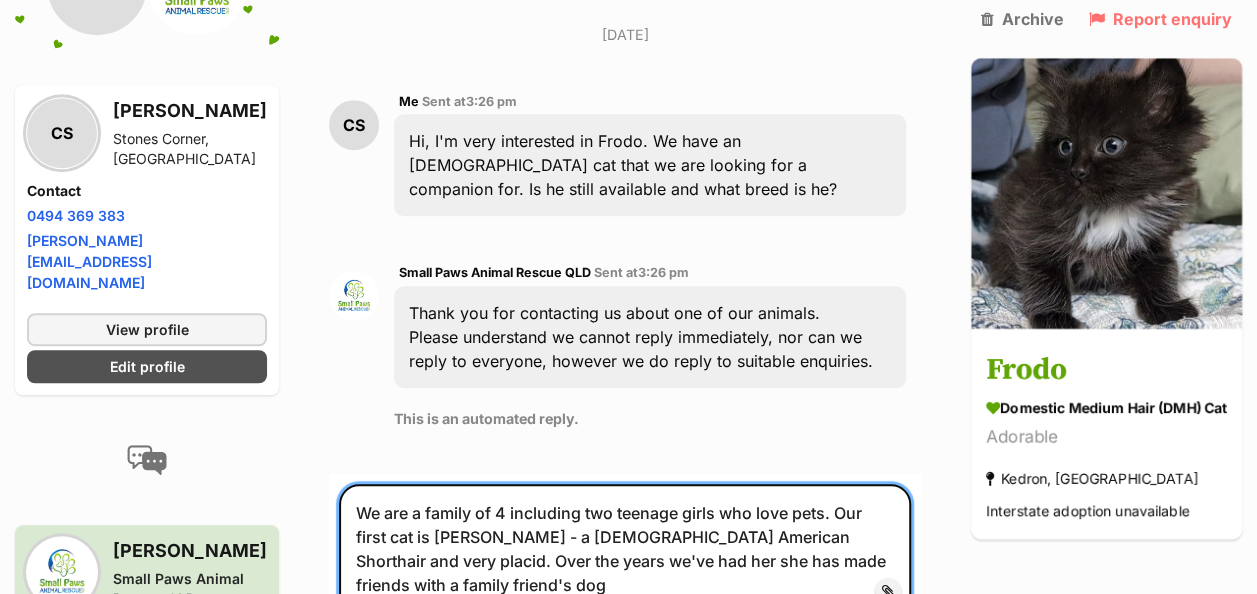 click on "We are a family of 4 including two teenage girls who love pets. Our first cat is Jasmine - a female American Shorthair and very placid. Over the years we've had her she has made friends with a family friend's dog" at bounding box center [625, 549] 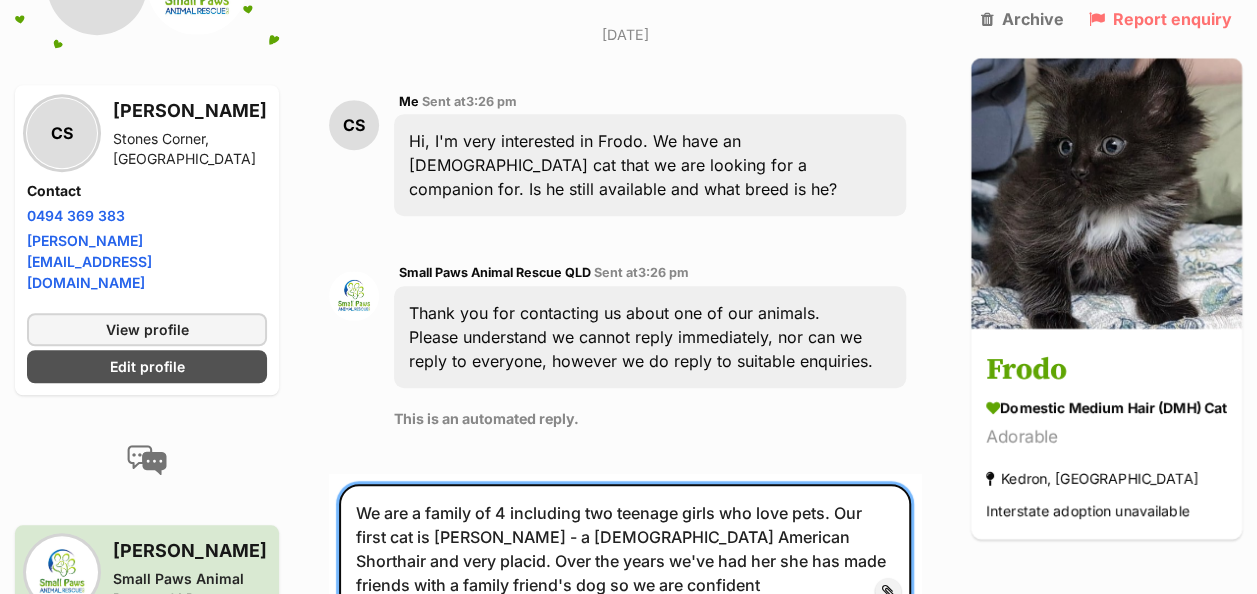 click on "We are a family of 4 including two teenage girls who love pets. Our first cat is Jasmine - a female American Shorthair and very placid. Over the years we've had her she has made friends with a family friend's dog so we are confident" at bounding box center (625, 549) 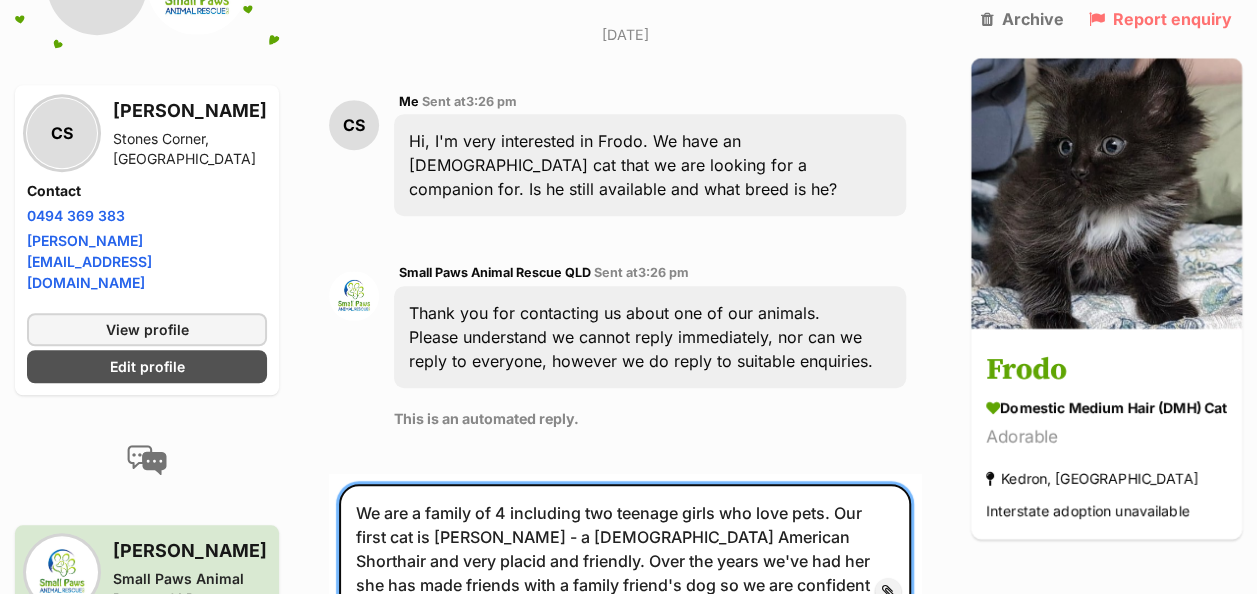 click on "We are a family of 4 including two teenage girls who love pets. Our first cat is Jasmine - a female American Shorthair and very placid and friendly. Over the years we've had her she has made friends with a family friend's dog so we are confident" at bounding box center (625, 549) 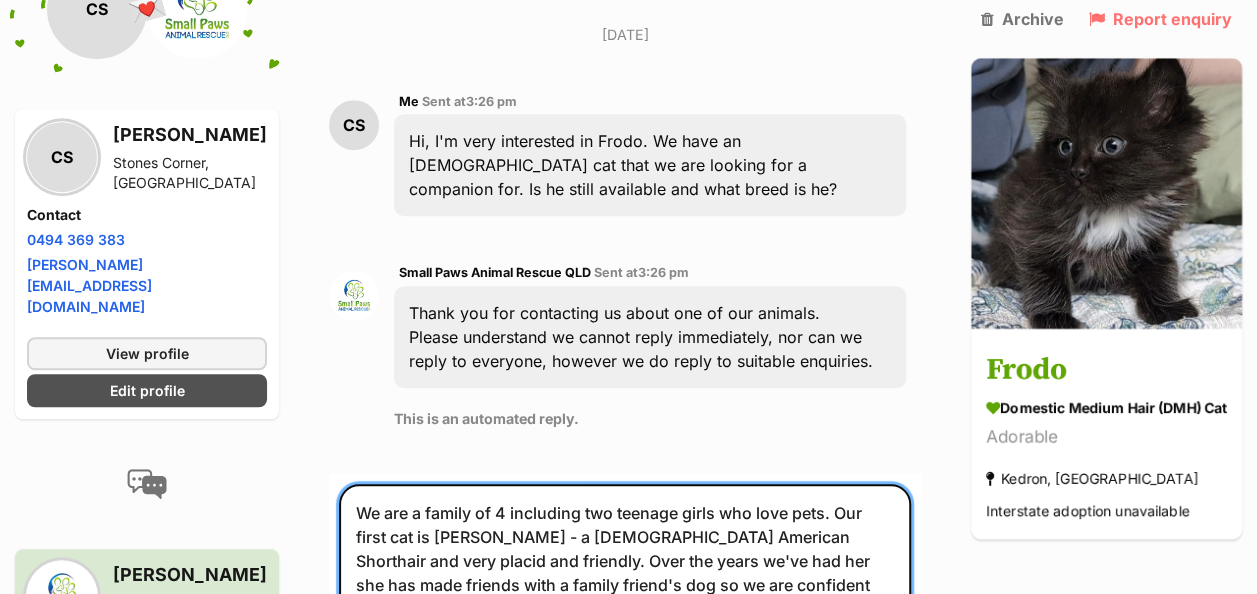 click on "We are a family of 4 including two teenage girls who love pets. Our first cat is Jasmine - a female American Shorthair and very placid and friendly. Over the years we've had her she has made friends with a family friend's dog so we are confident she would readily accept a new addition to the family." at bounding box center (625, 561) 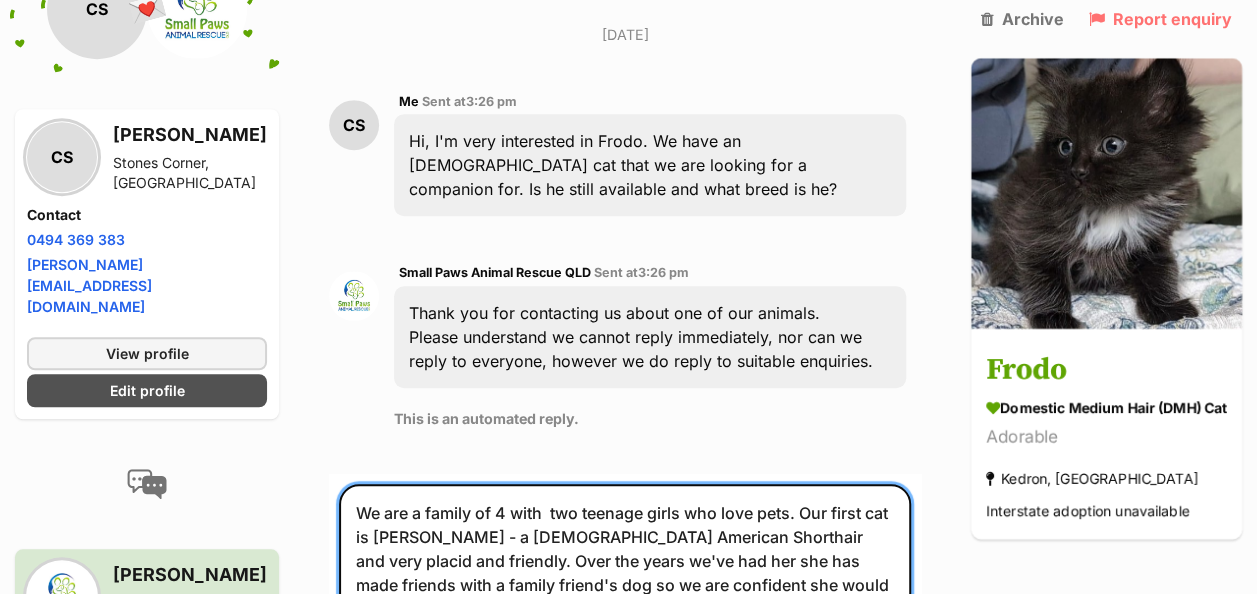 click on "We are a family of 4 with  two teenage girls who love pets. Our first cat is Jasmine - a female American Shorthair and very placid and friendly. Over the years we've had her she has made friends with a family friend's dog so we are confident she would readily accept a new addition to the family." at bounding box center (625, 561) 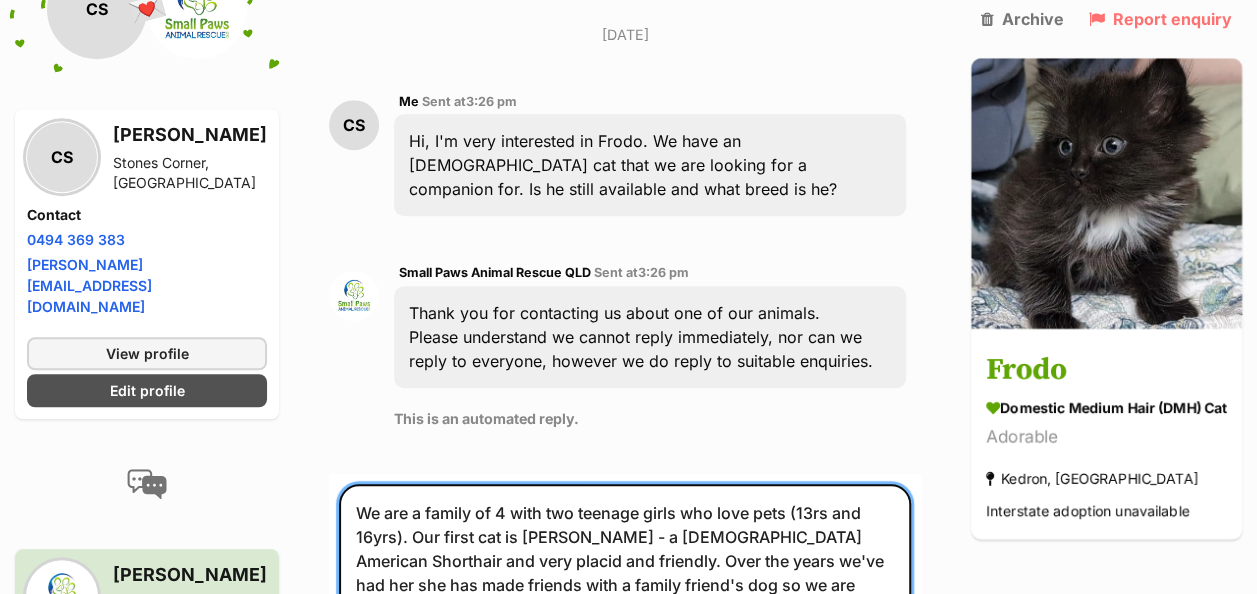 click on "We are a family of 4 with two teenage girls who love pets (13rs and 16yrs). Our first cat is Jasmine - a female American Shorthair and very placid and friendly. Over the years we've had her she has made friends with a family friend's dog so we are confident she would readily accept a new addition to the family." at bounding box center [625, 561] 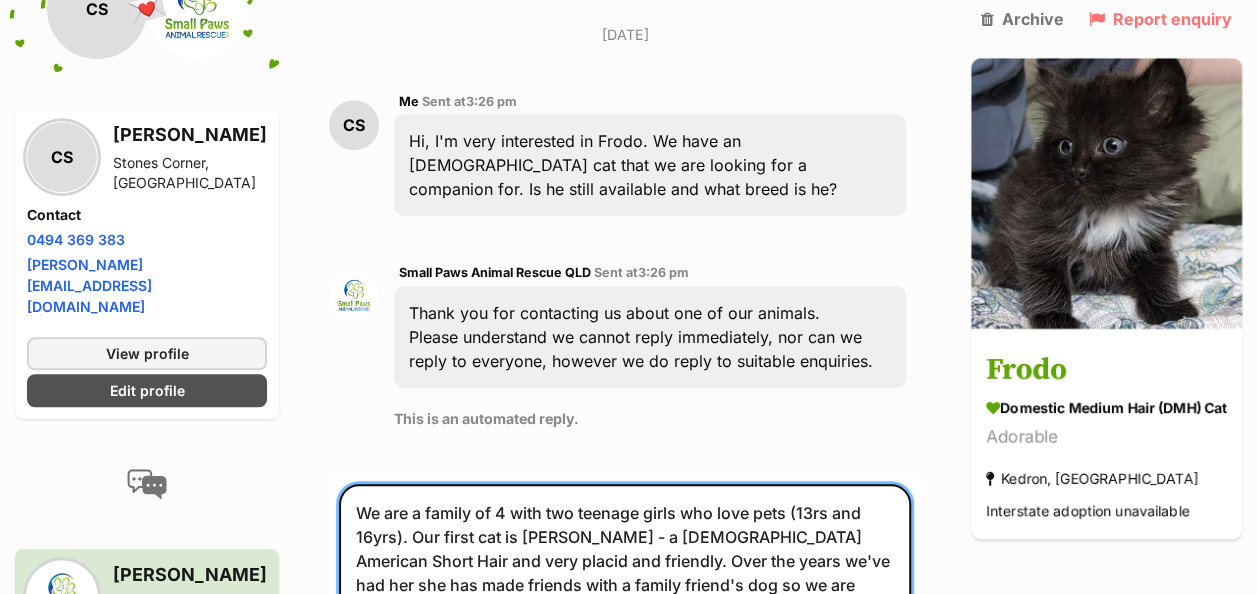 click on "We are a family of 4 with two teenage girls who love pets (13rs and 16yrs). Our first cat is Jasmine - a female American Short Hair and very placid and friendly. Over the years we've had her she has made friends with a family friend's dog so we are confident she would readily accept a new addition to the family." at bounding box center (625, 561) 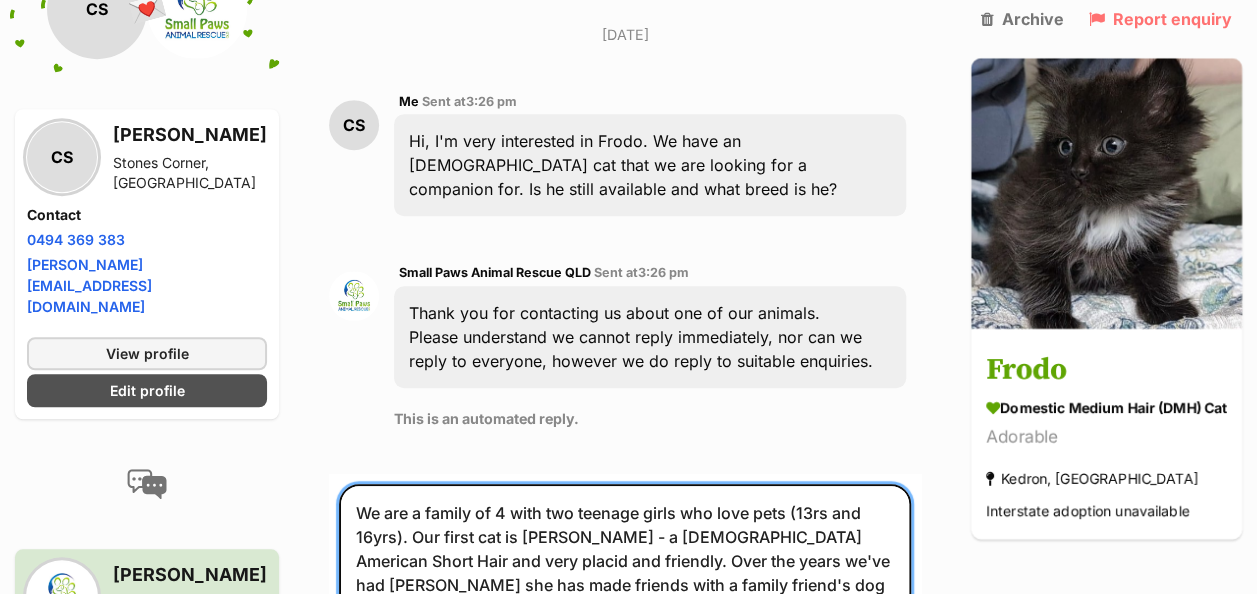 click on "We are a family of 4 with two teenage girls who love pets (13rs and 16yrs). Our first cat is Jasmine - a female American Short Hair and very placid and friendly. Over the years we've had Jasmine she has made friends with a family friend's dog so we are confident she would readily accept a new addition to the family." at bounding box center (625, 561) 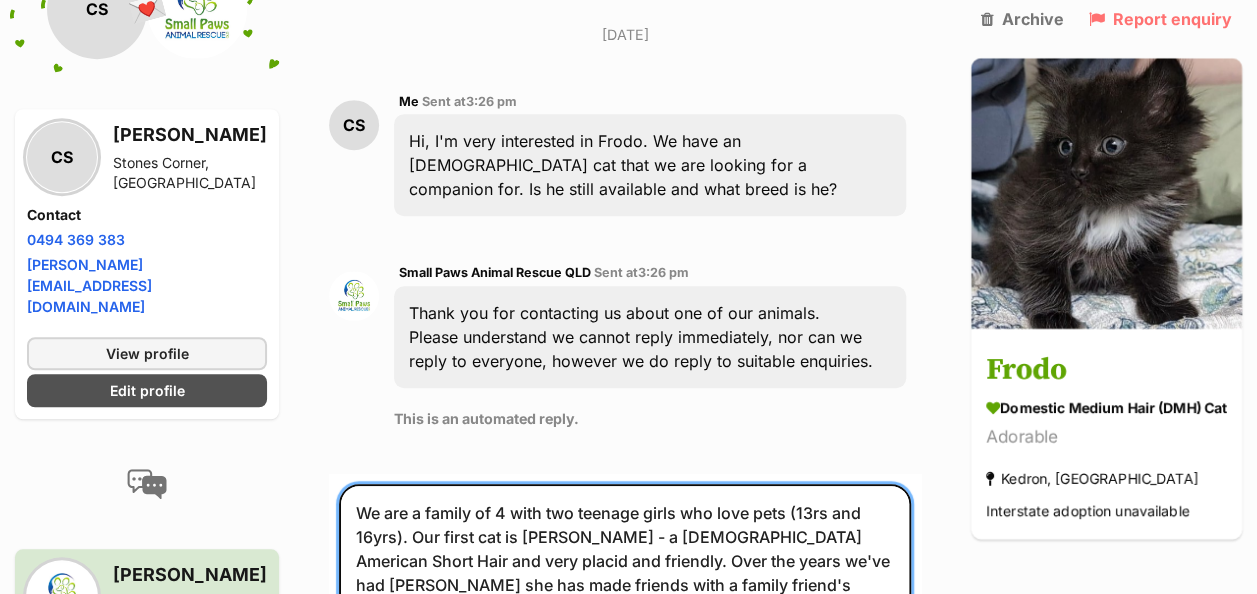 click on "We are a family of 4 with two teenage girls who love pets (13rs and 16yrs). Our first cat is Jasmine - a female American Short Hair and very placid and friendly. Over the years we've had Jasmine she has made friends with a family friend's small dog so we are confident she would readily accept a new addition to the family." at bounding box center (625, 561) 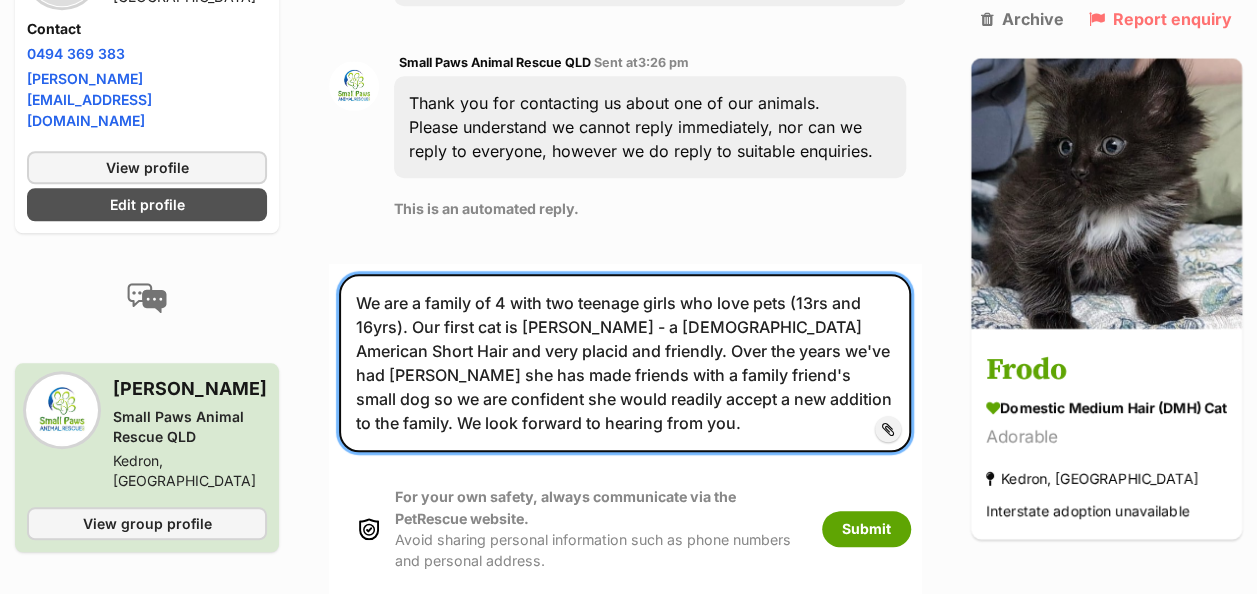scroll, scrollTop: 764, scrollLeft: 0, axis: vertical 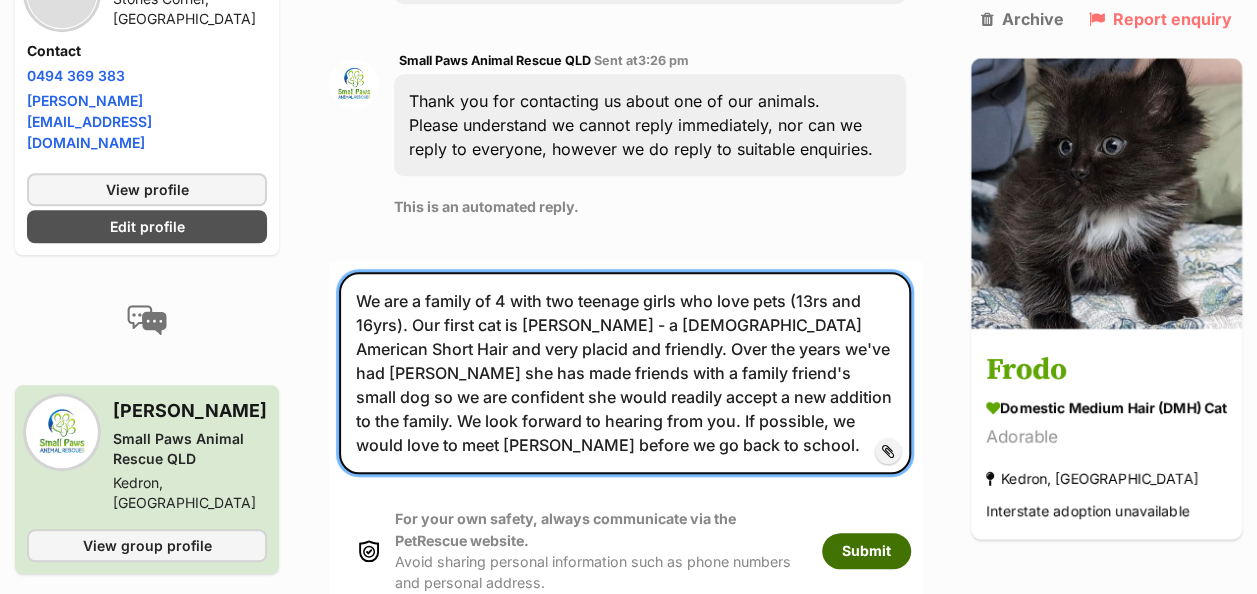 type on "We are a family of 4 with two teenage girls who love pets (13rs and 16yrs). Our first cat is Jasmine - a female American Short Hair and very placid and friendly. Over the years we've had Jasmine she has made friends with a family friend's small dog so we are confident she would readily accept a new addition to the family. We look forward to hearing from you. If possible, we would love to meet Frodo before we go back to school." 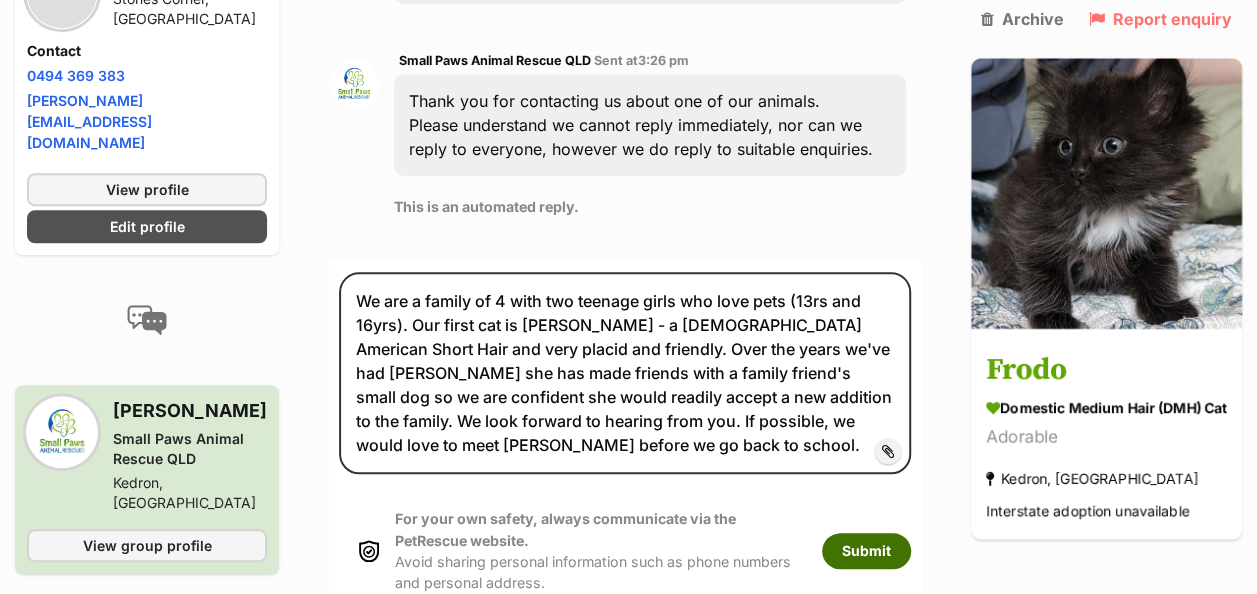 click on "Submit" at bounding box center (866, 551) 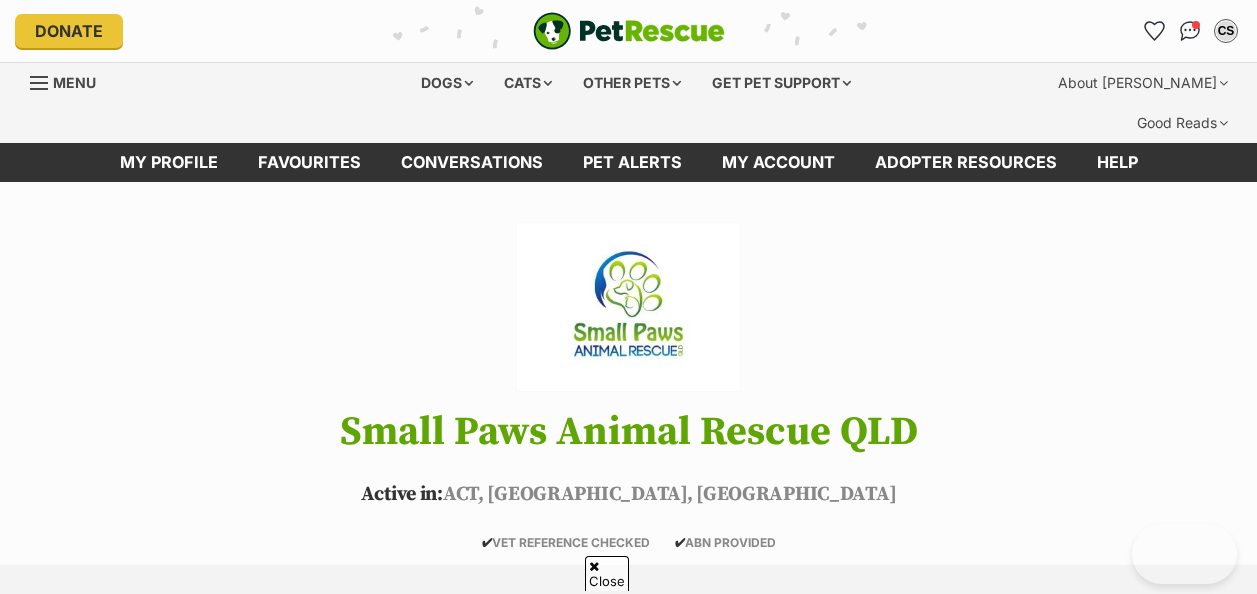 scroll, scrollTop: 1831, scrollLeft: 0, axis: vertical 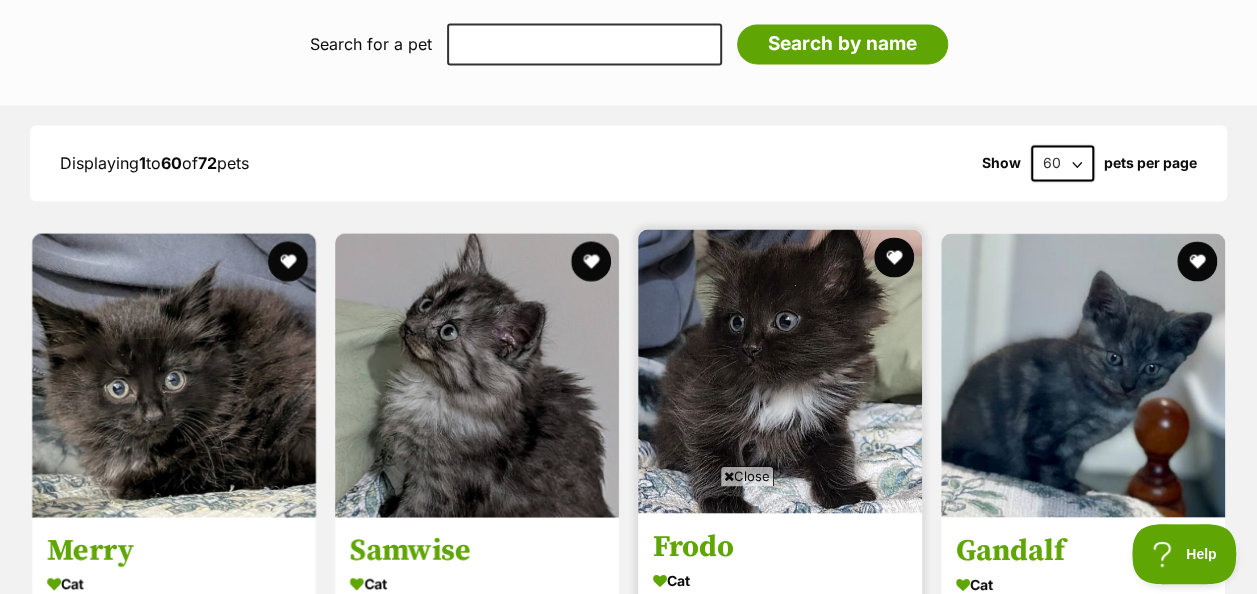 click at bounding box center (780, 371) 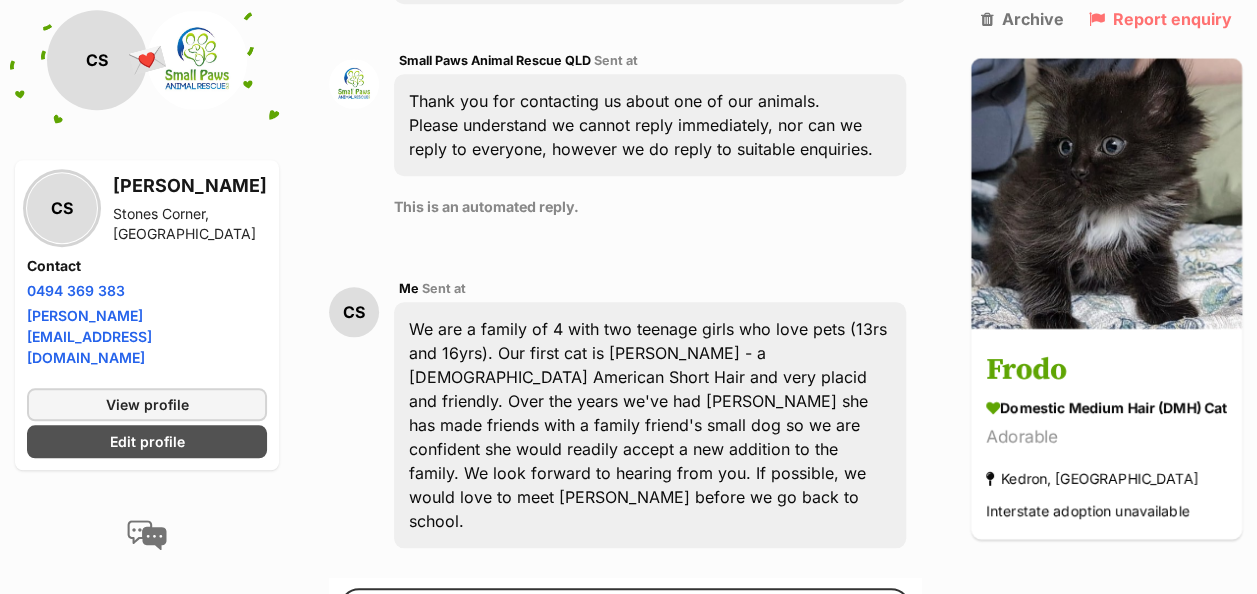 scroll, scrollTop: 764, scrollLeft: 0, axis: vertical 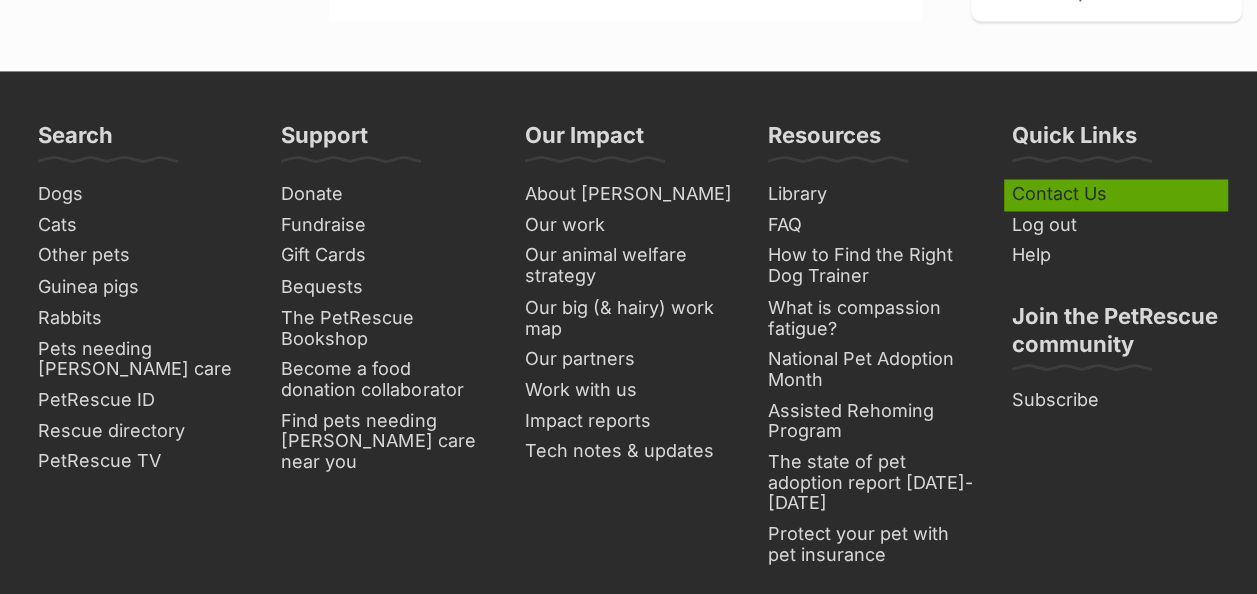 click on "Contact Us" at bounding box center [1115, 194] 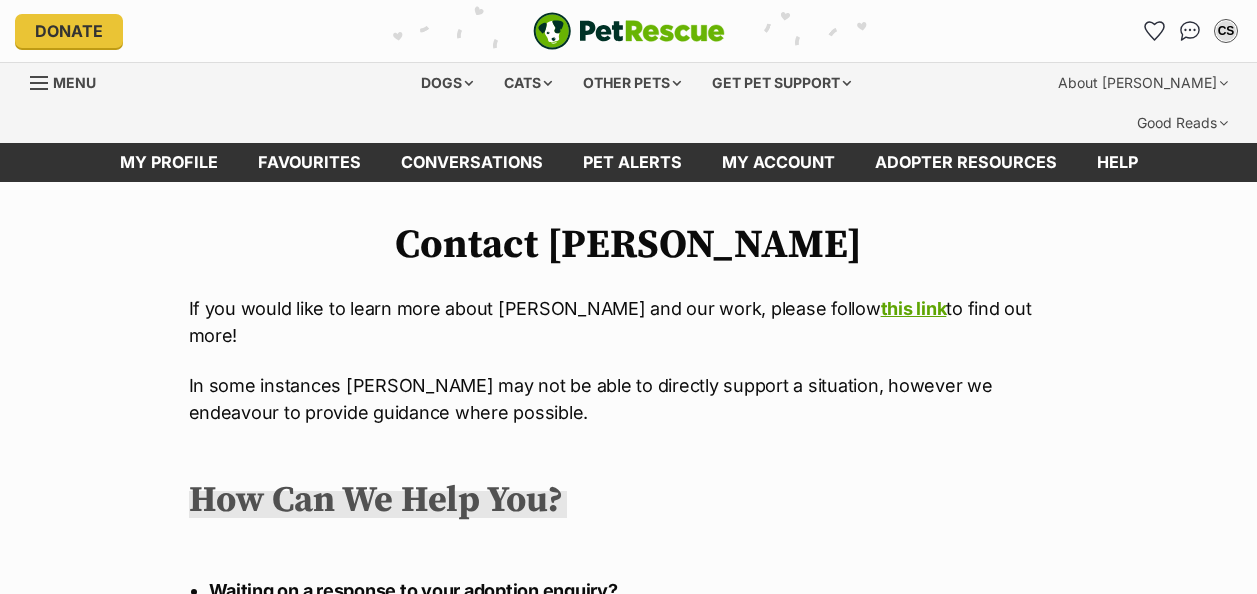 scroll, scrollTop: 0, scrollLeft: 0, axis: both 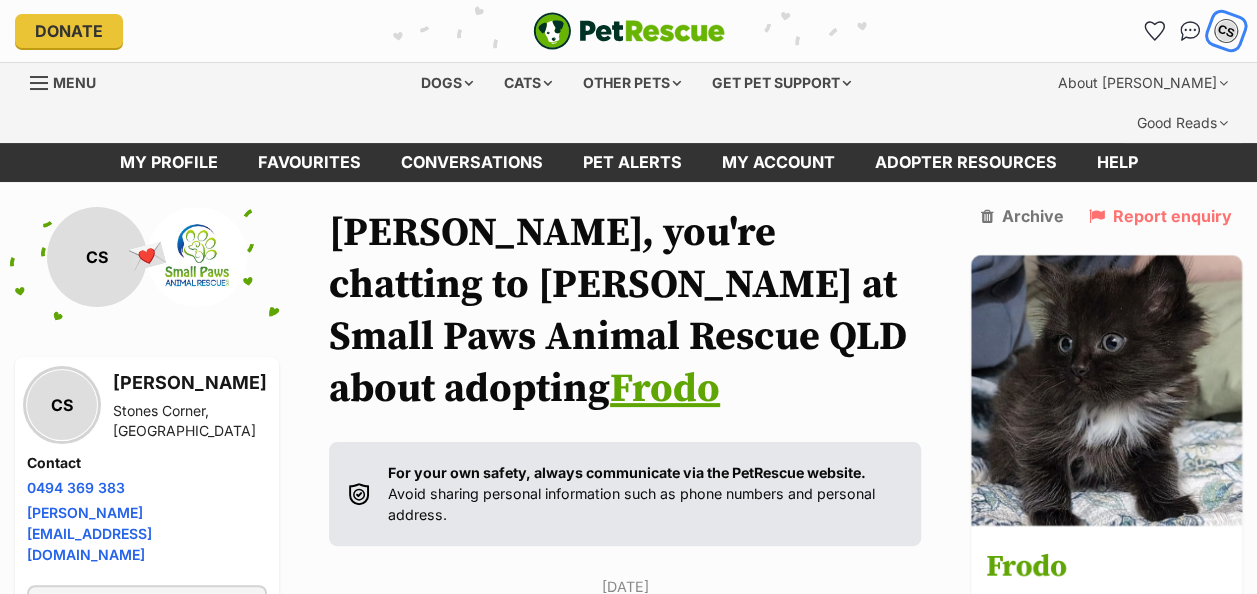 click on "CS" at bounding box center [1226, 31] 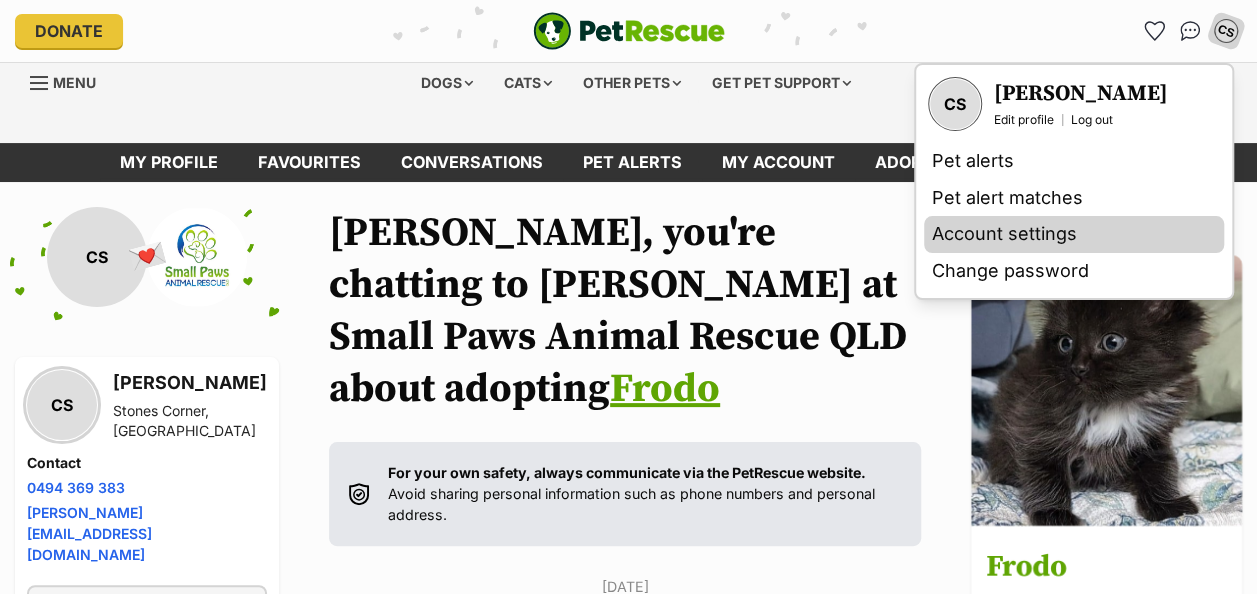 click on "Account settings" at bounding box center (1074, 234) 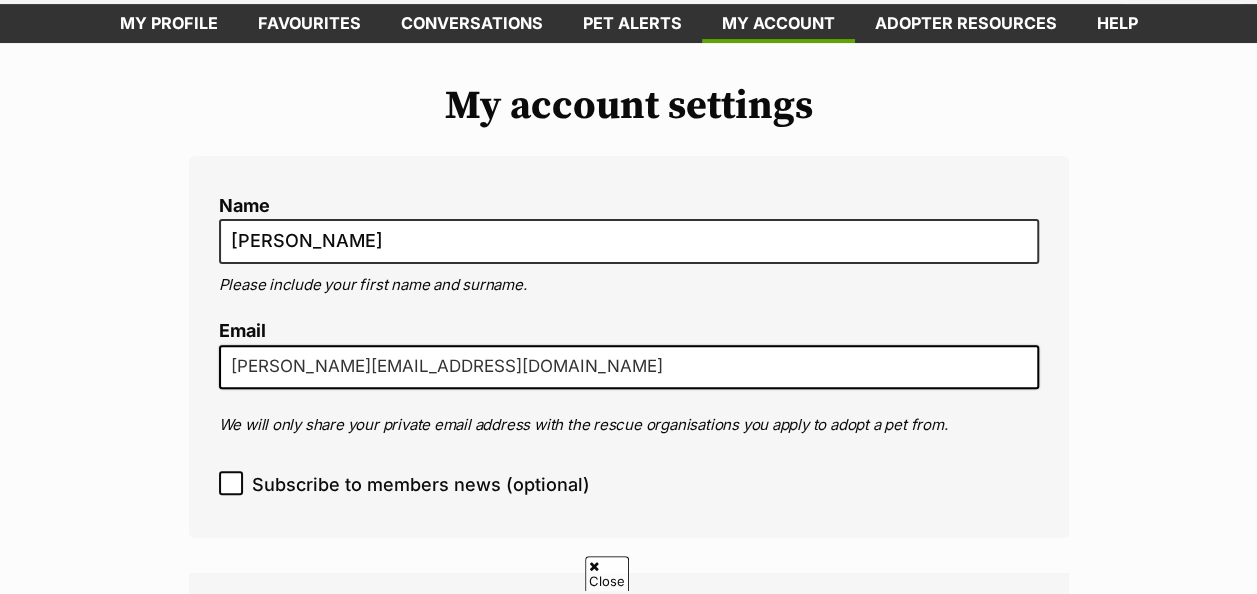 scroll, scrollTop: 219, scrollLeft: 0, axis: vertical 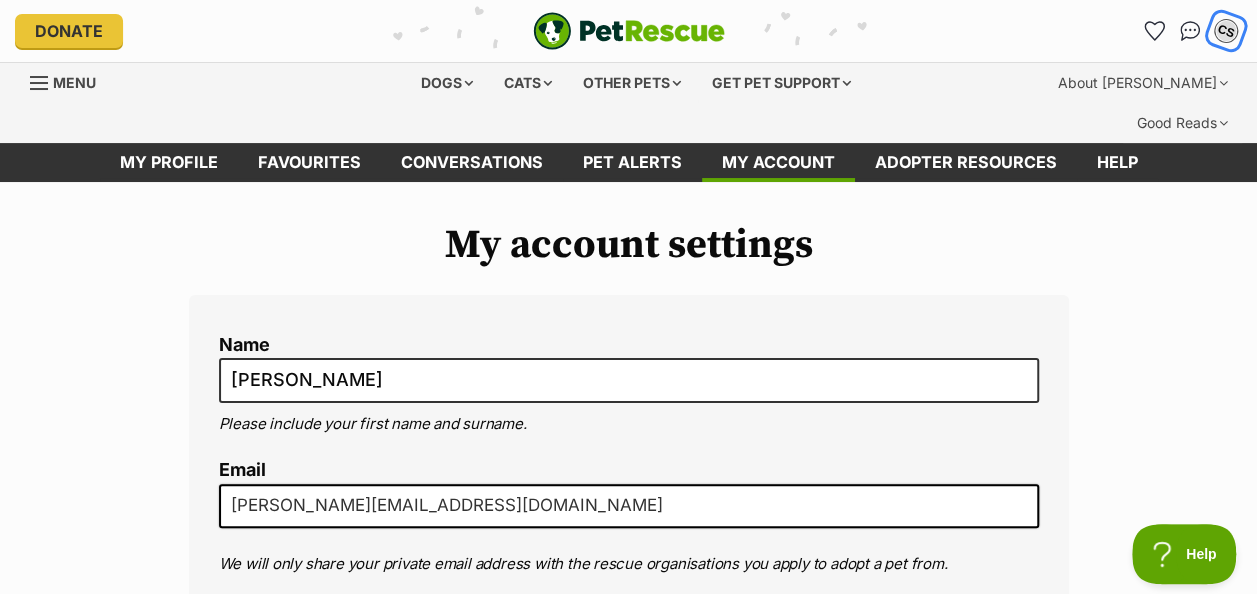 click on "CS" at bounding box center [1226, 31] 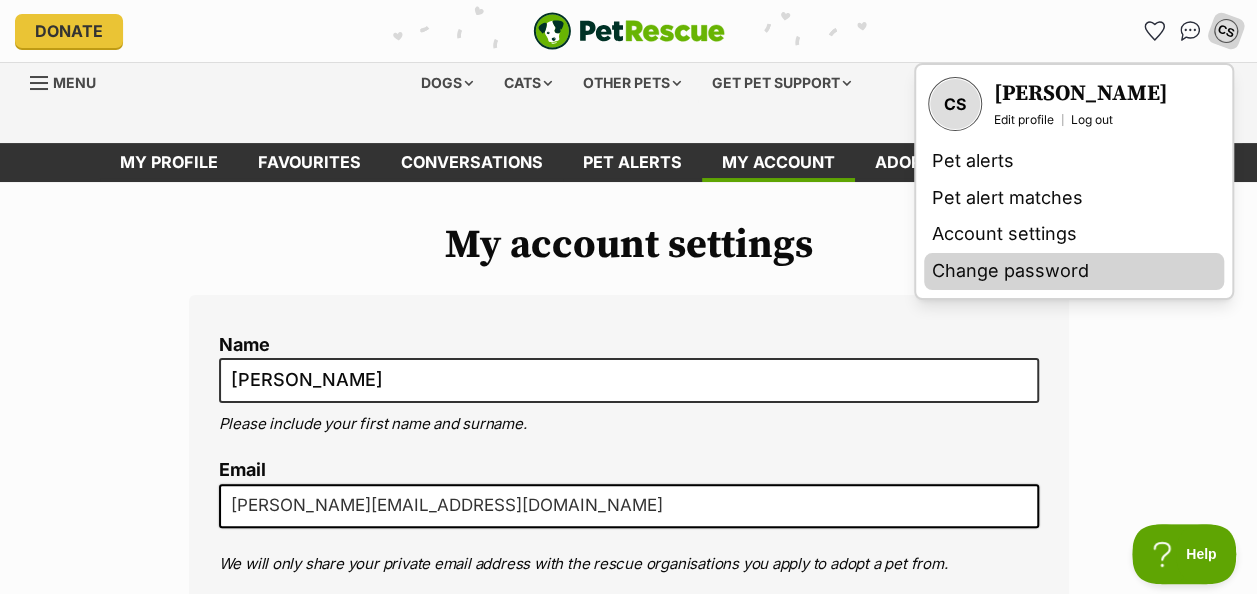 click on "Change password" at bounding box center (1074, 271) 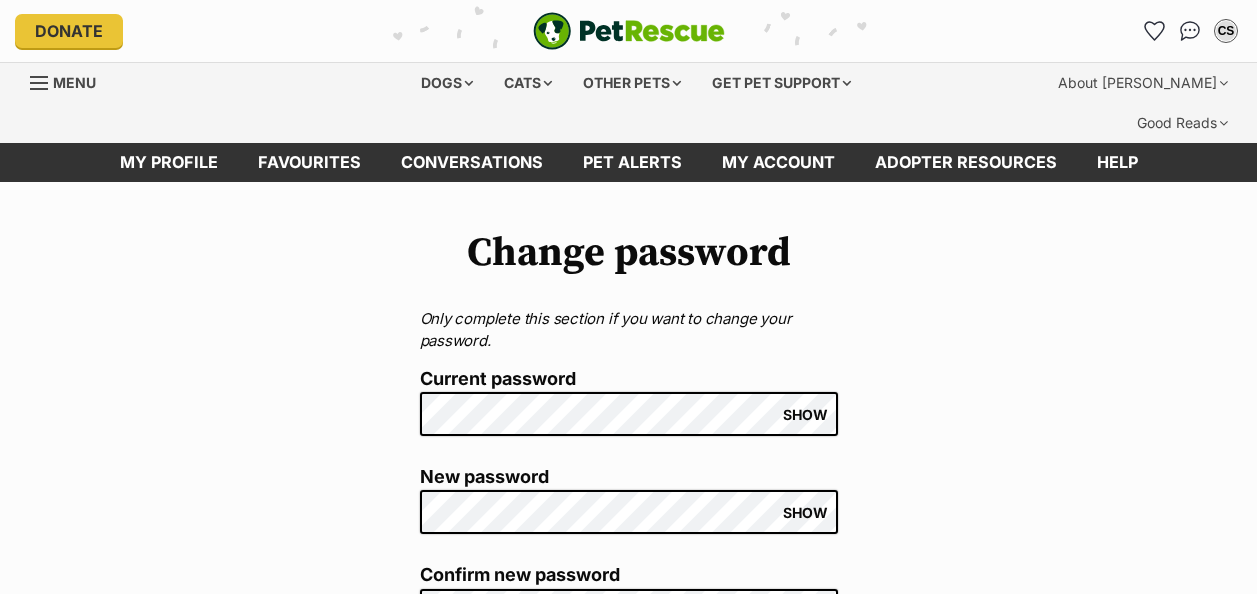 scroll, scrollTop: 0, scrollLeft: 0, axis: both 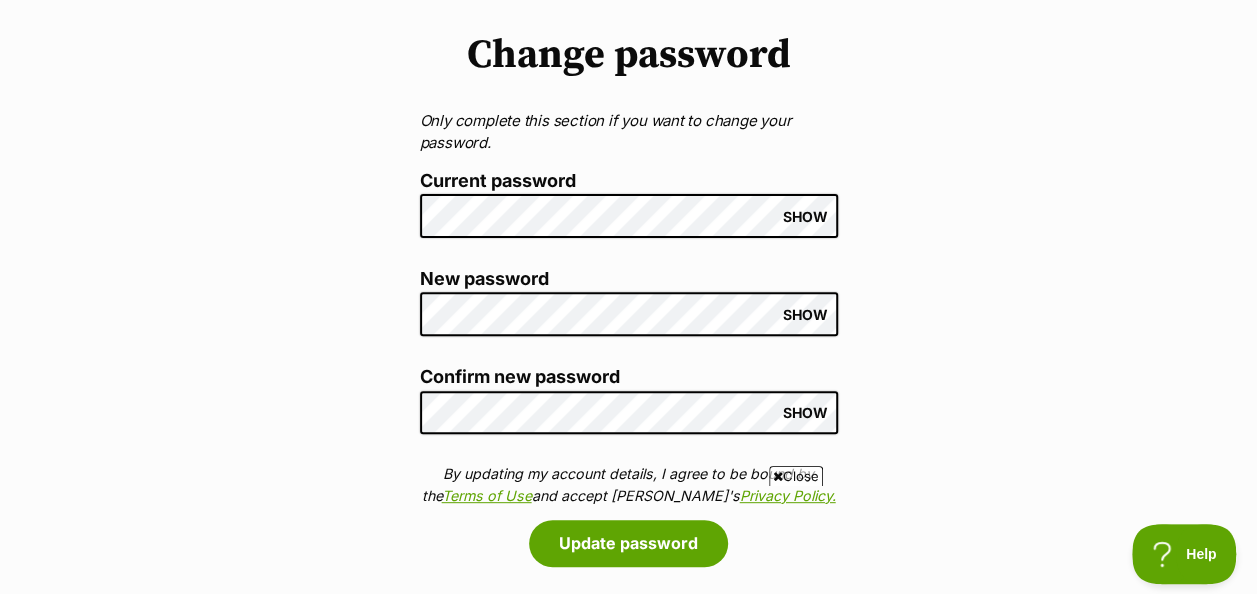 click on "New password" at bounding box center [629, 279] 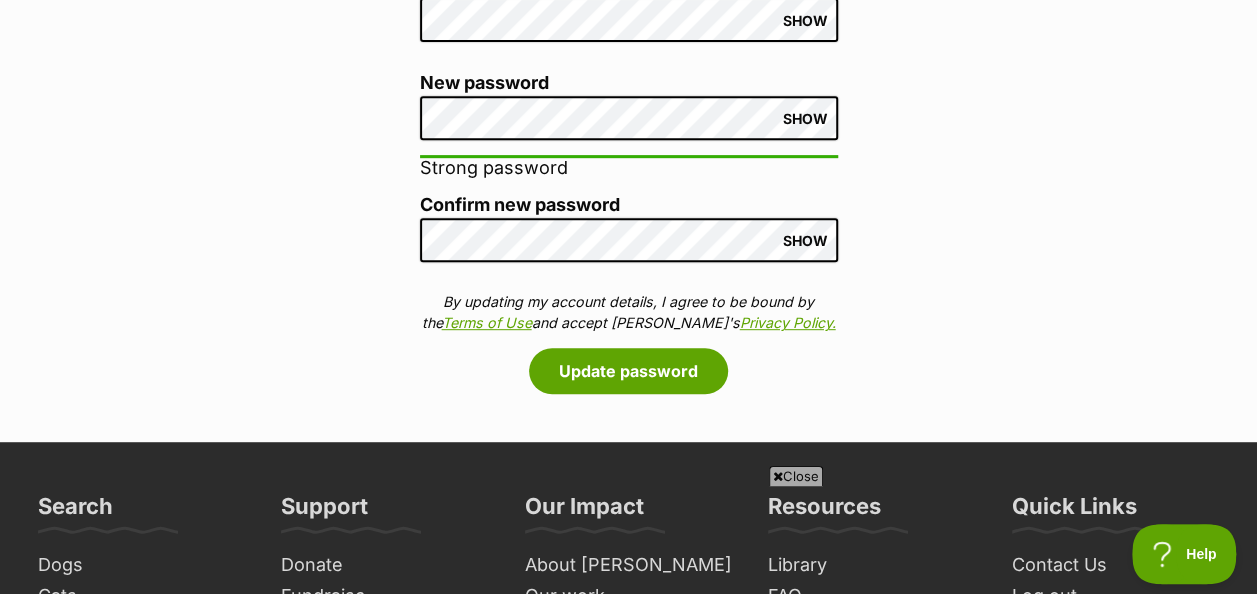scroll, scrollTop: 396, scrollLeft: 0, axis: vertical 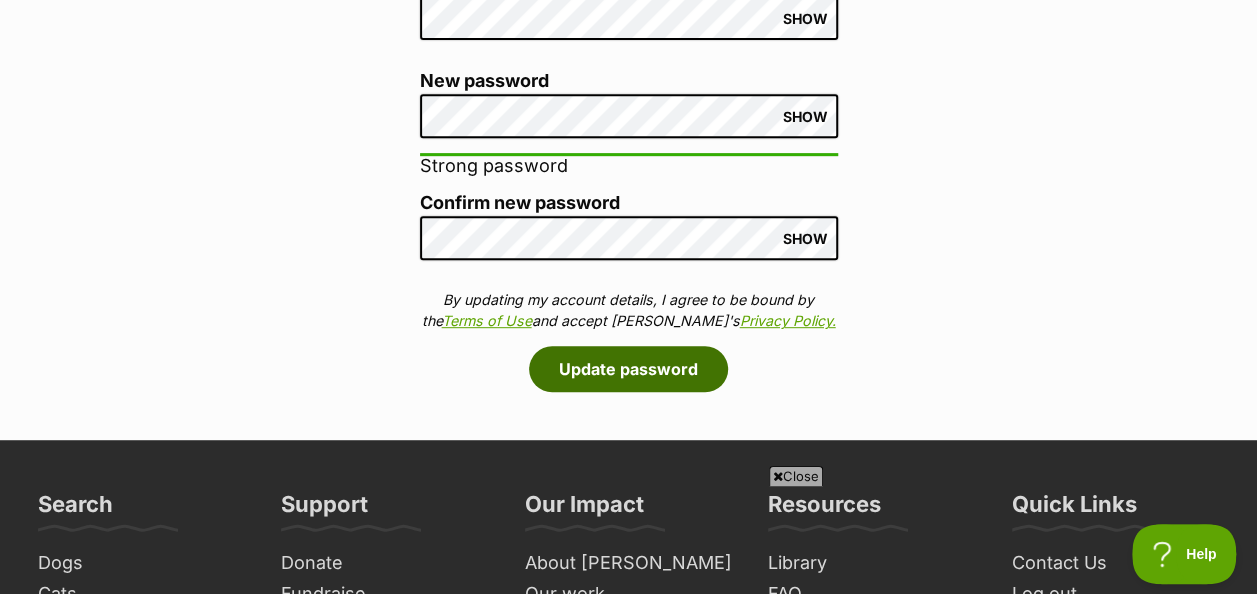 click on "Update password" at bounding box center (628, 369) 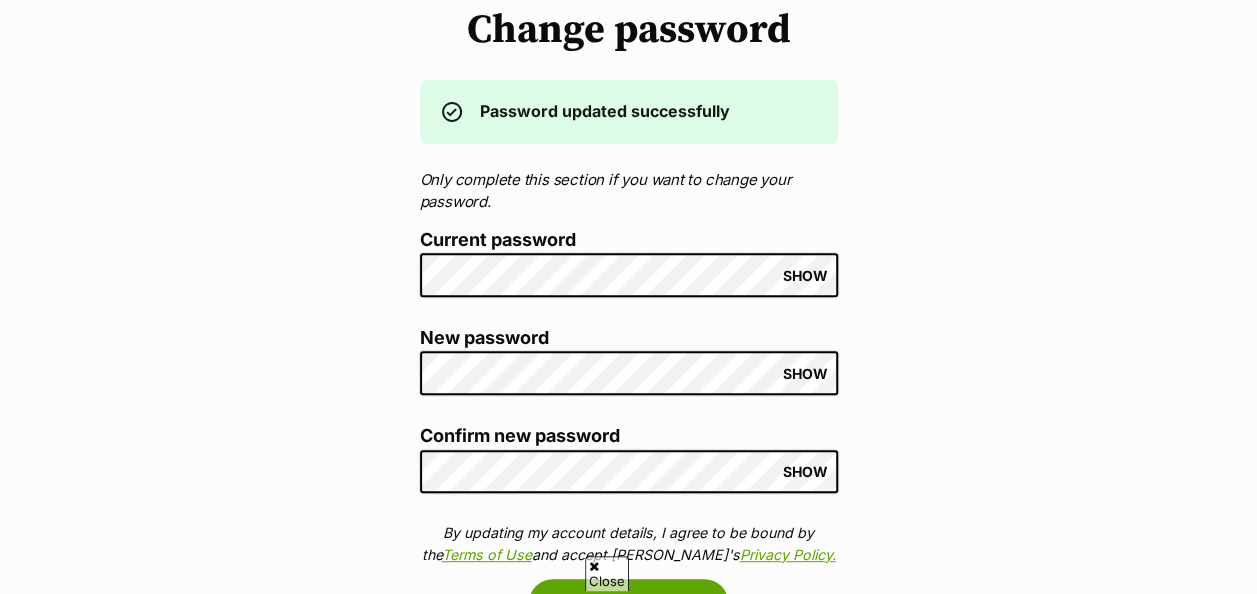 scroll, scrollTop: 223, scrollLeft: 0, axis: vertical 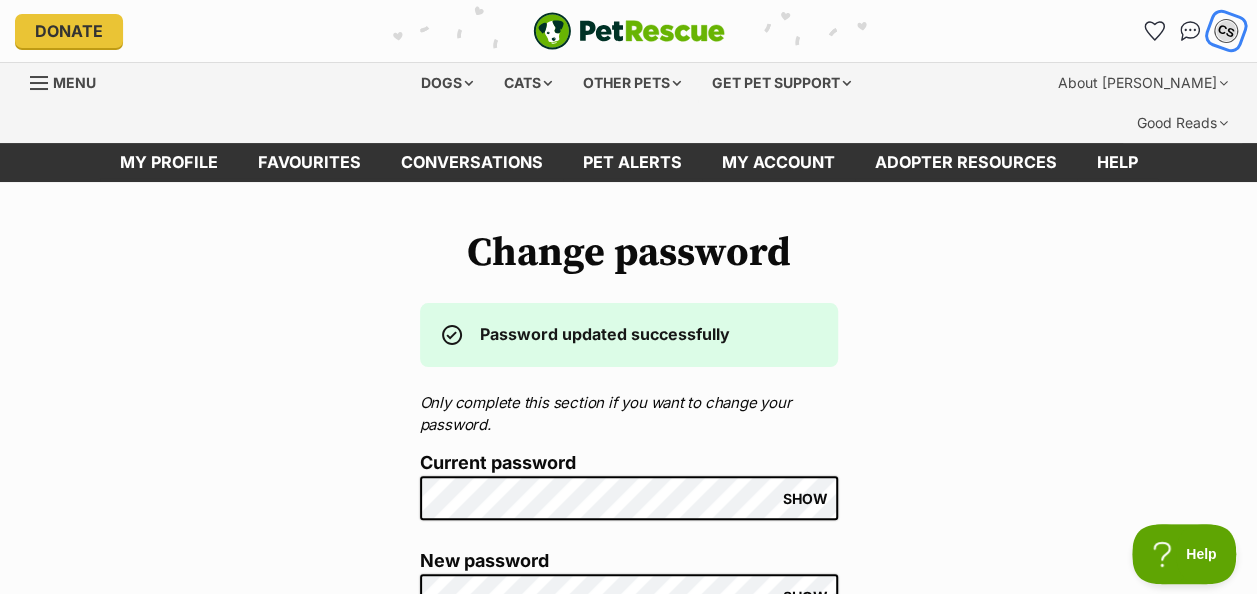 click on "CS" at bounding box center [1226, 31] 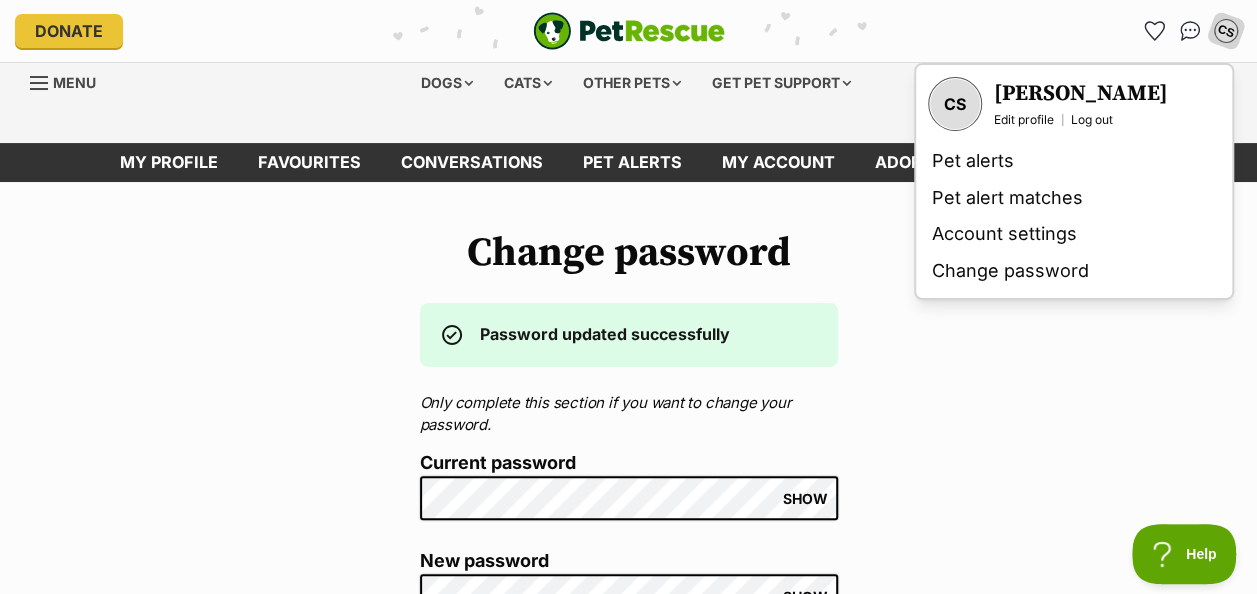 click on "Change password
Password updated successfully
Only complete this section if you want to change your password.
Current password
SHOW
New password Type your password
SHOW
Confirm new password
SHOW
By updating my account details, I agree to be bound by the  Terms of Use  and accept PetRescue's  Privacy Policy.
Update password" at bounding box center [628, 539] 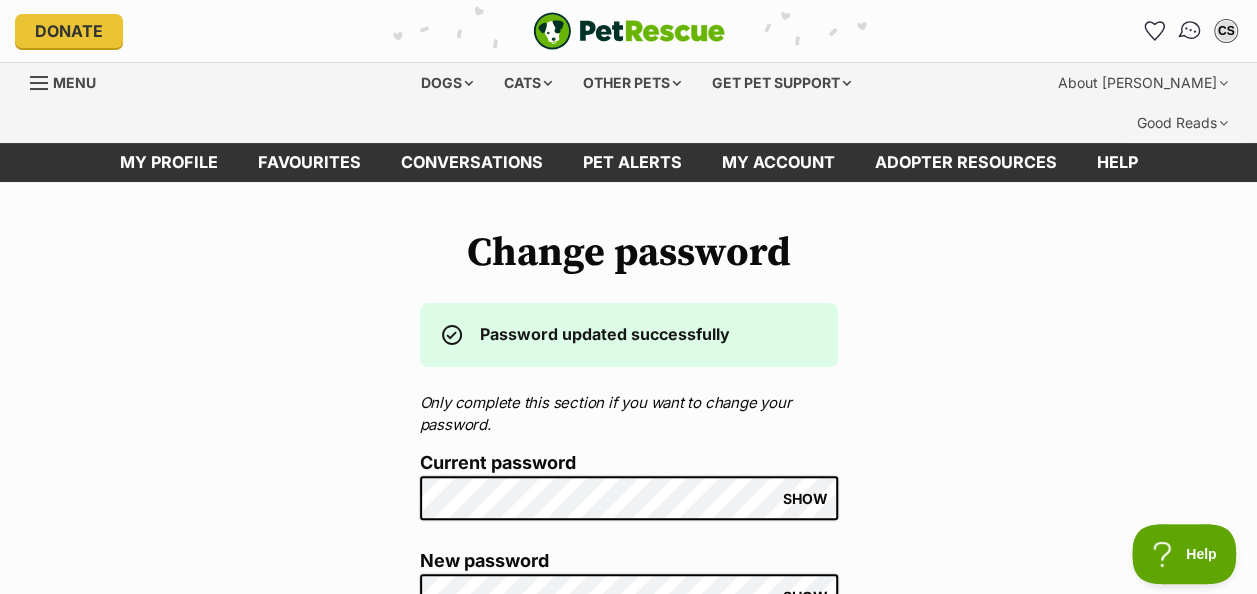 click at bounding box center [1190, 31] 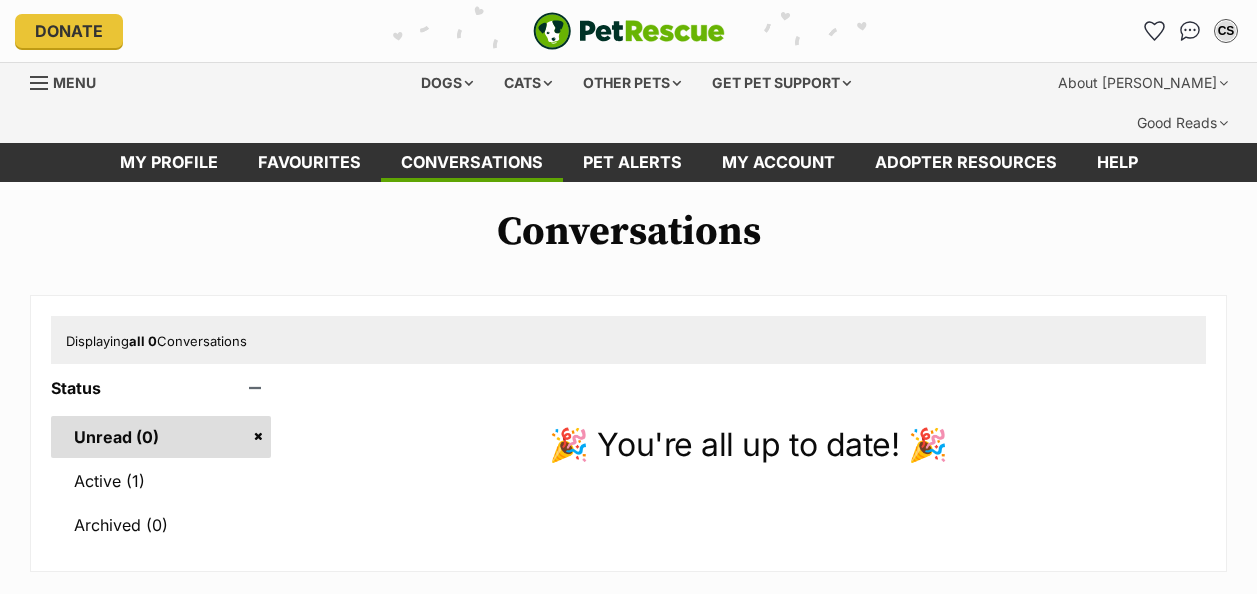scroll, scrollTop: 0, scrollLeft: 0, axis: both 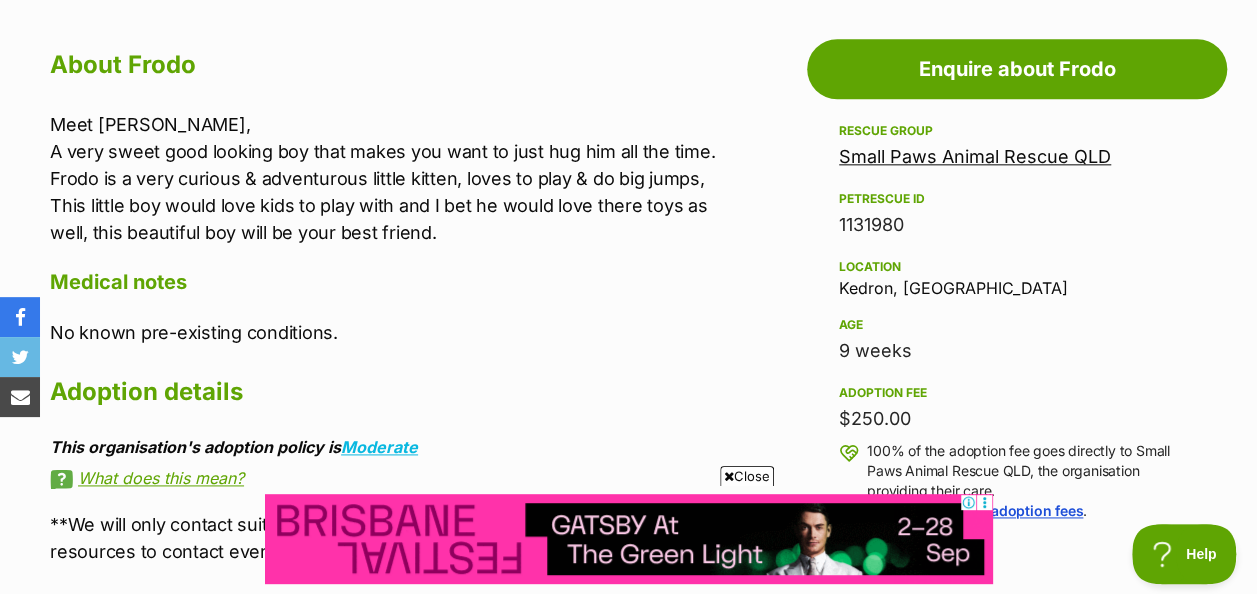 click on "Small Paws Animal Rescue QLD" at bounding box center [975, 156] 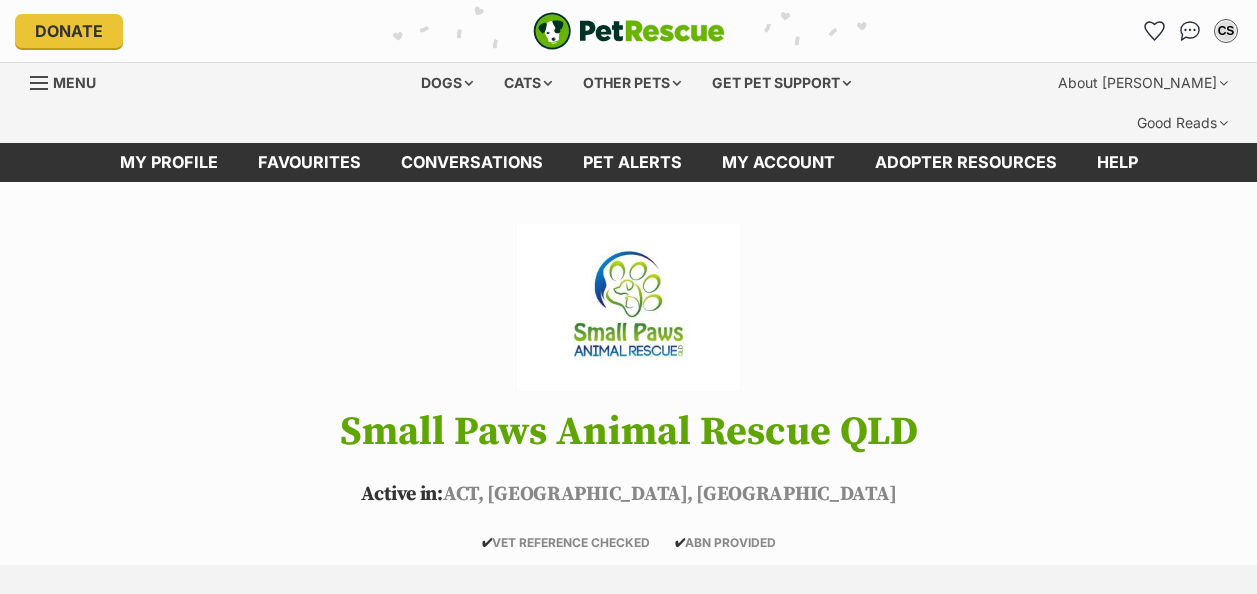 scroll, scrollTop: 0, scrollLeft: 0, axis: both 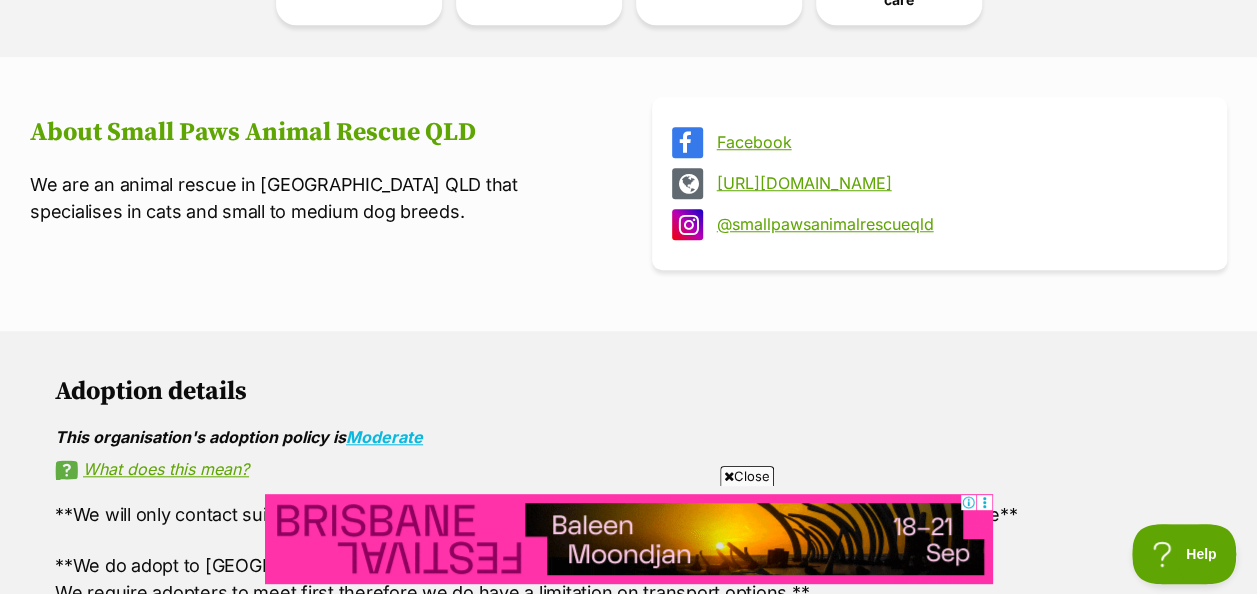 click on "[URL][DOMAIN_NAME]" at bounding box center [957, 183] 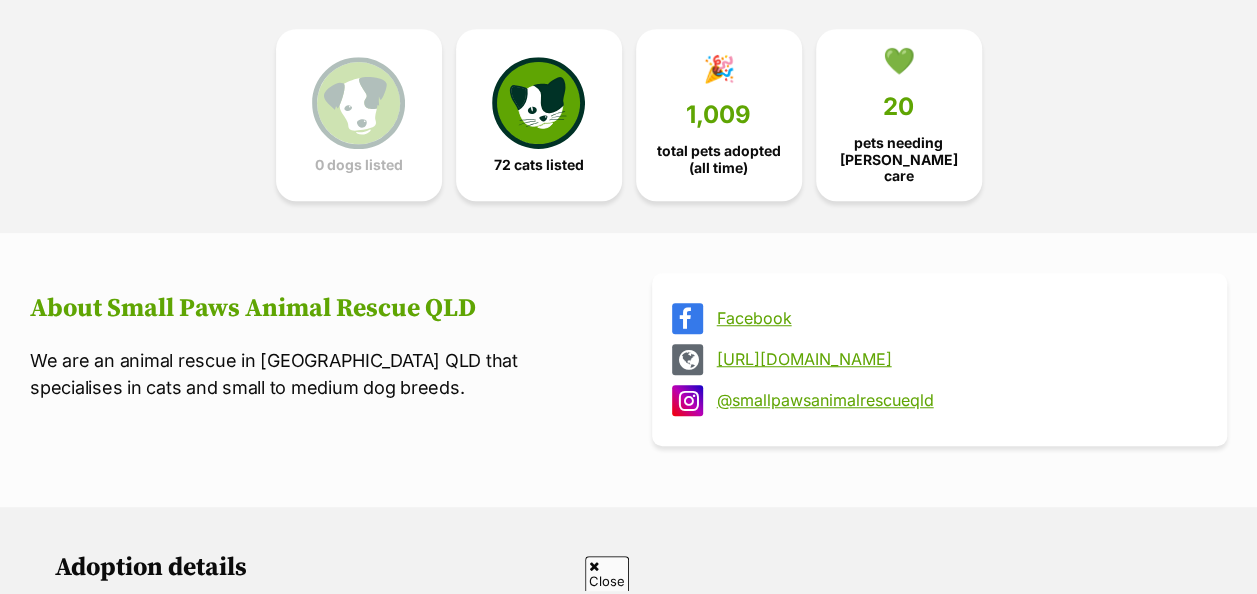 scroll, scrollTop: 680, scrollLeft: 0, axis: vertical 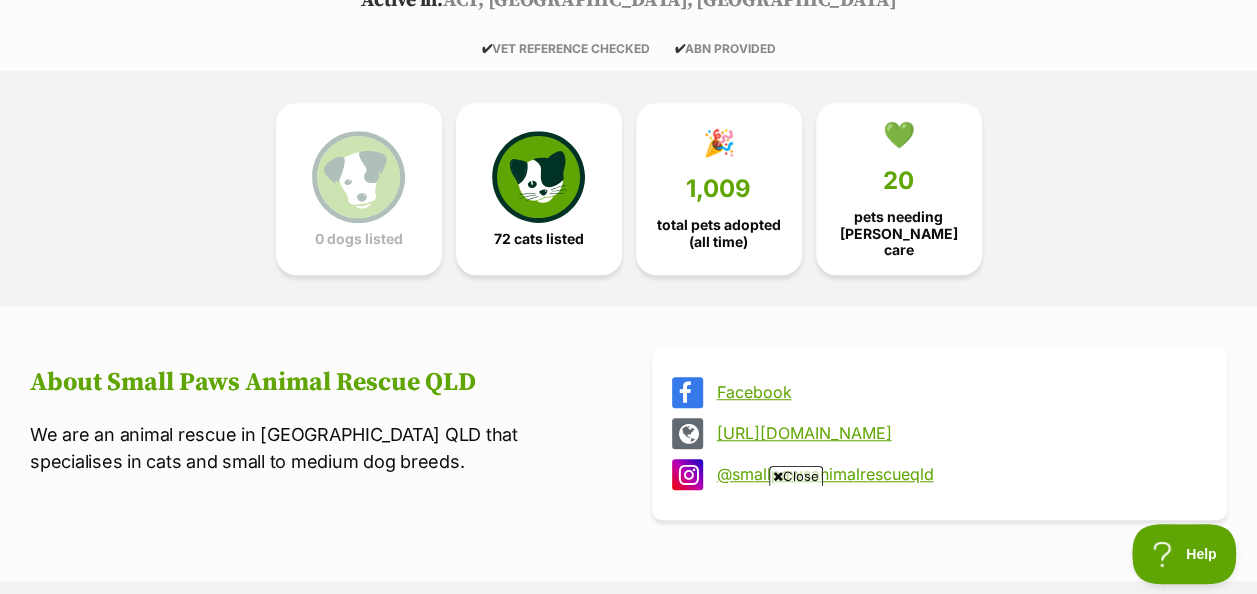 click on "@smallpawsanimalrescueqld" at bounding box center (957, 474) 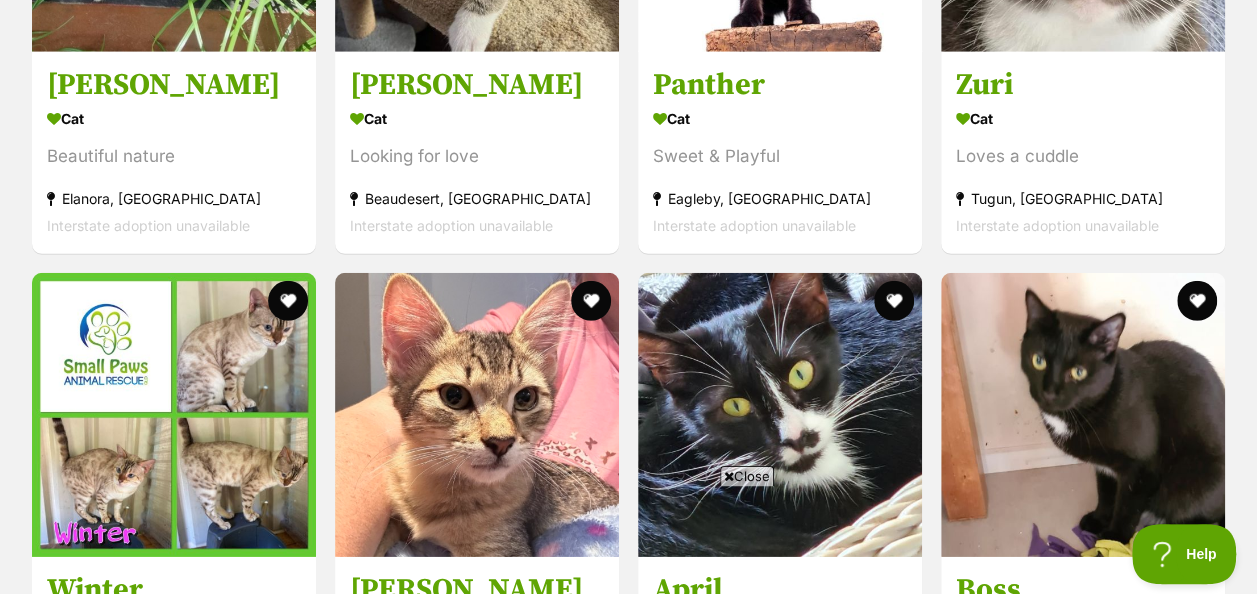 scroll, scrollTop: 6697, scrollLeft: 0, axis: vertical 